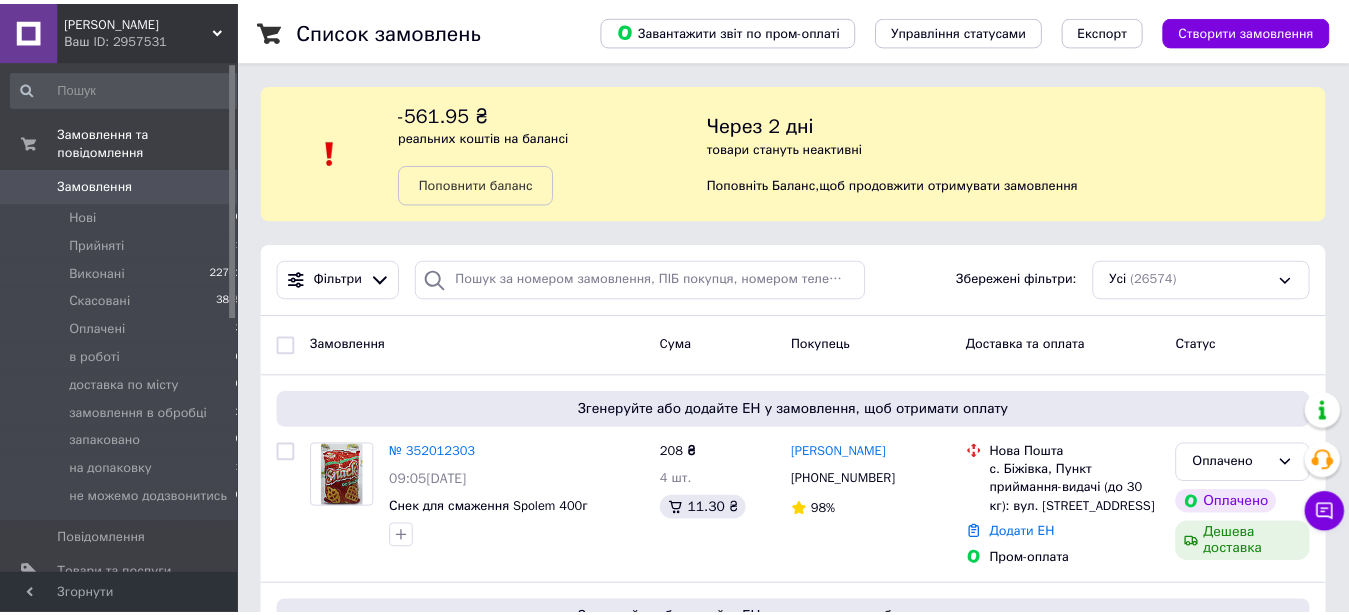 scroll, scrollTop: 0, scrollLeft: 0, axis: both 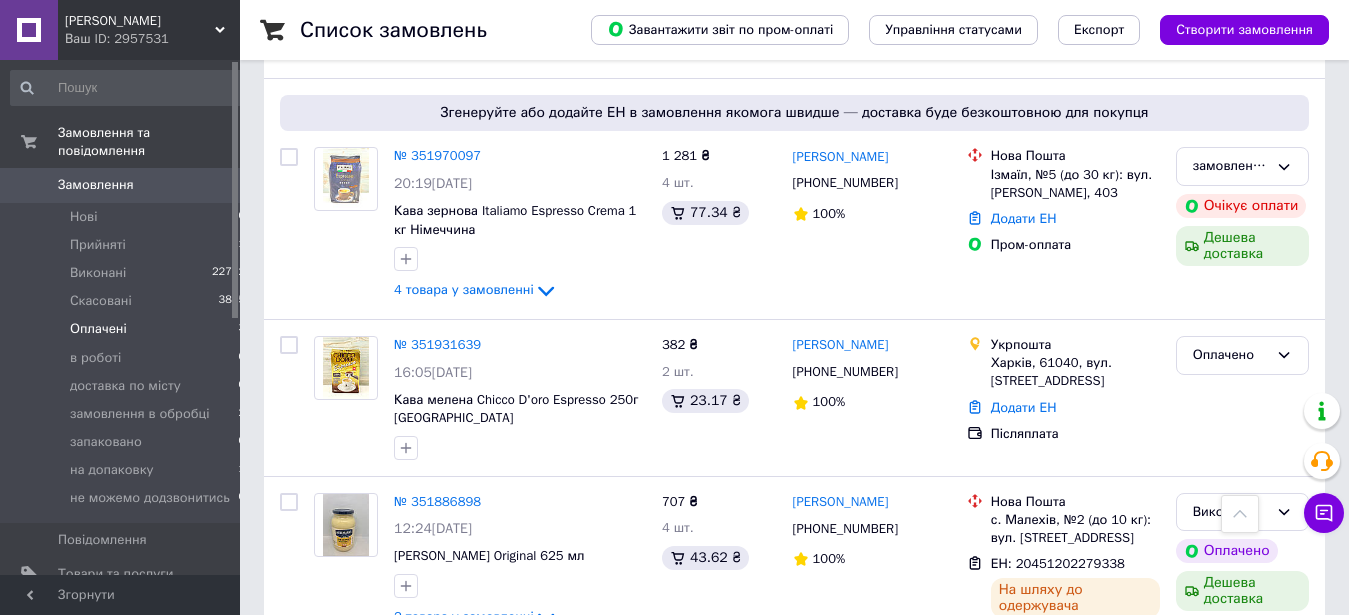 click on "Оплачені 3" at bounding box center (128, 329) 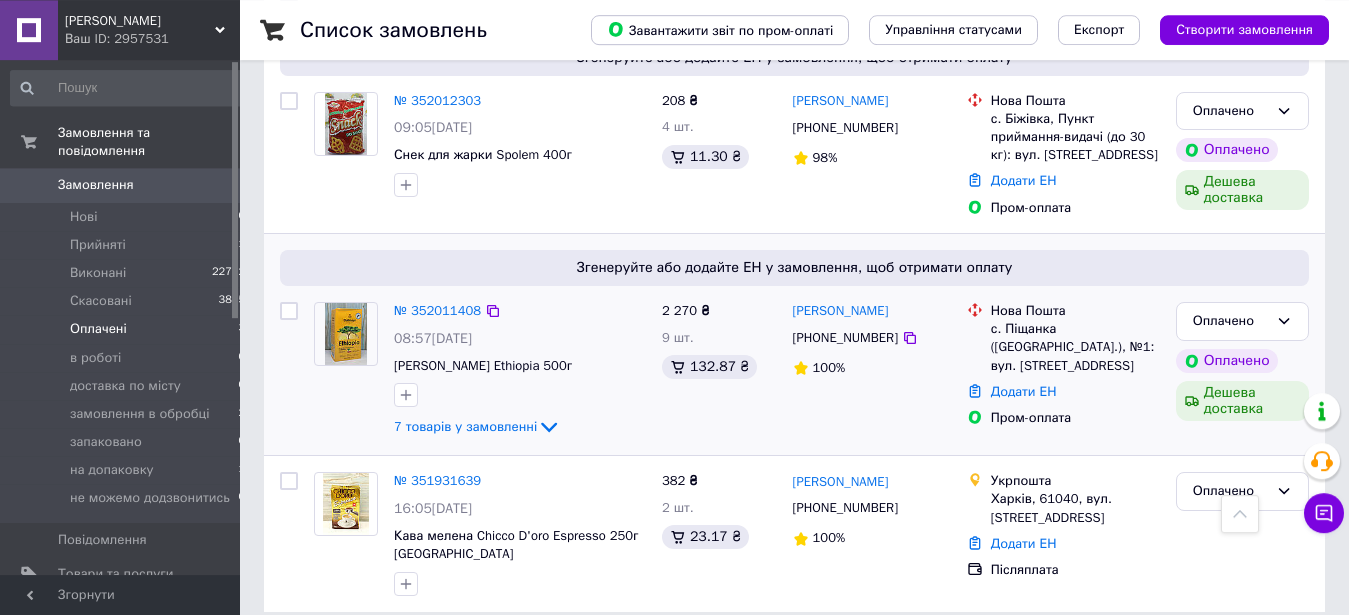 scroll, scrollTop: 445, scrollLeft: 0, axis: vertical 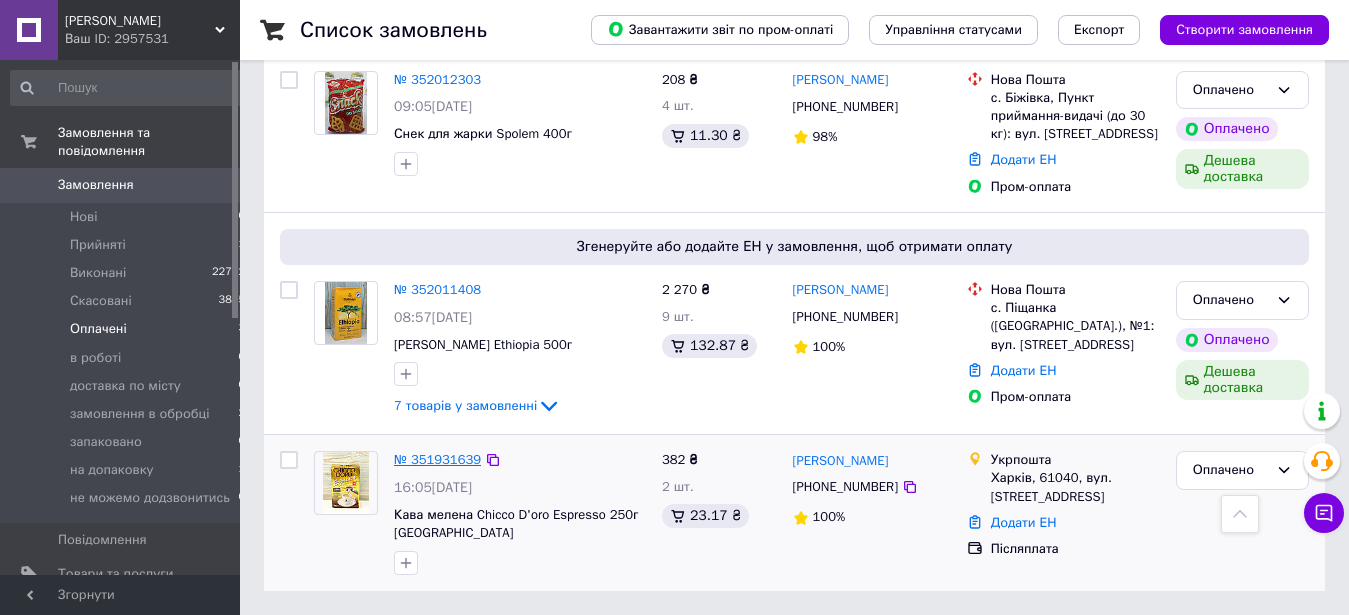 click on "№ 351931639" at bounding box center [437, 459] 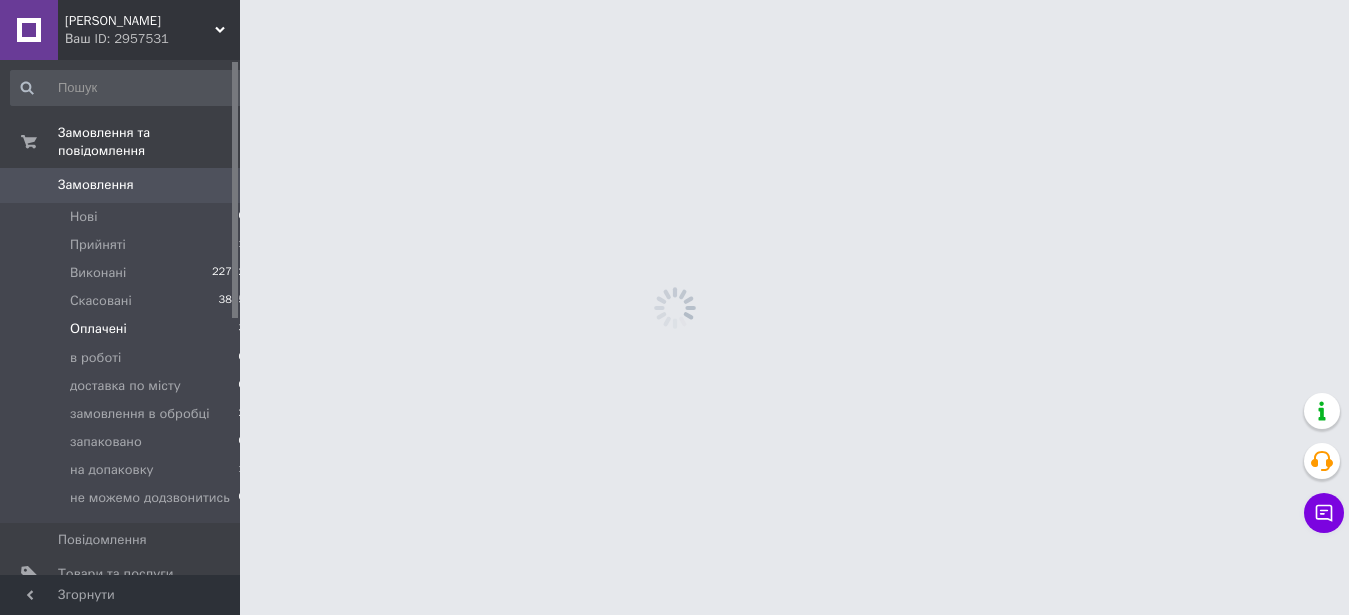 scroll, scrollTop: 0, scrollLeft: 0, axis: both 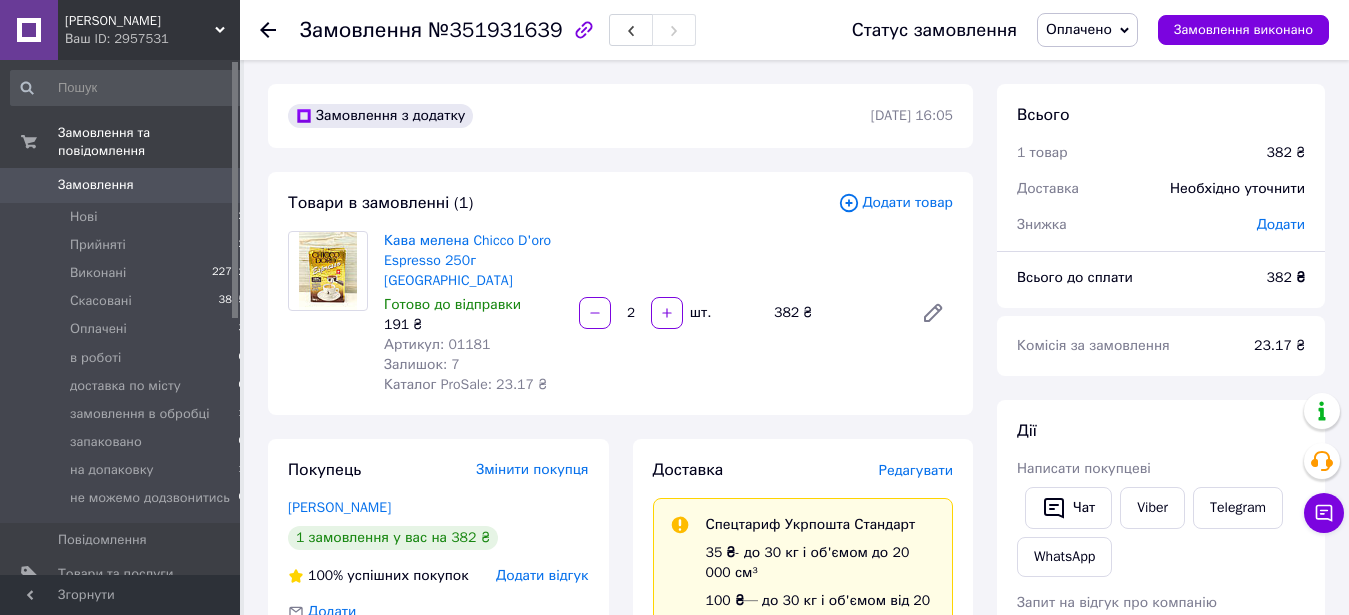click on "Оплачено" at bounding box center [1087, 30] 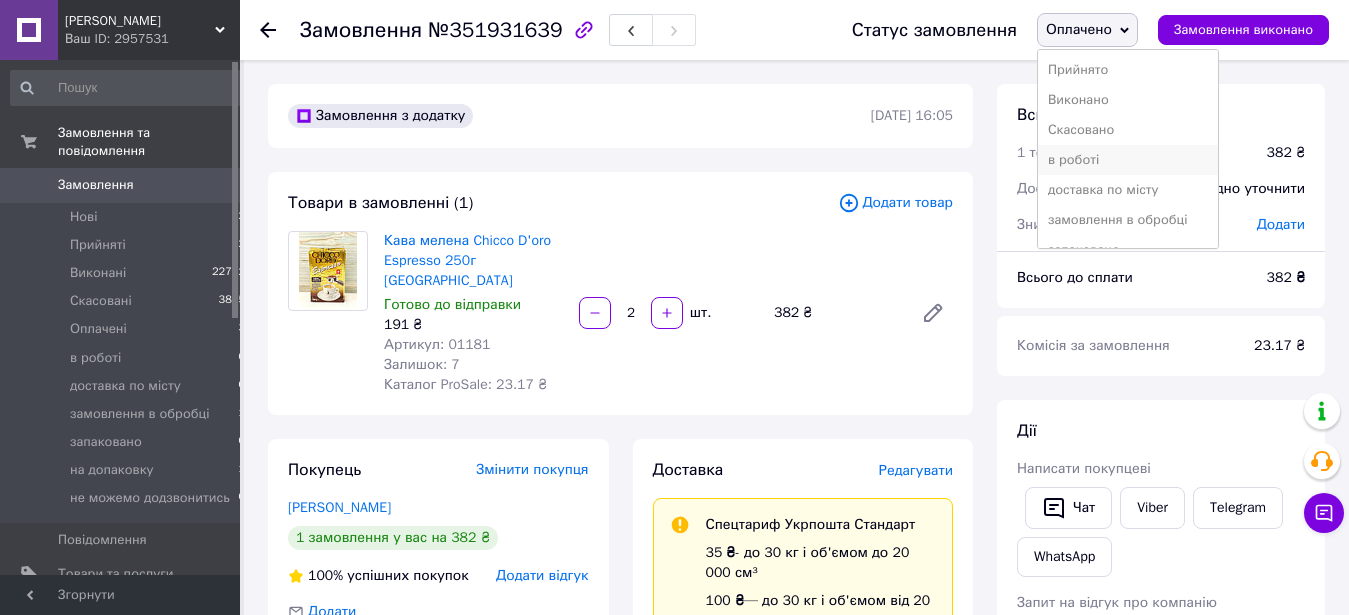 click on "в роботі" at bounding box center [1128, 160] 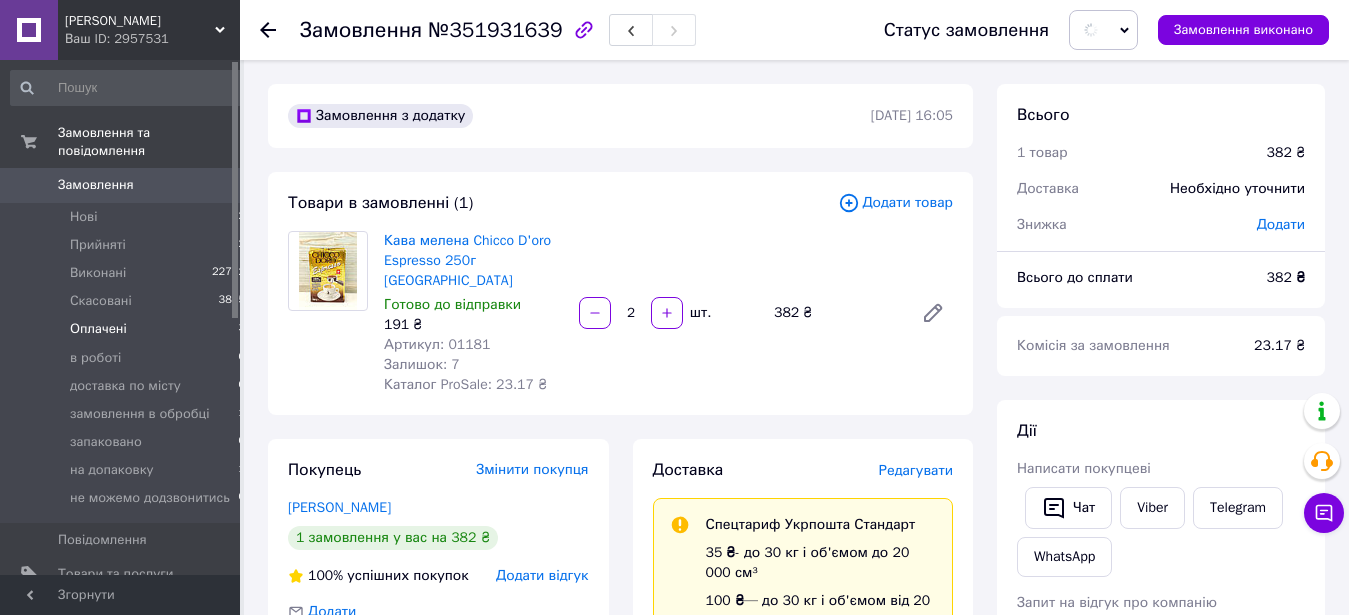 click on "Оплачені 3" at bounding box center [128, 329] 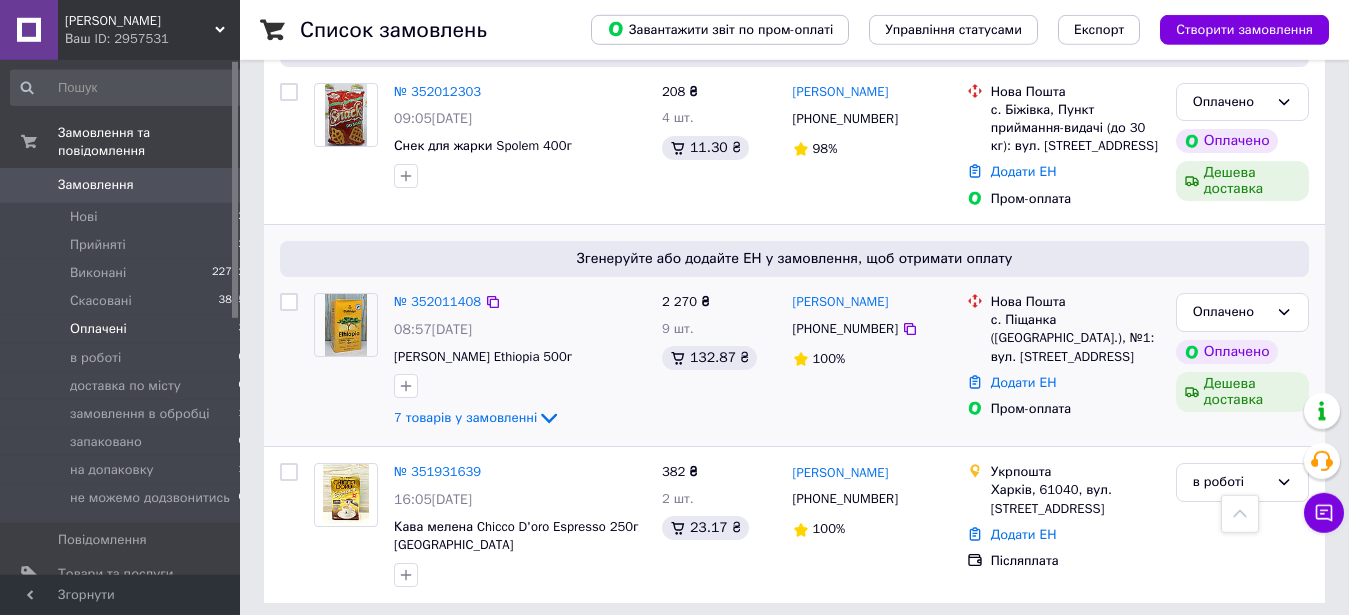 scroll, scrollTop: 445, scrollLeft: 0, axis: vertical 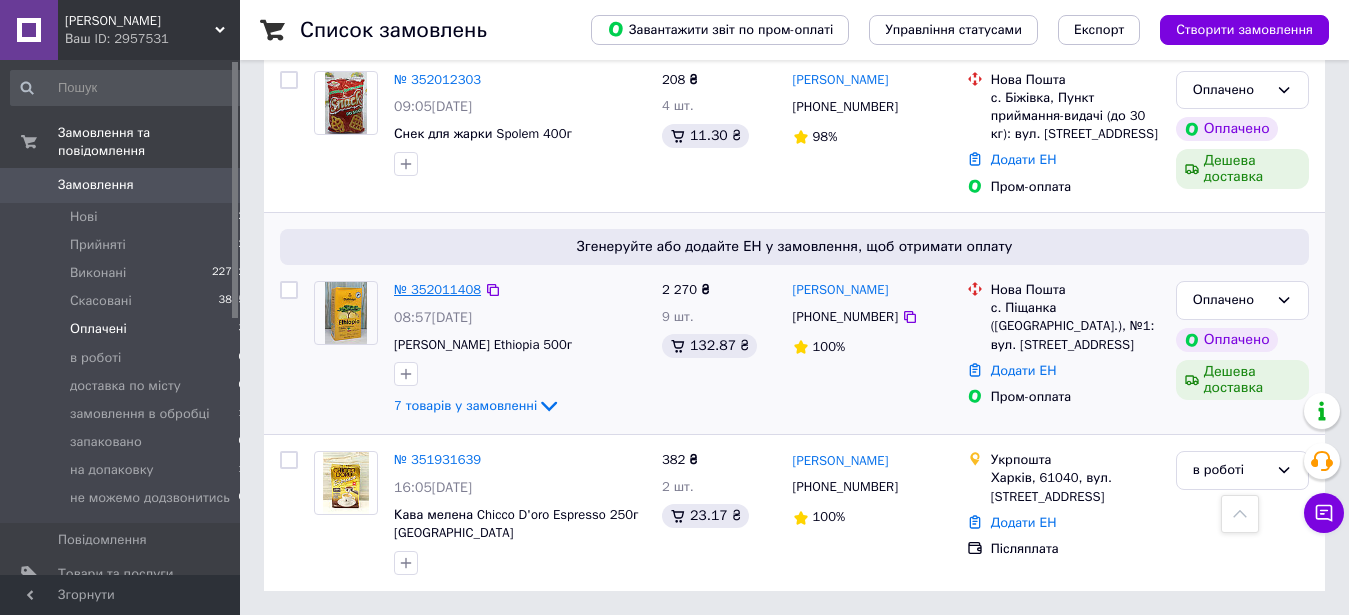 click on "№ 352011408" at bounding box center [437, 289] 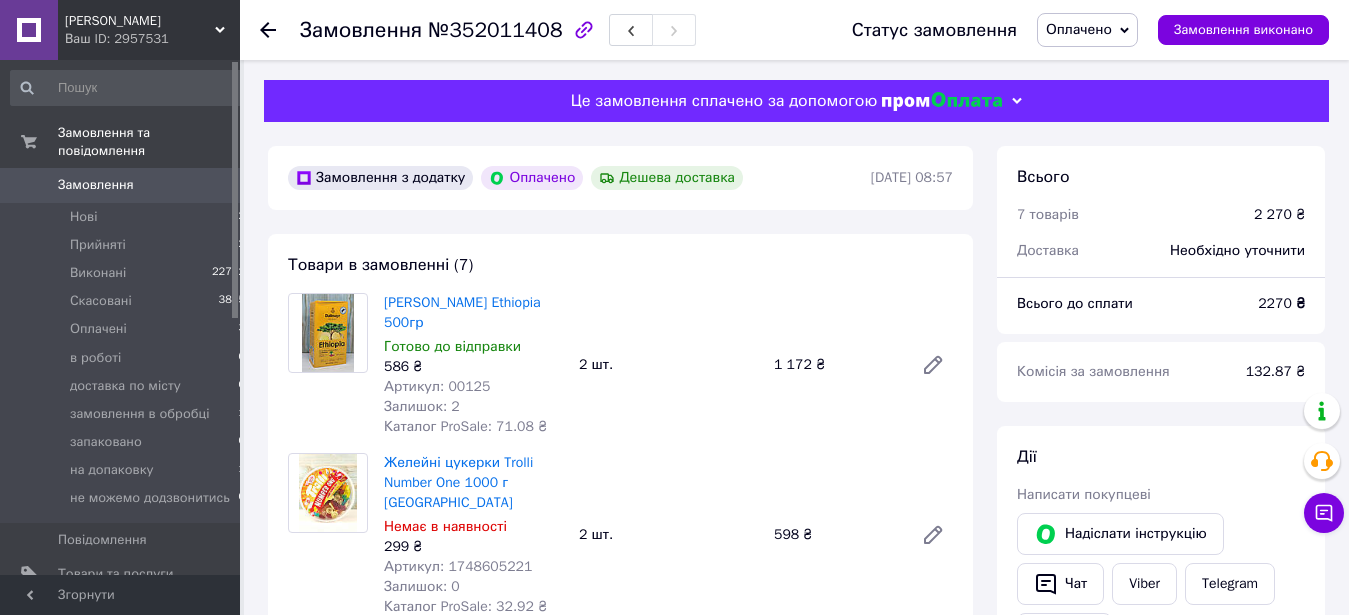 scroll, scrollTop: 102, scrollLeft: 0, axis: vertical 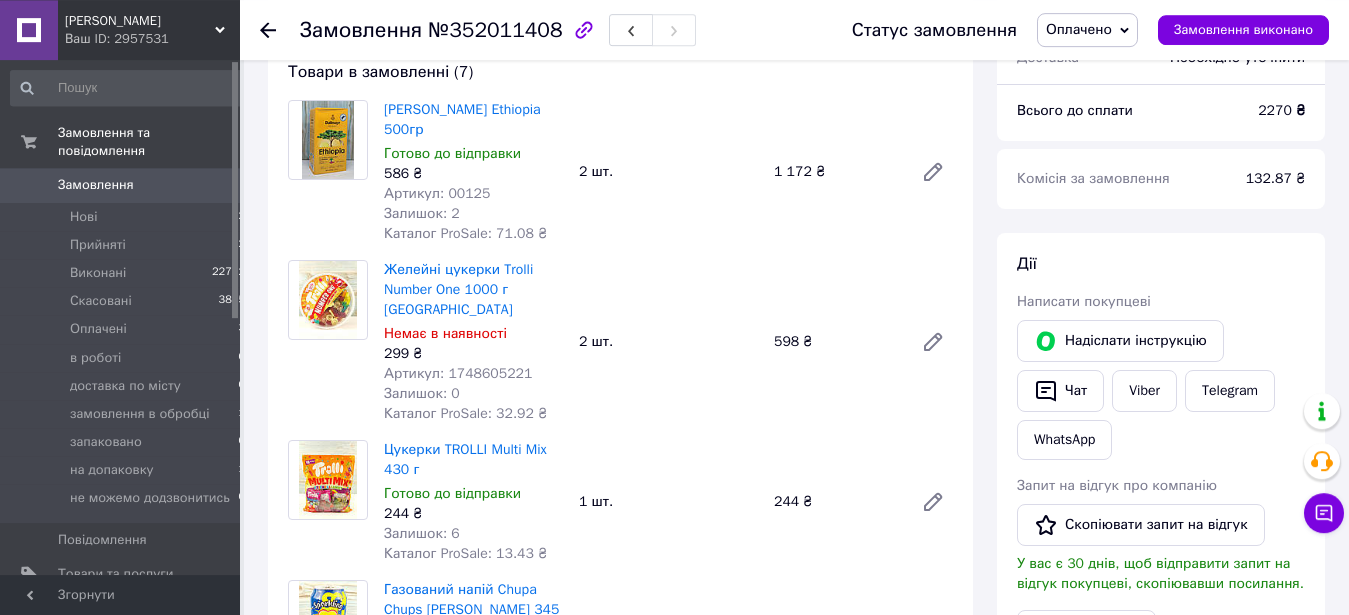 click on "Оплачено" at bounding box center [1079, 29] 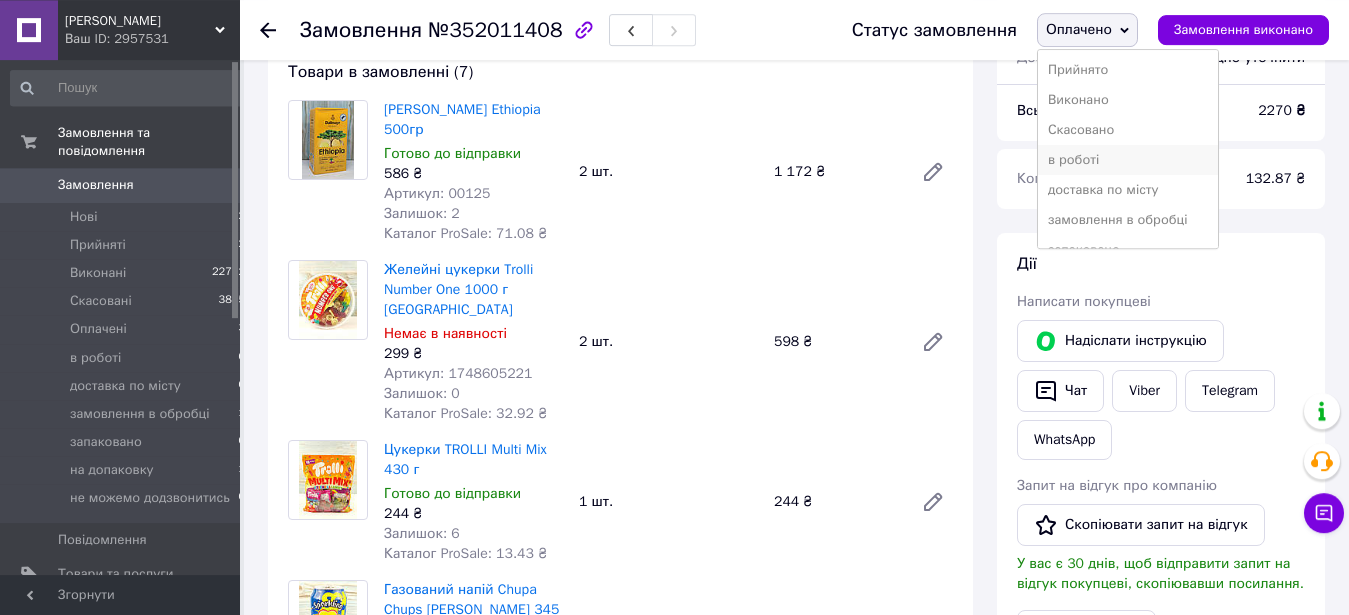 click on "в роботі" at bounding box center [1128, 160] 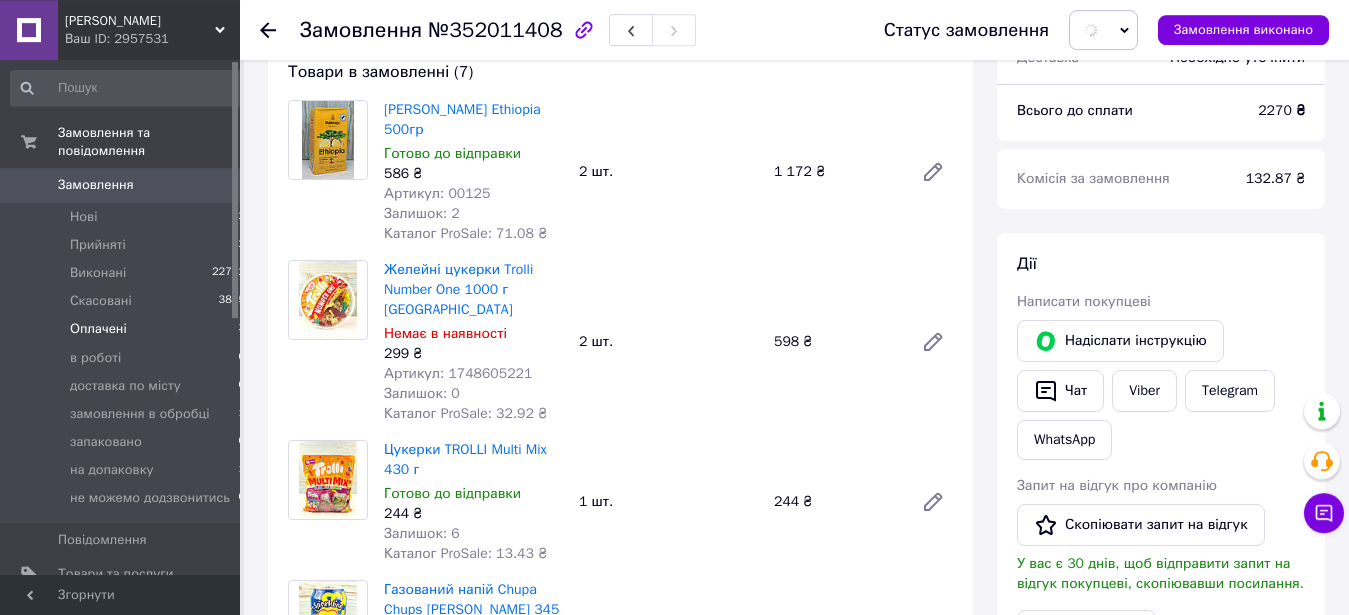 click on "Оплачені 3" at bounding box center (128, 329) 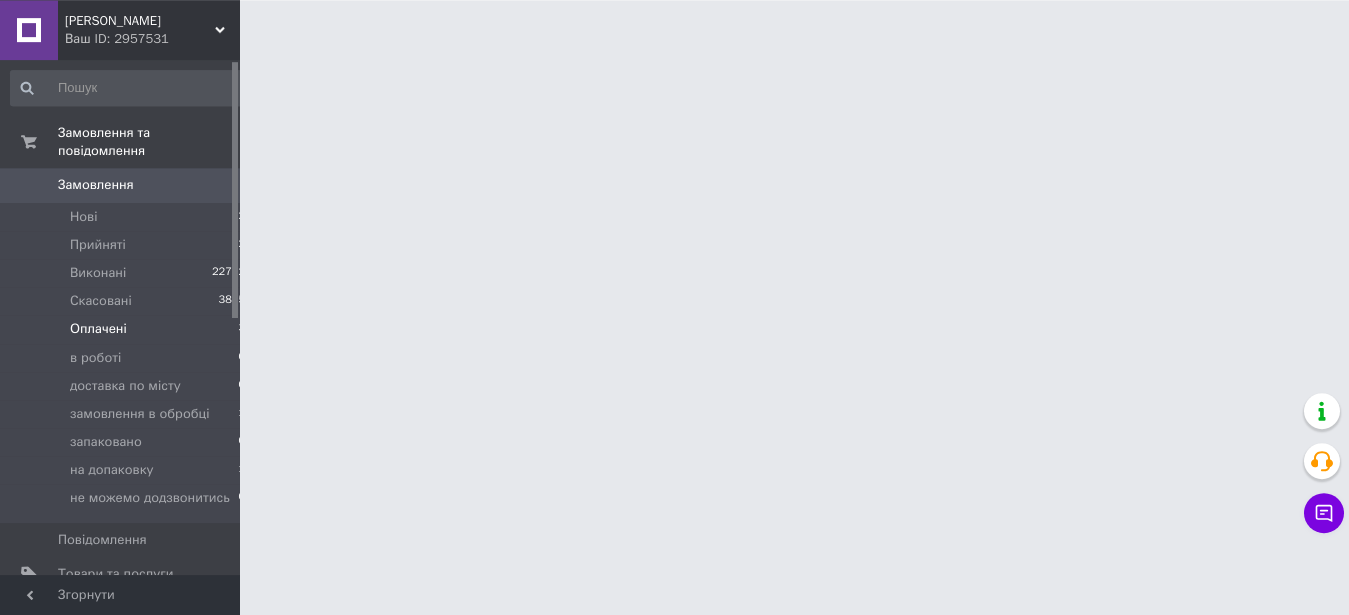 scroll, scrollTop: 0, scrollLeft: 0, axis: both 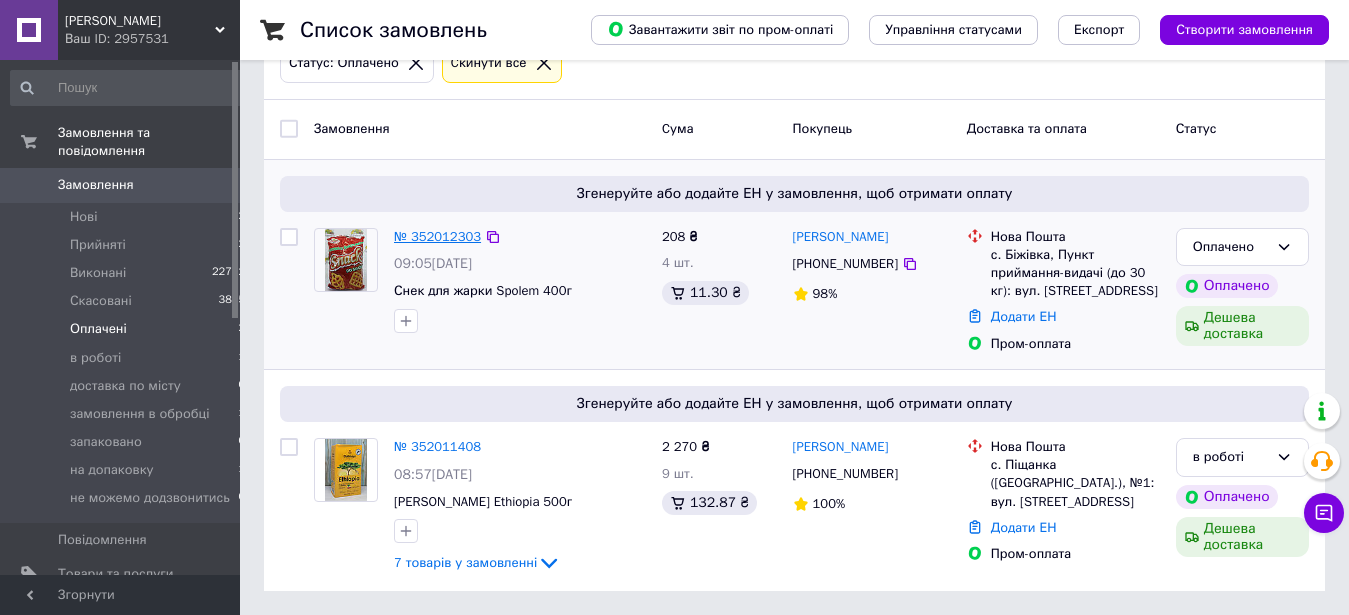 click on "№ 352012303" at bounding box center (437, 236) 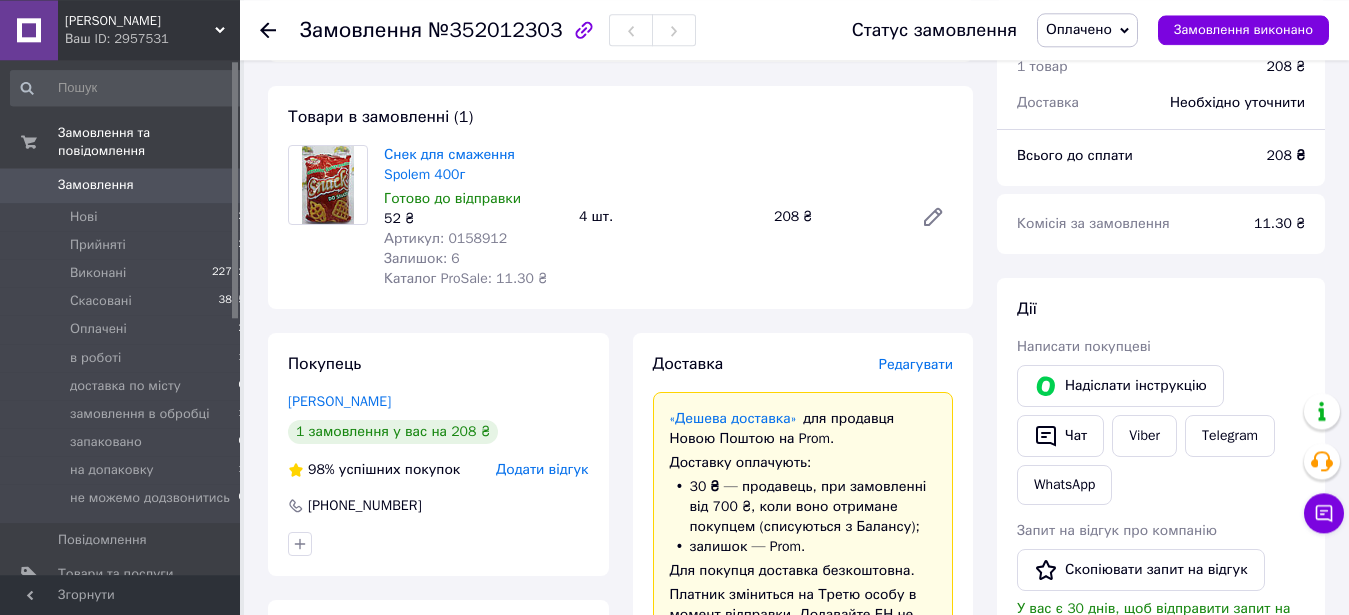 scroll, scrollTop: 0, scrollLeft: 0, axis: both 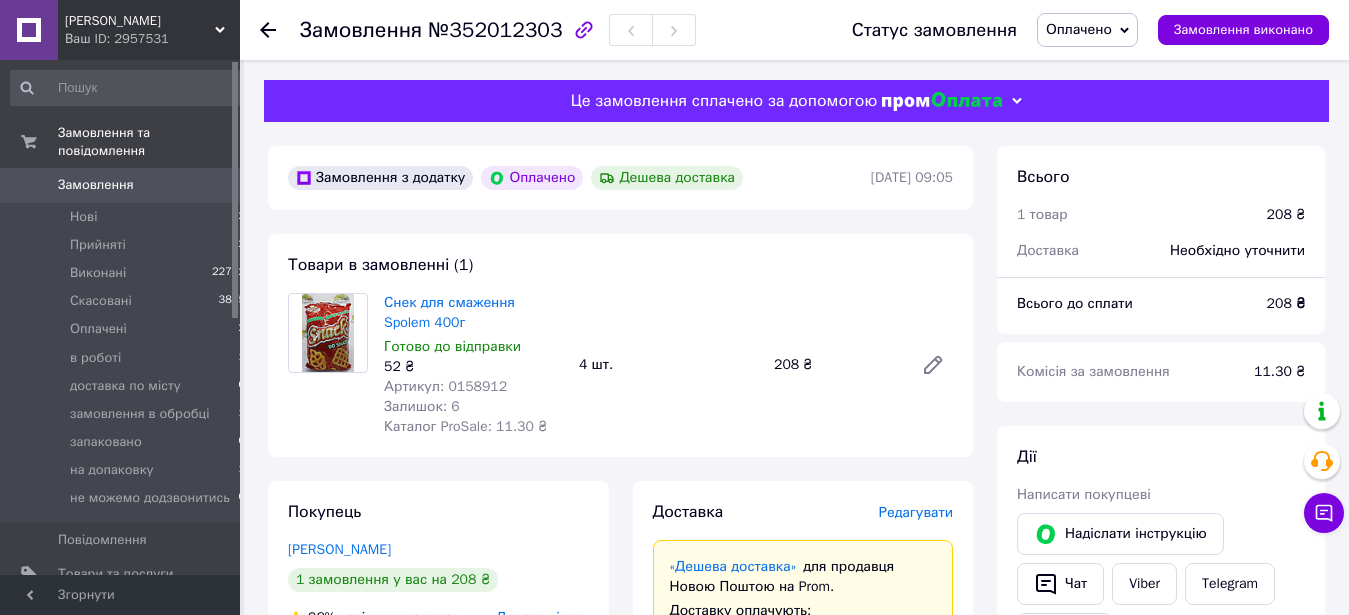 click on "Оплачено" at bounding box center (1087, 30) 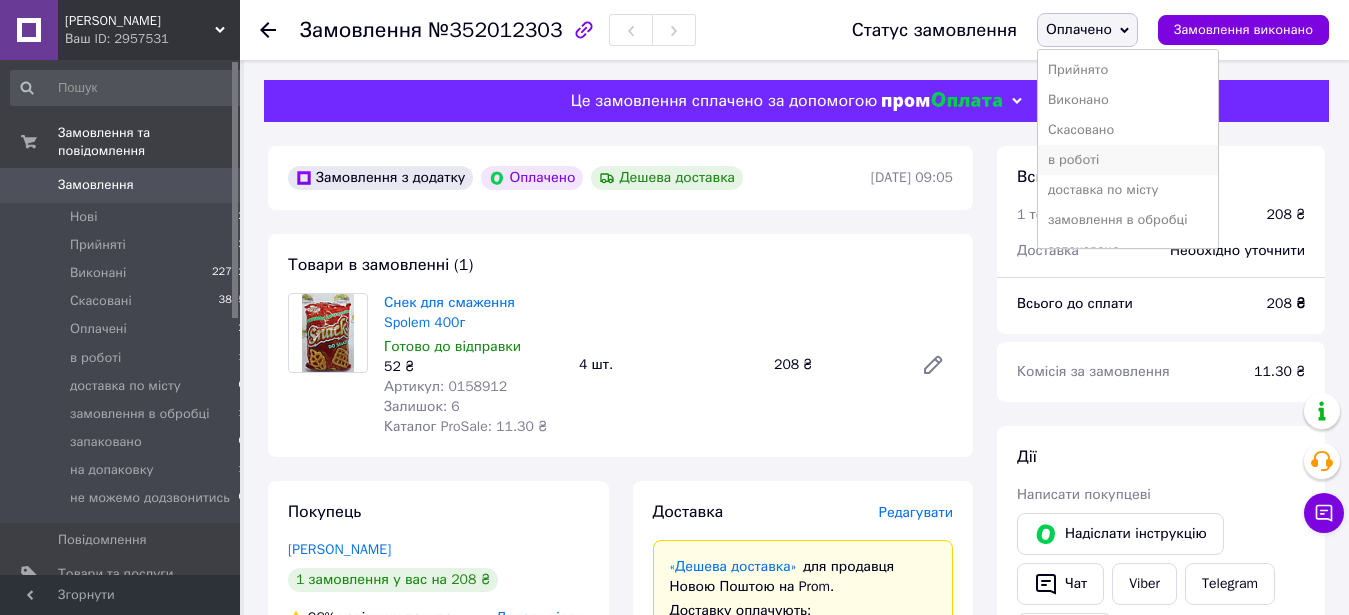 click on "в роботі" at bounding box center (1128, 160) 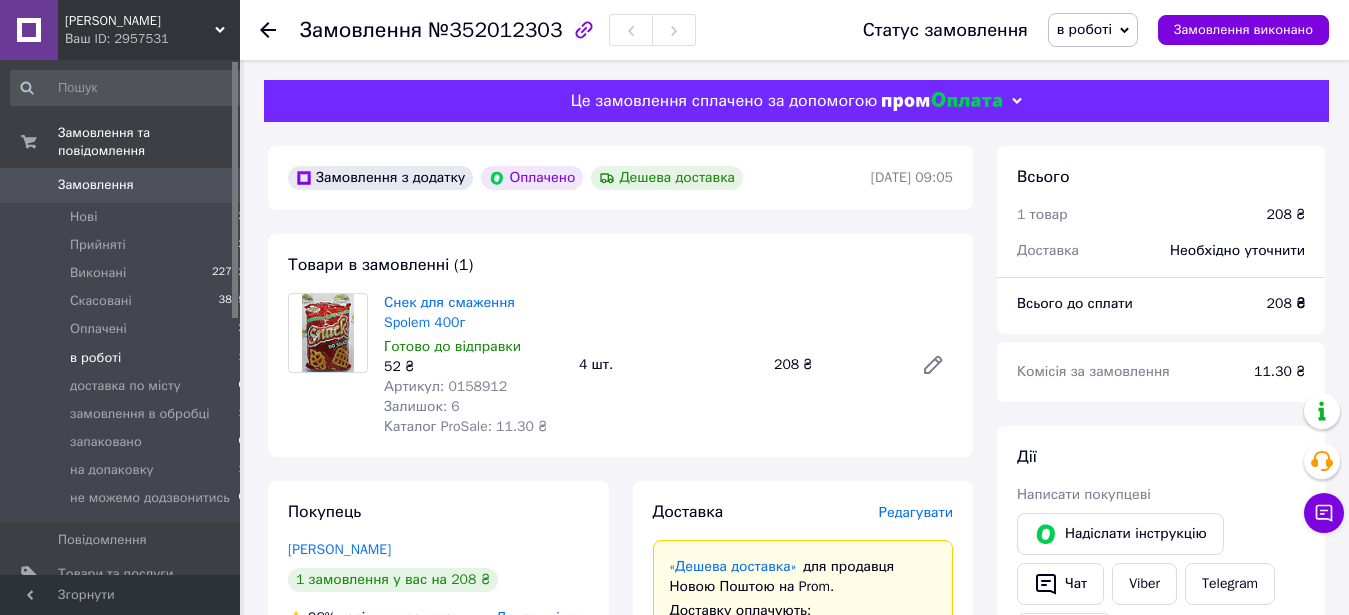 click on "в роботі 1" at bounding box center [128, 358] 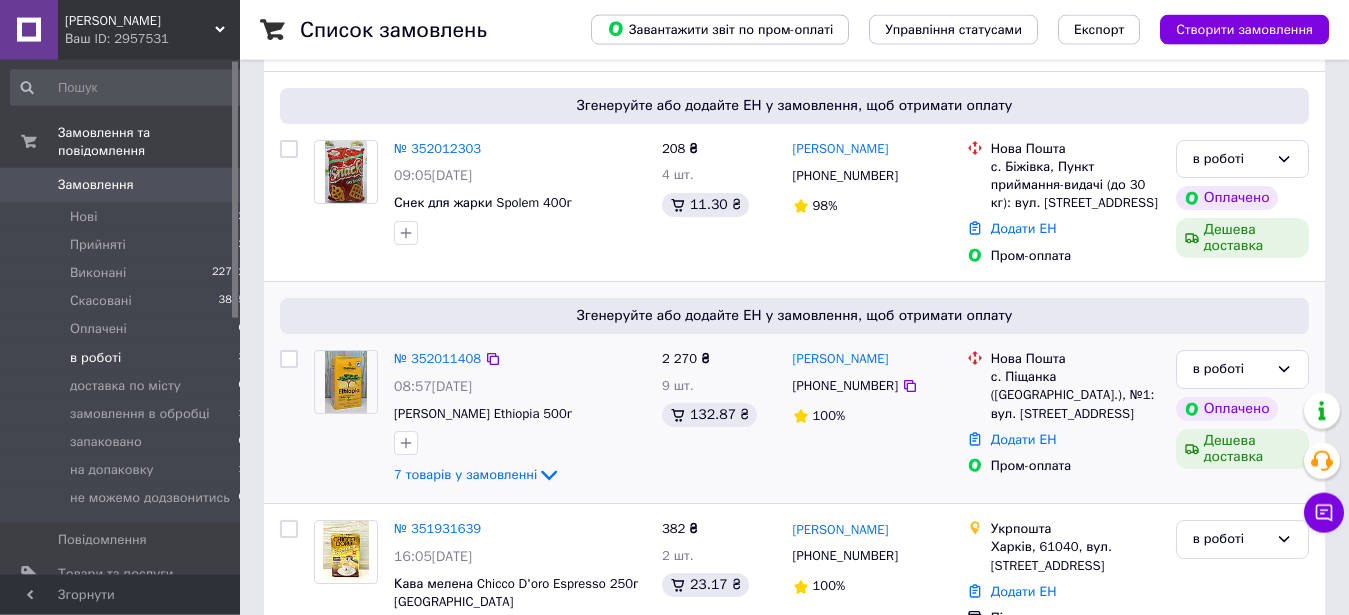 scroll, scrollTop: 408, scrollLeft: 0, axis: vertical 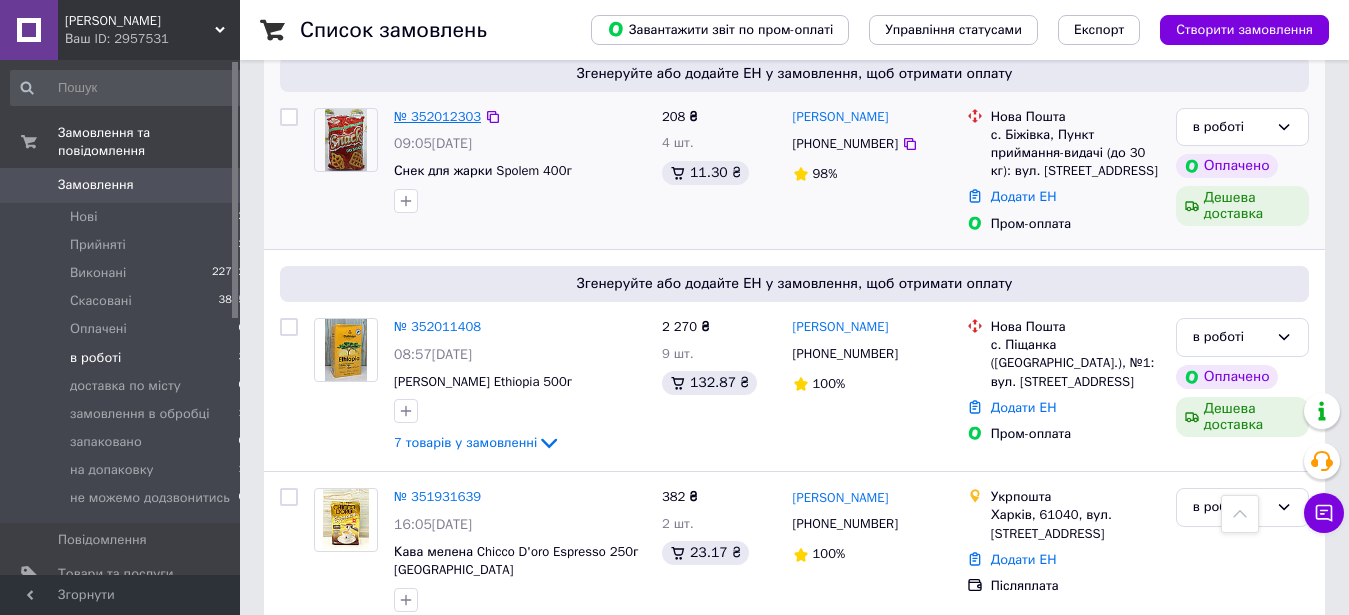 click on "№ 352012303" at bounding box center [437, 116] 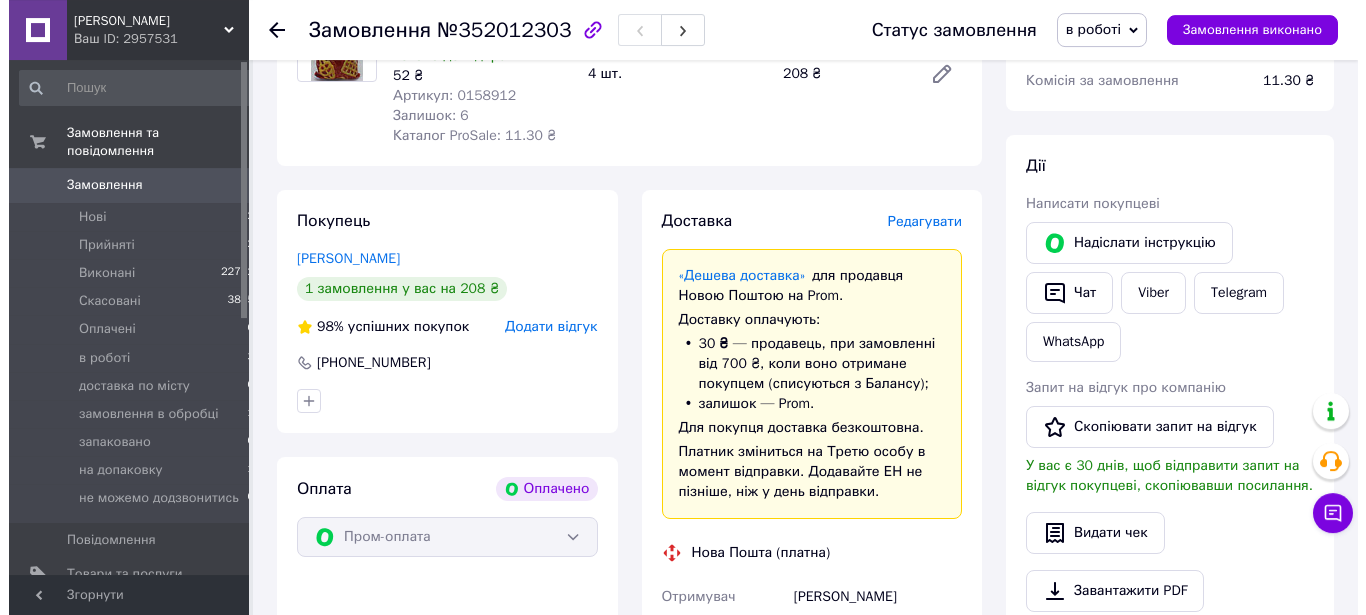 scroll, scrollTop: 95, scrollLeft: 0, axis: vertical 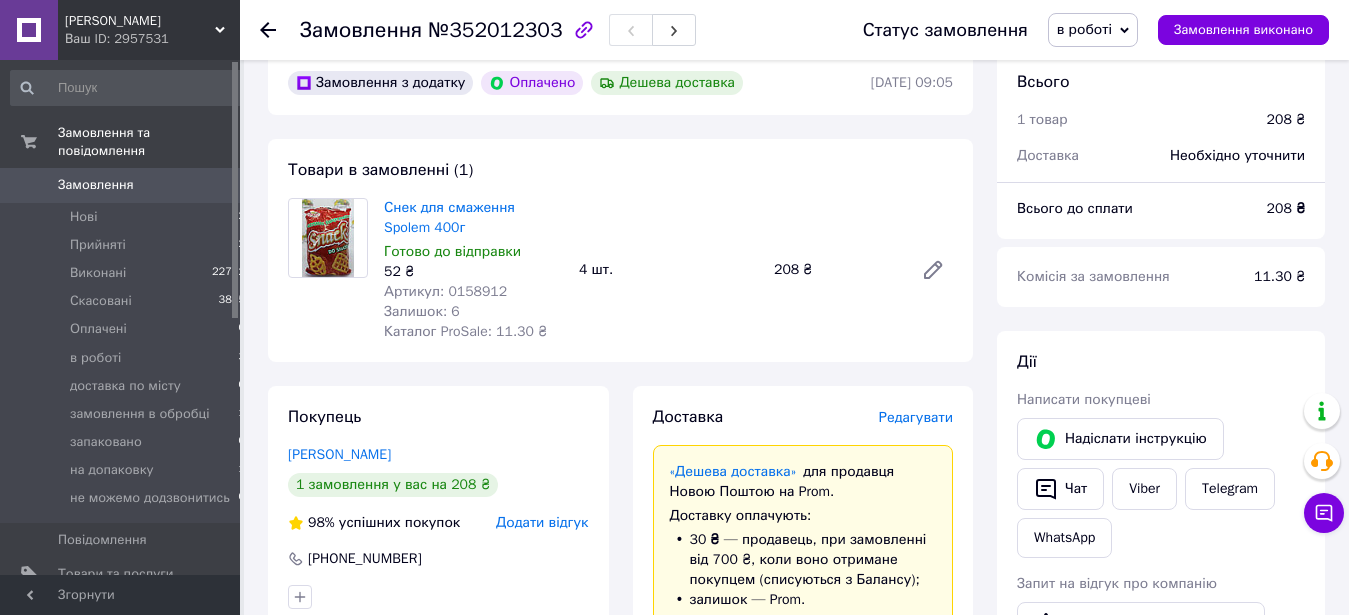 click on "Редагувати" at bounding box center [916, 417] 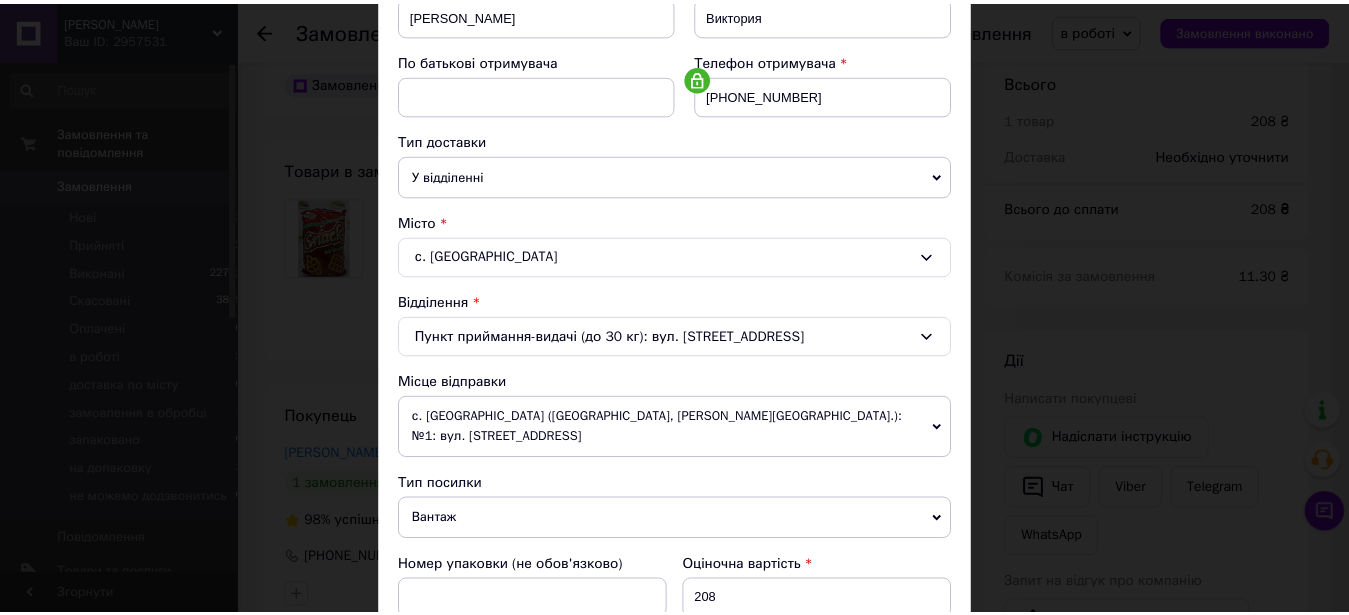 scroll, scrollTop: 713, scrollLeft: 0, axis: vertical 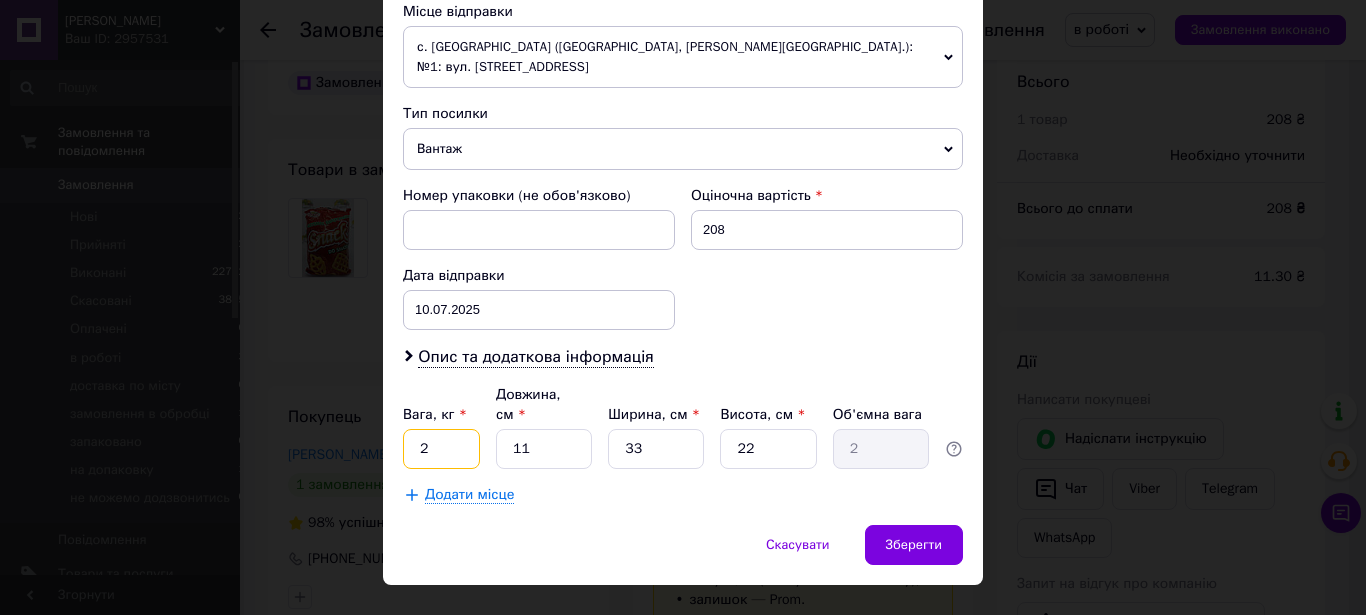 click on "2" at bounding box center (441, 449) 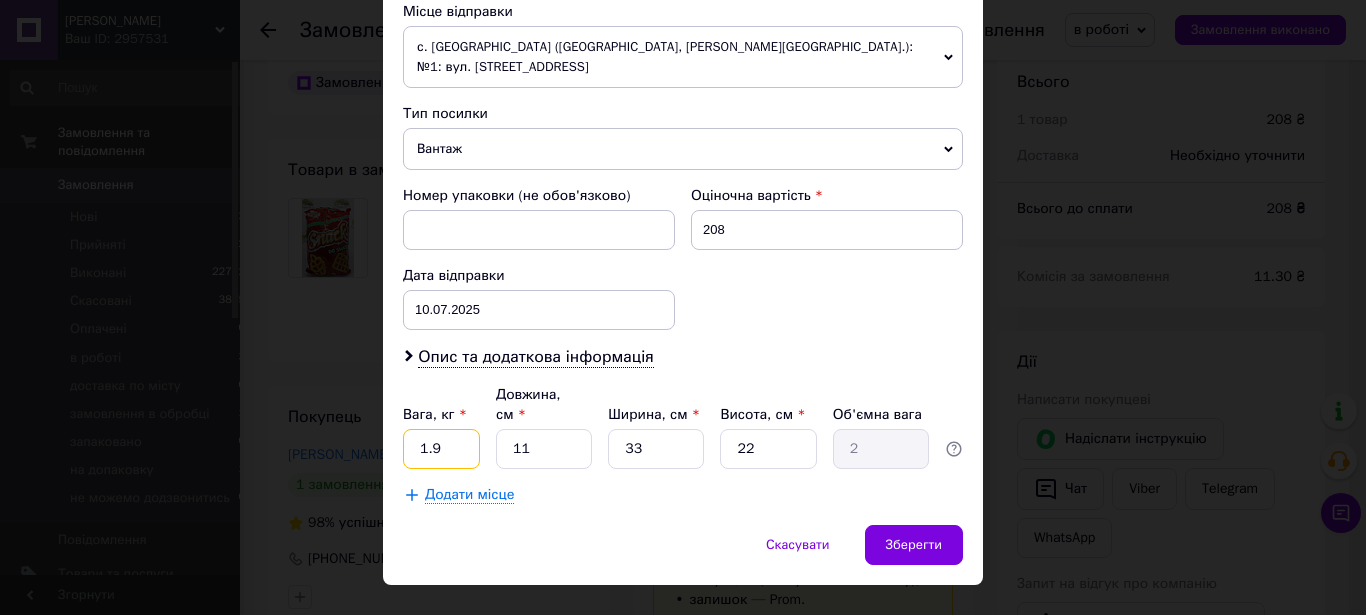 type on "1.9" 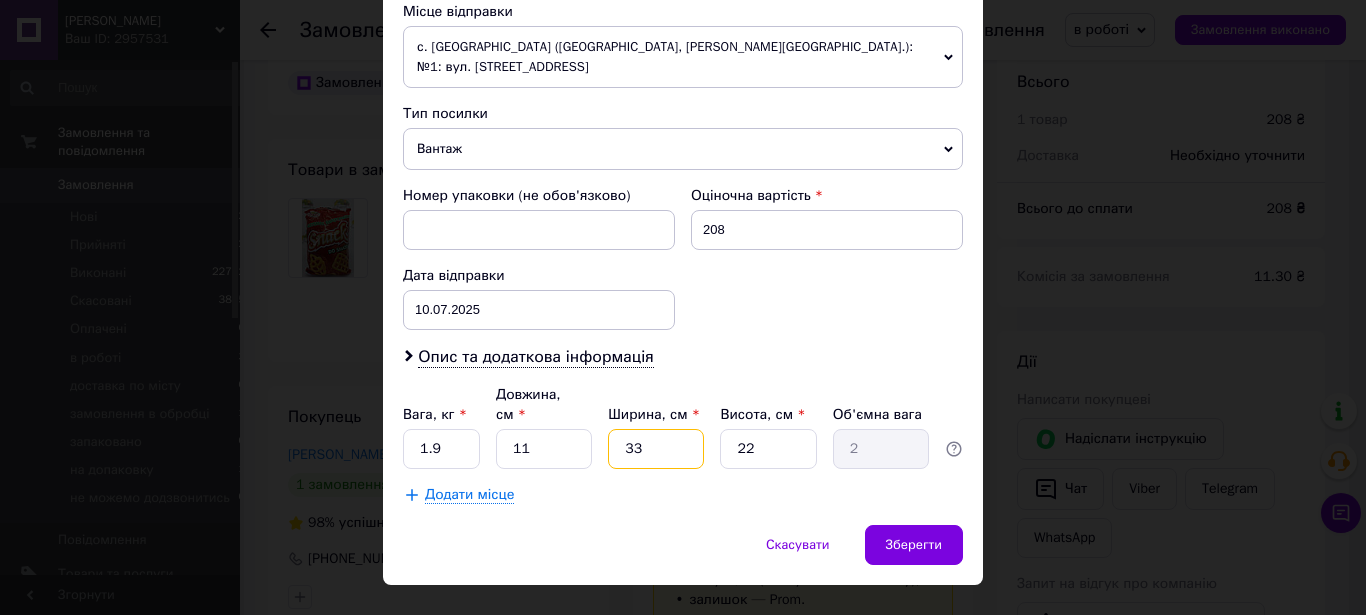 click on "33" at bounding box center [656, 449] 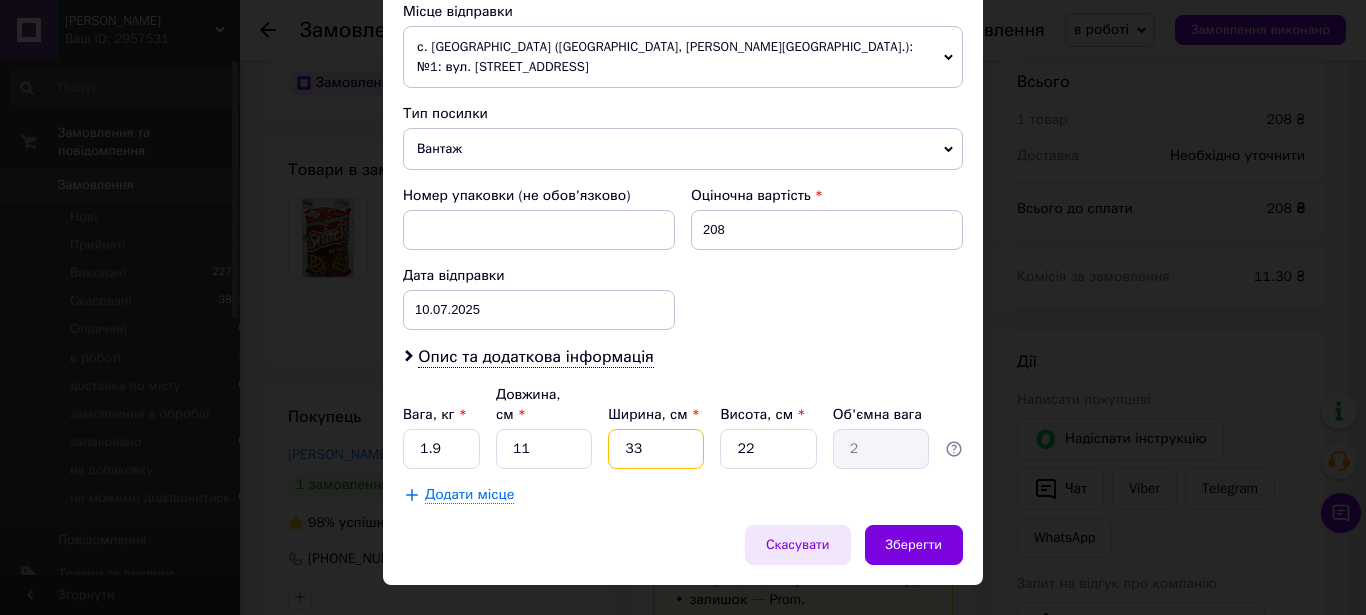 type on "3" 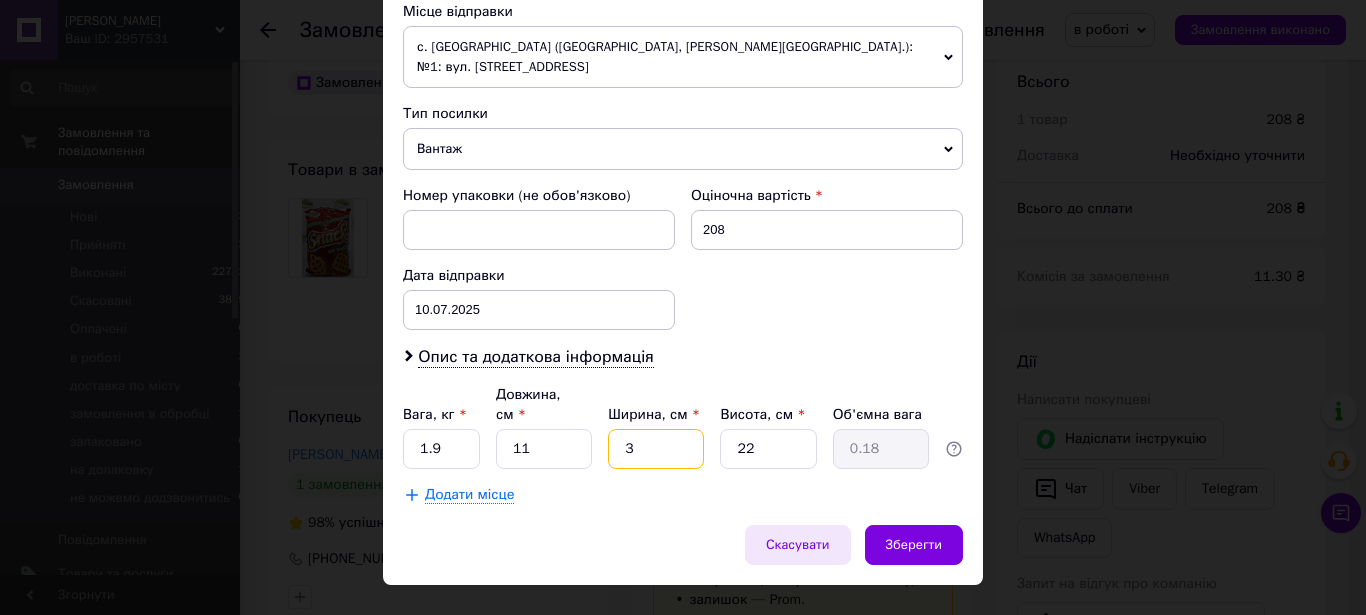 type on "0.18" 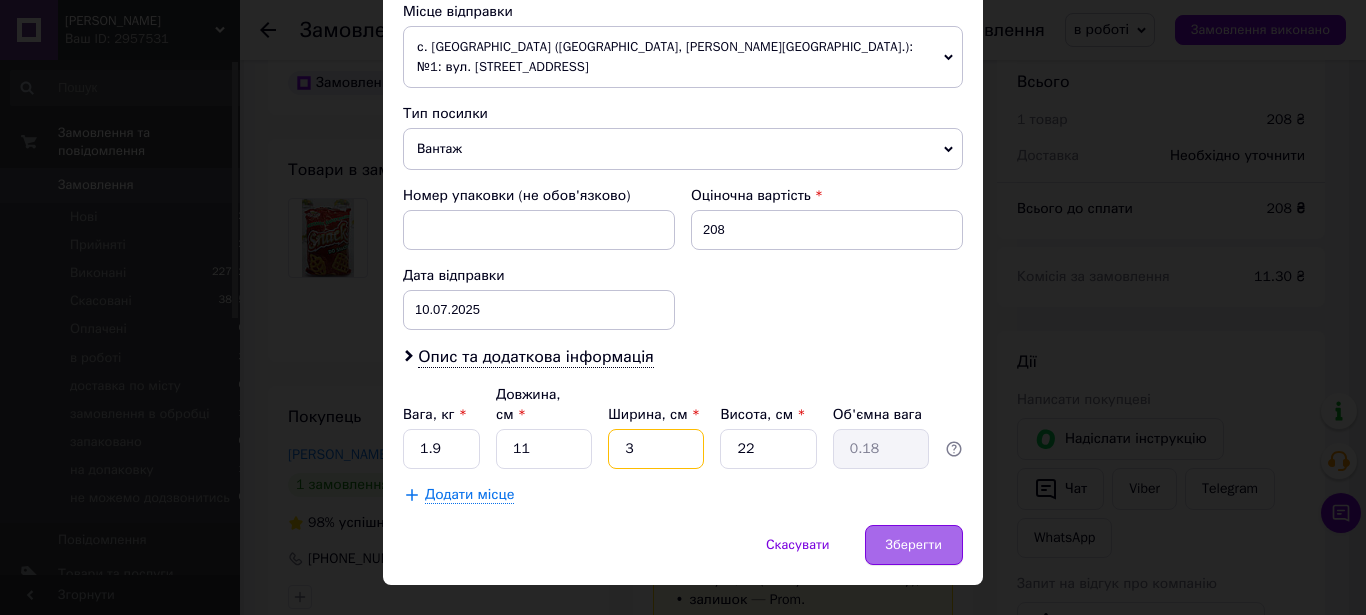 type on "3" 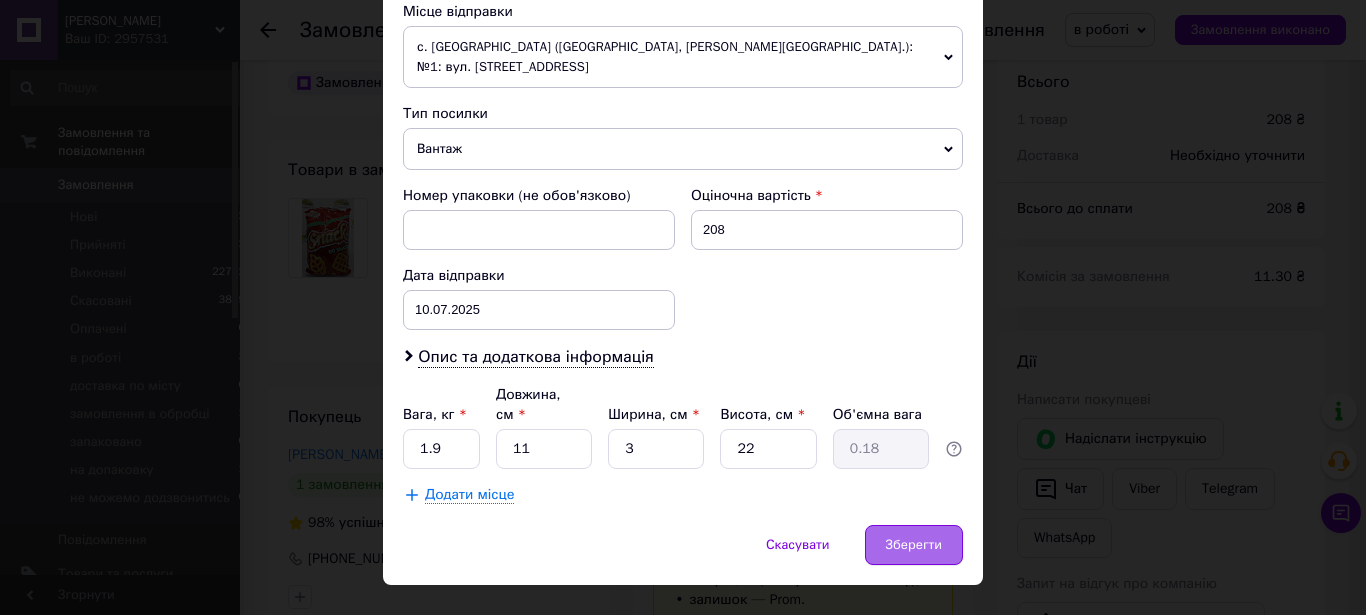 click on "Зберегти" at bounding box center (914, 545) 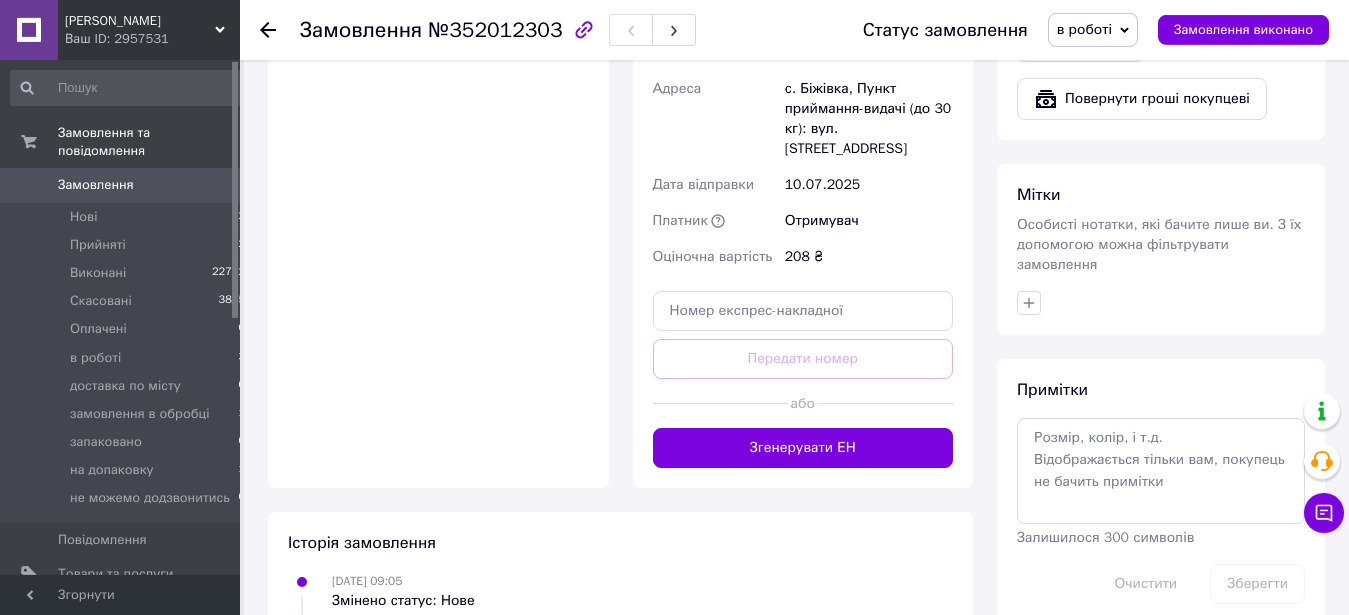 scroll, scrollTop: 1013, scrollLeft: 0, axis: vertical 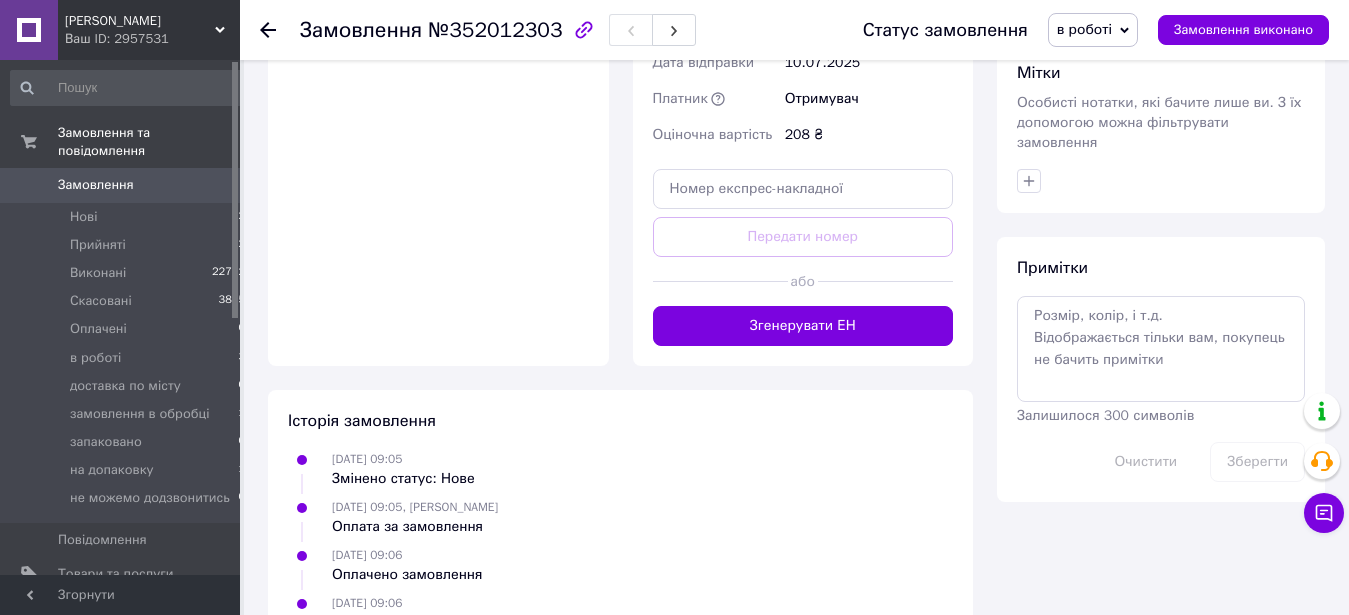 drag, startPoint x: 905, startPoint y: 301, endPoint x: 1018, endPoint y: 193, distance: 156.3106 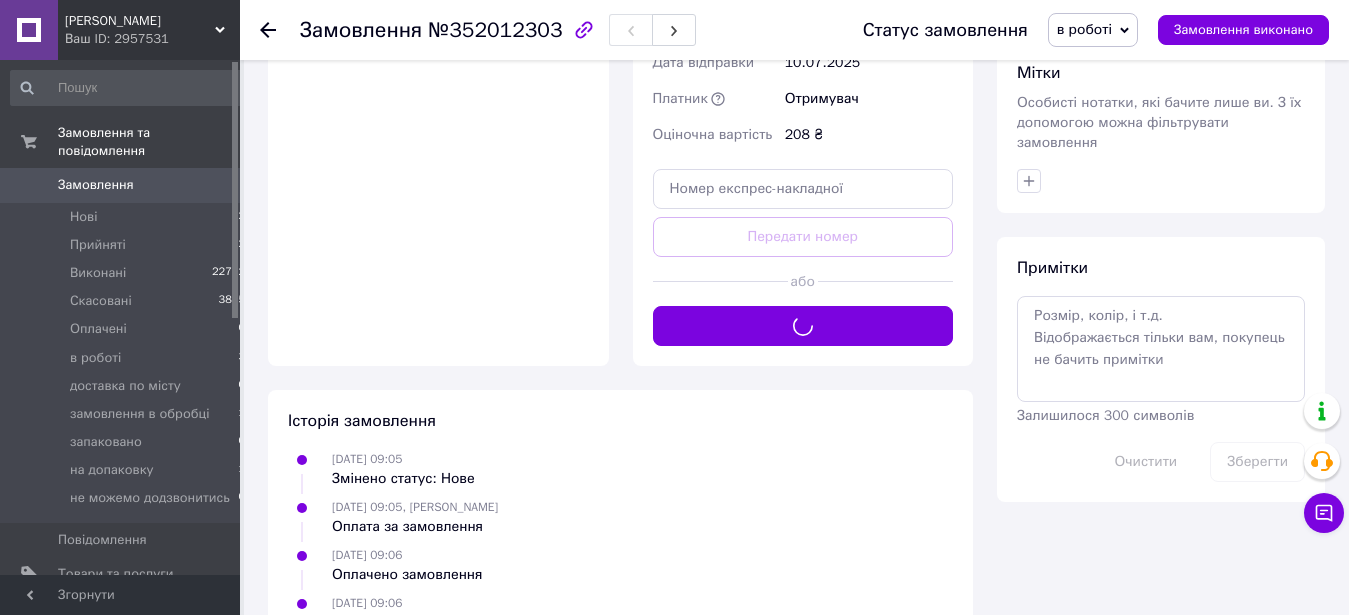 click on "в роботі" at bounding box center [1084, 29] 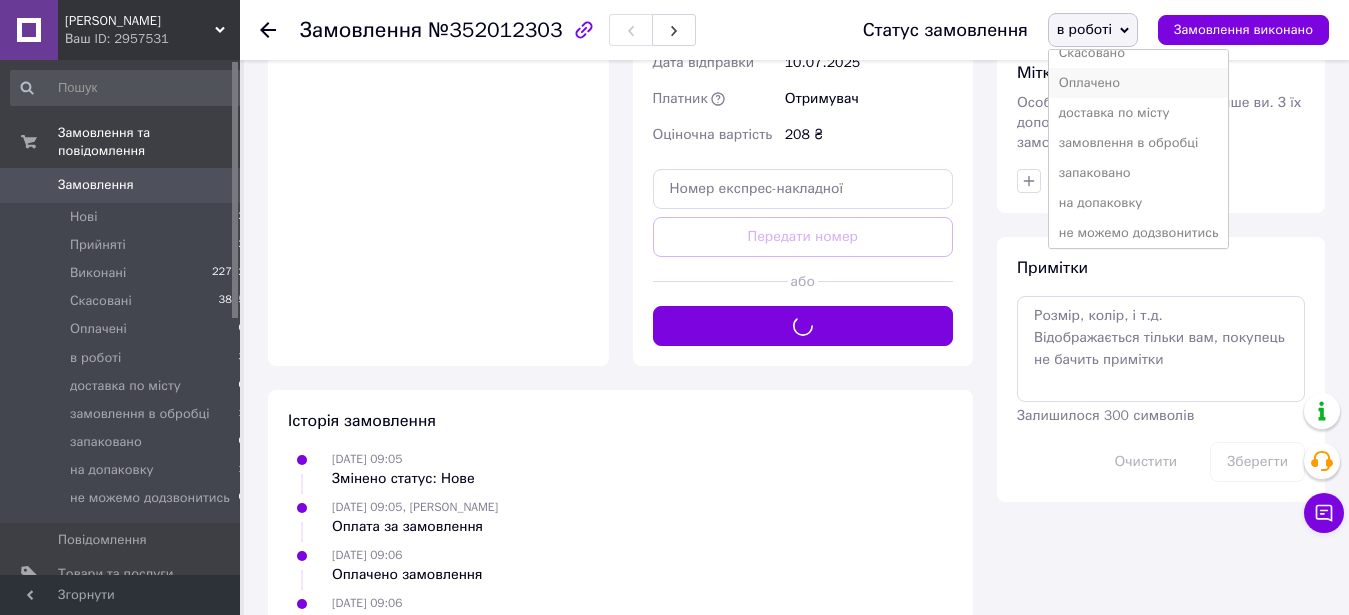 scroll, scrollTop: 99, scrollLeft: 0, axis: vertical 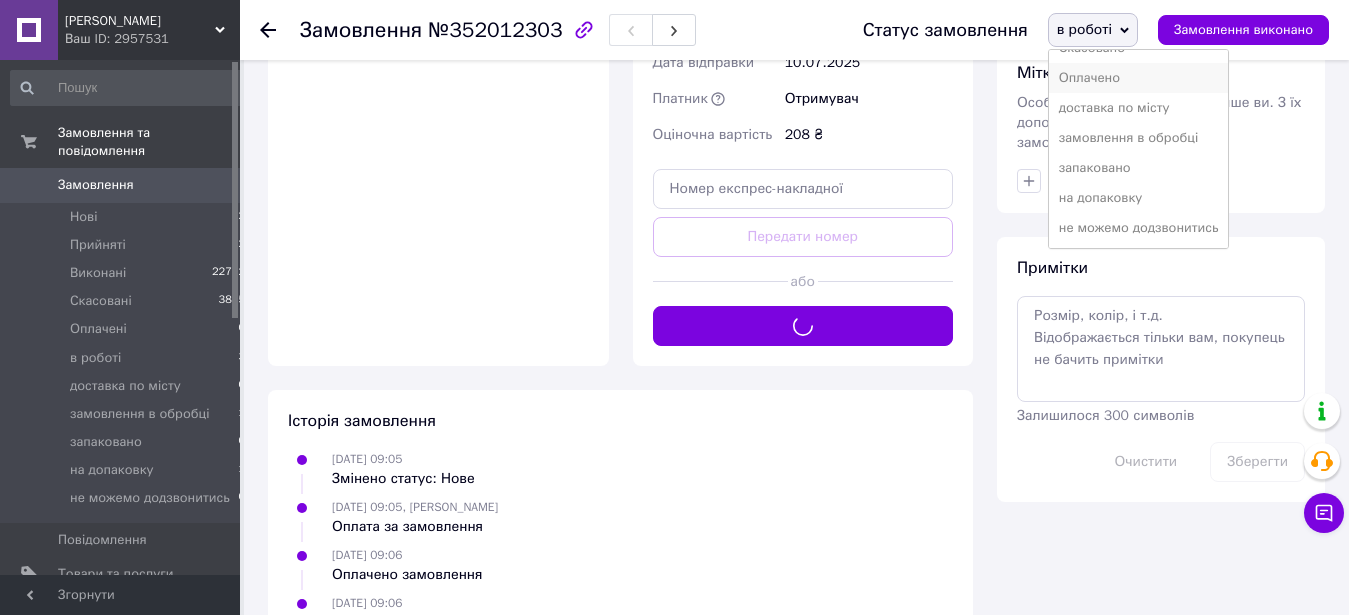 click on "запаковано" at bounding box center [1139, 168] 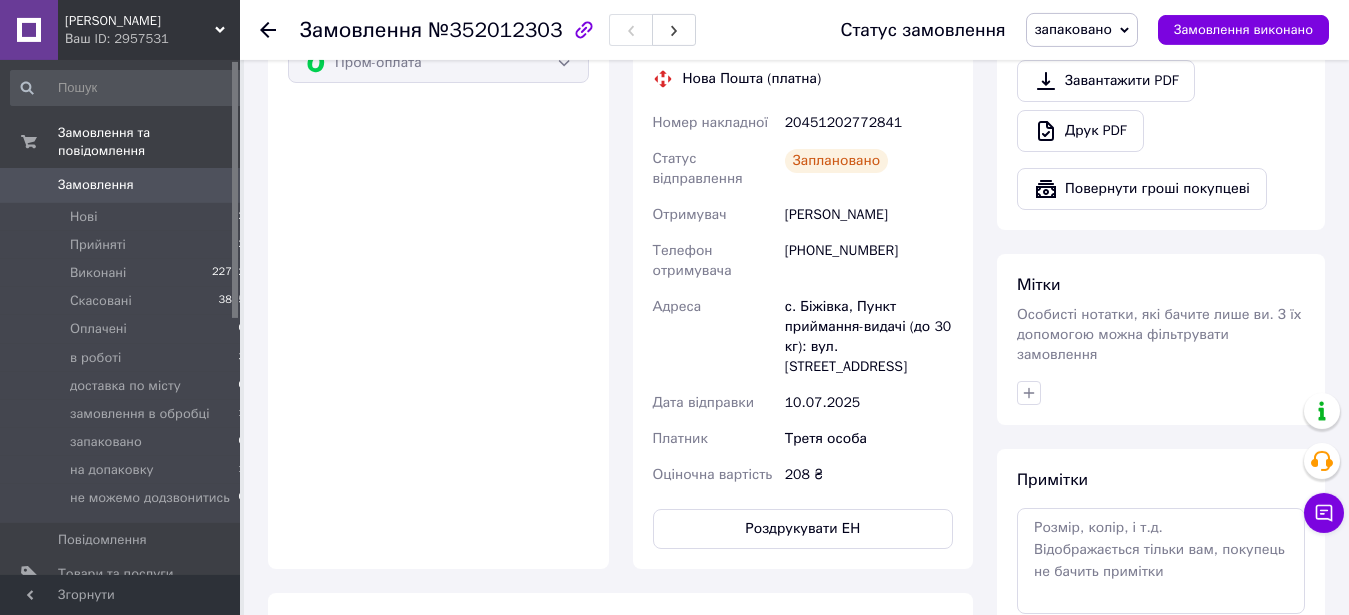scroll, scrollTop: 809, scrollLeft: 0, axis: vertical 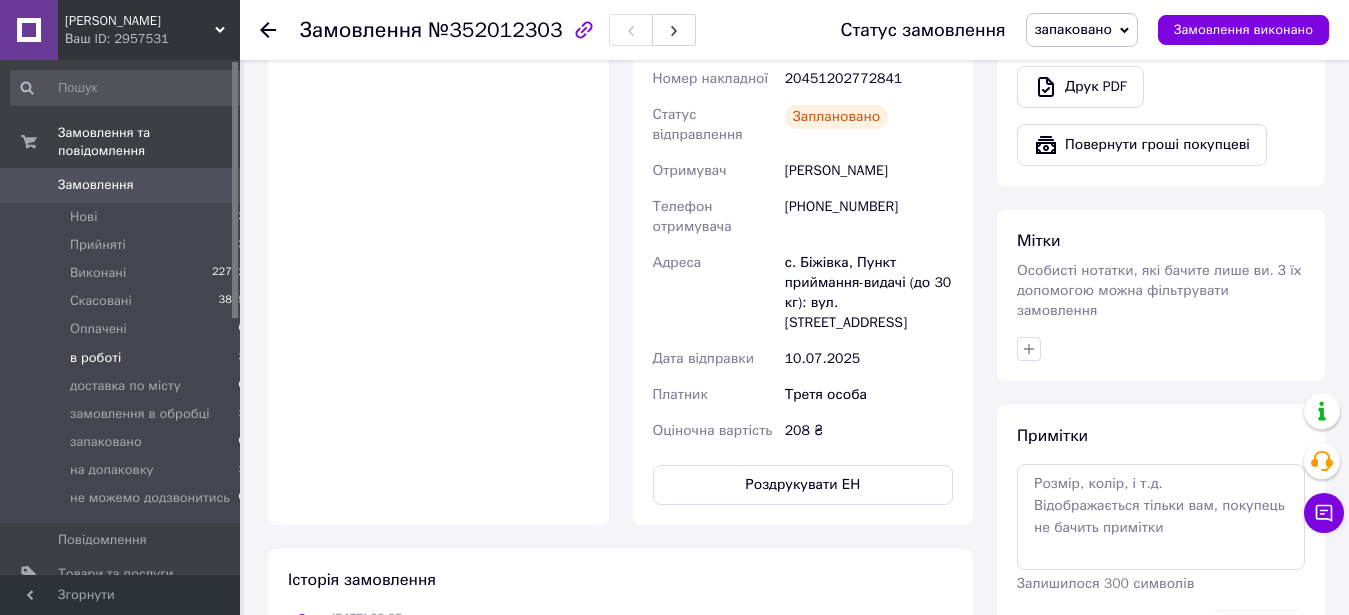 click on "в роботі 3" at bounding box center (128, 358) 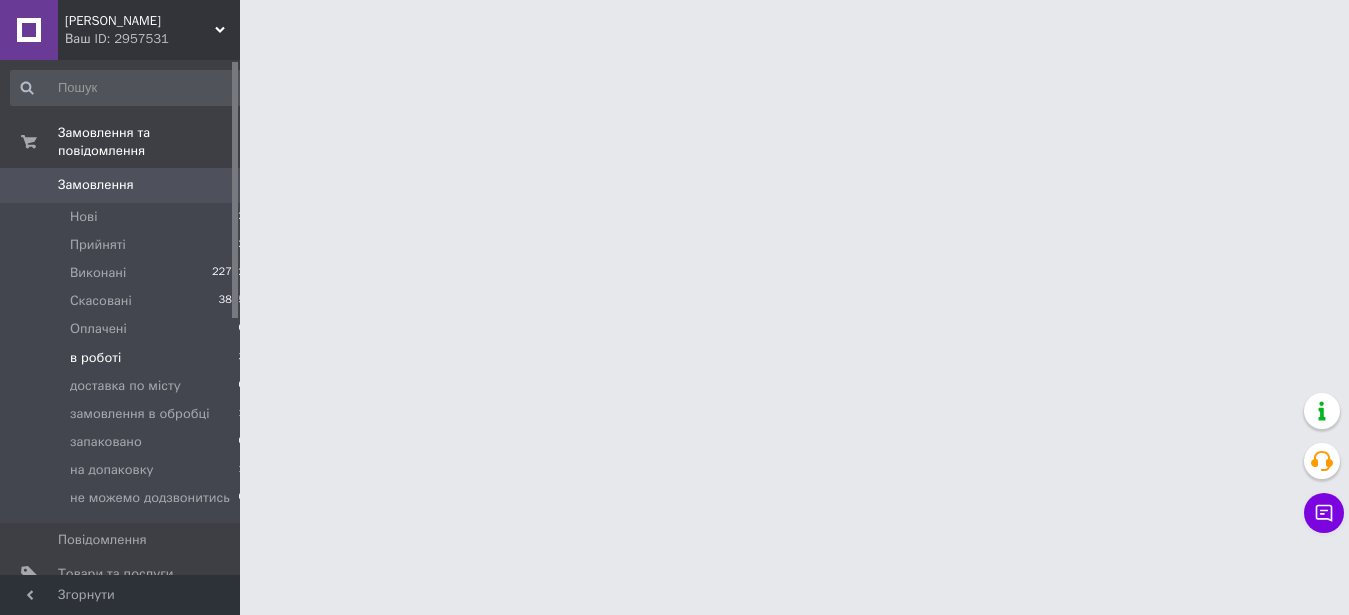 scroll, scrollTop: 0, scrollLeft: 0, axis: both 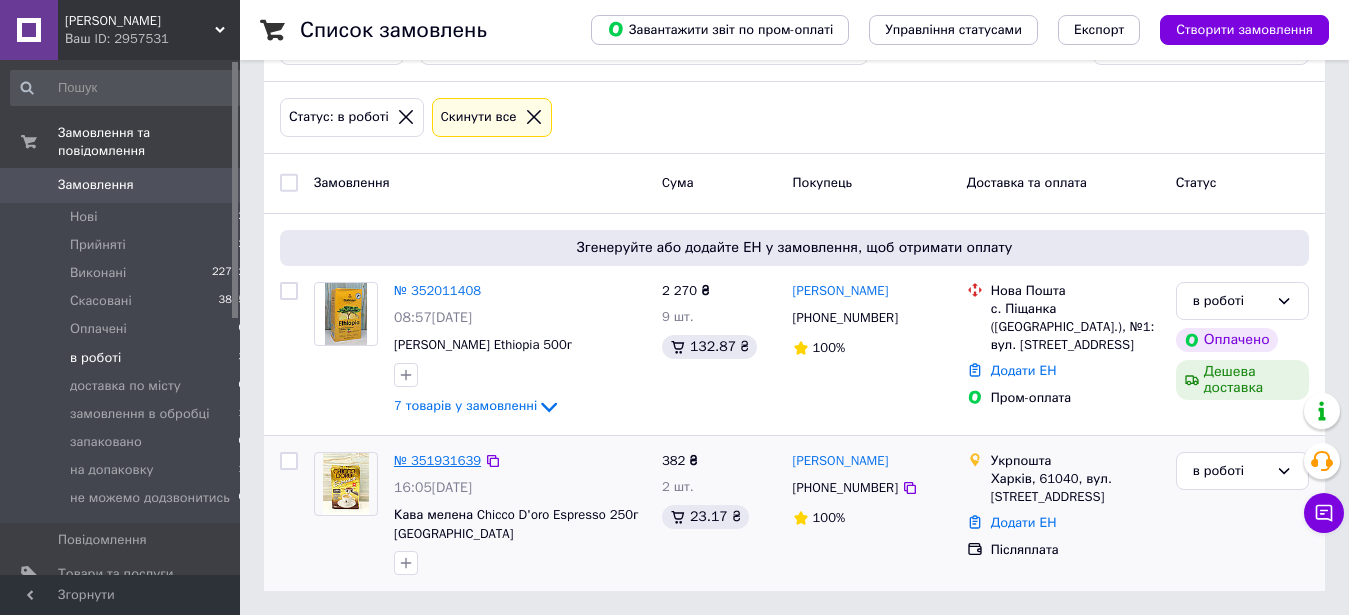 click on "№ 351931639" at bounding box center [437, 460] 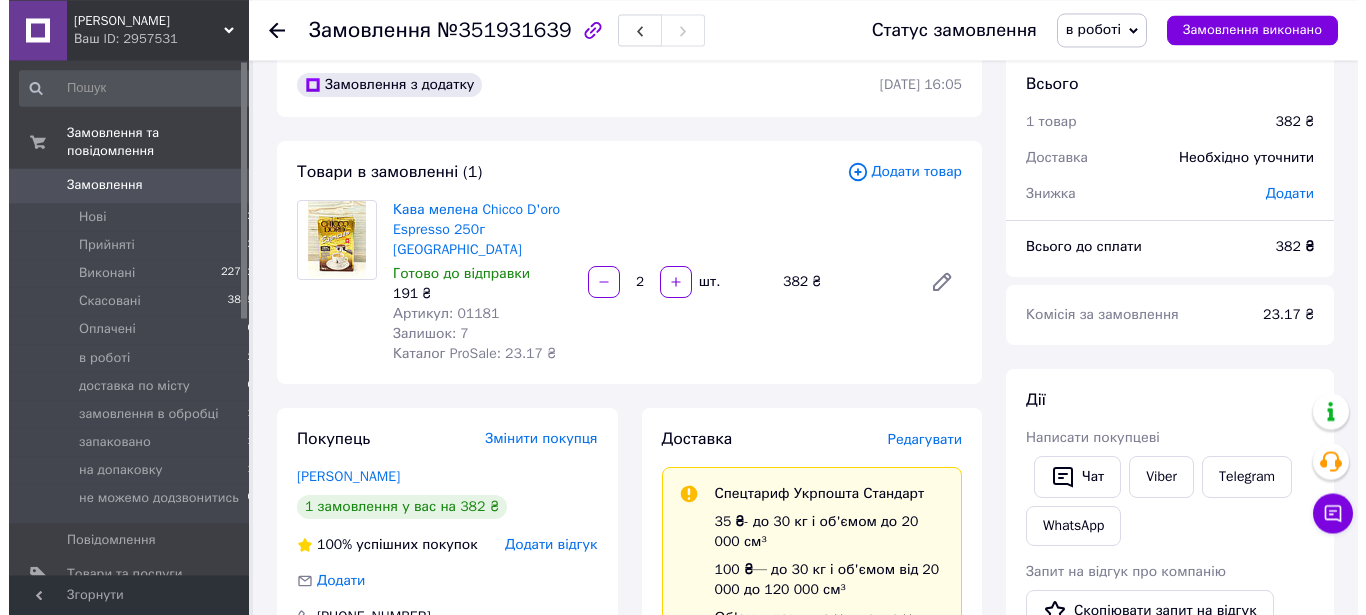 scroll, scrollTop: 30, scrollLeft: 0, axis: vertical 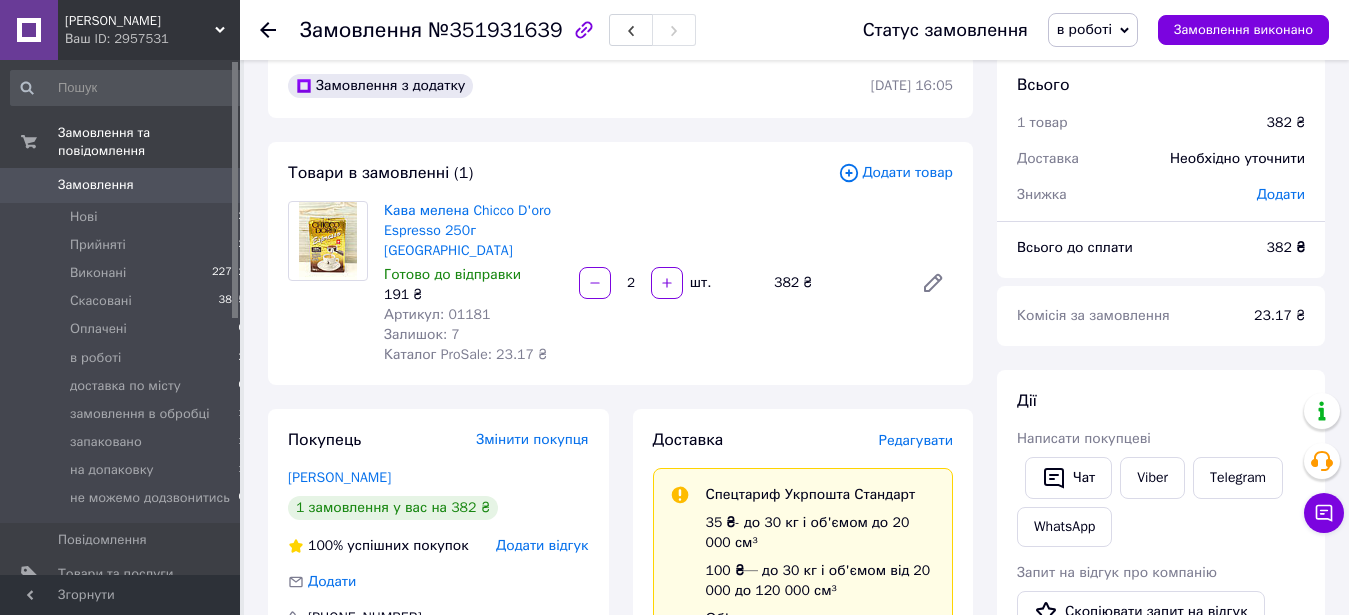 click on "Редагувати" at bounding box center [916, 440] 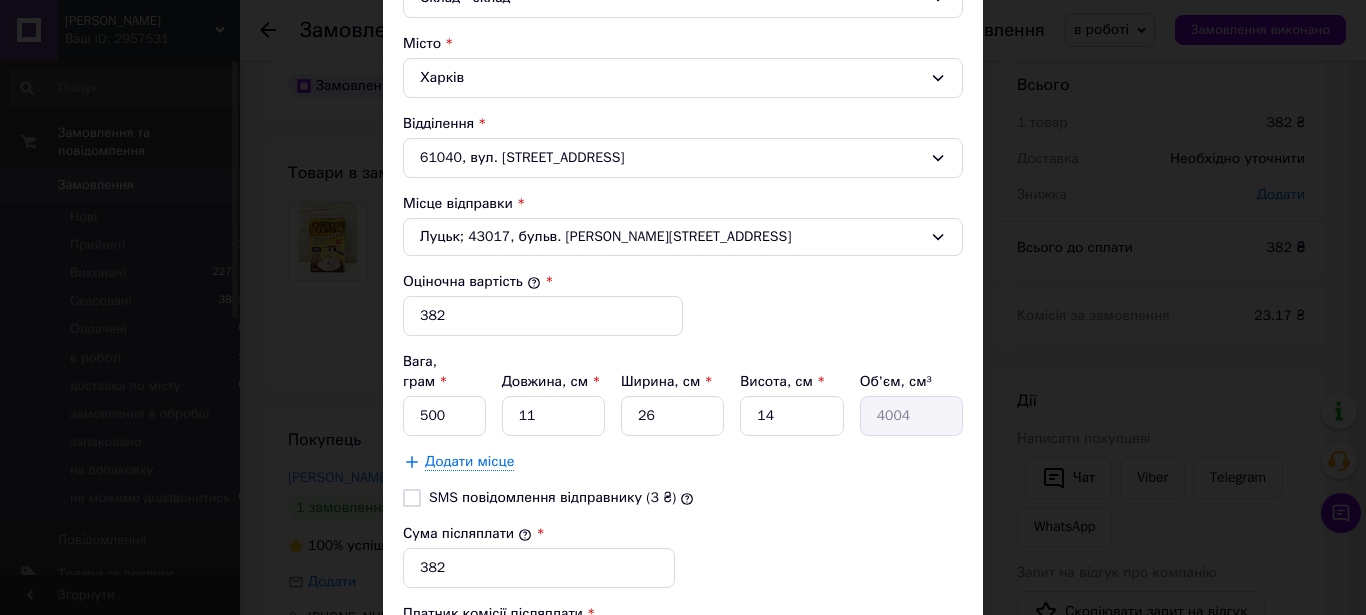scroll, scrollTop: 684, scrollLeft: 0, axis: vertical 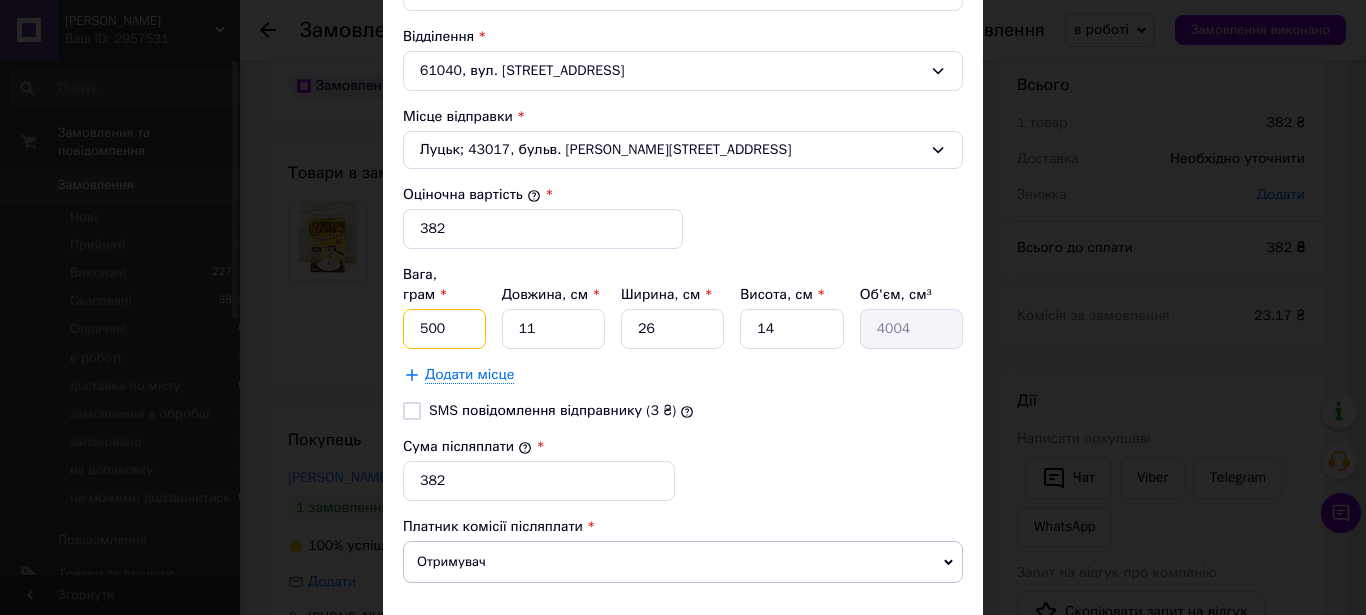 click on "500" at bounding box center [444, 329] 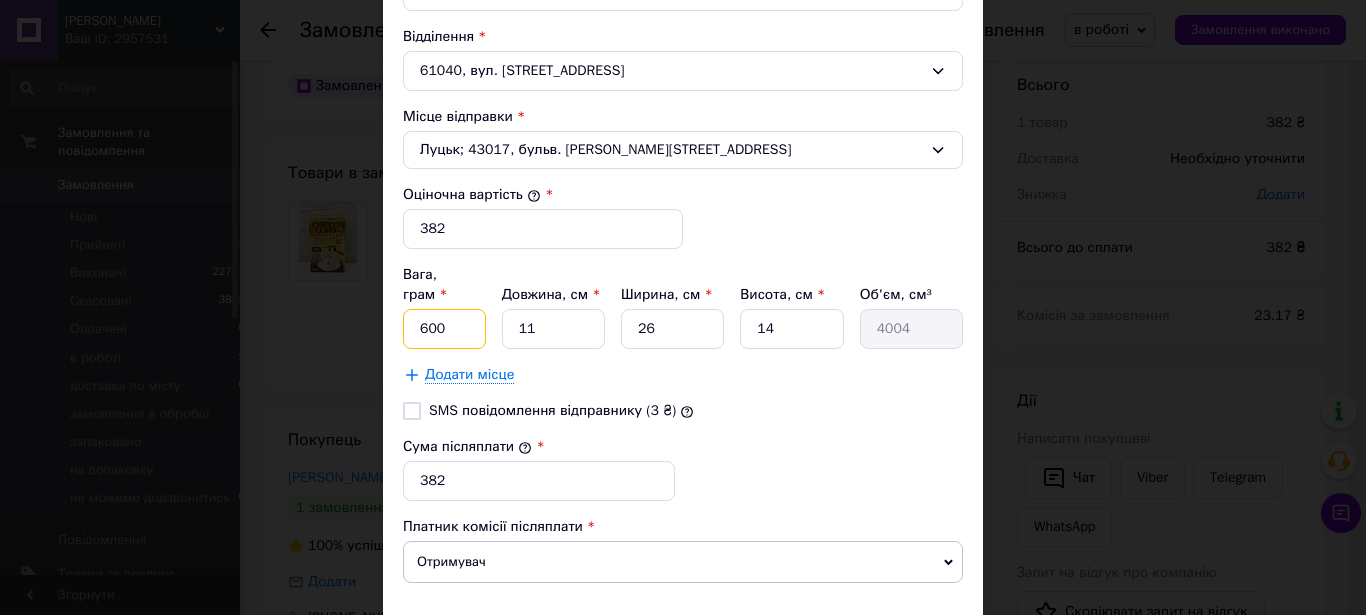 type on "600" 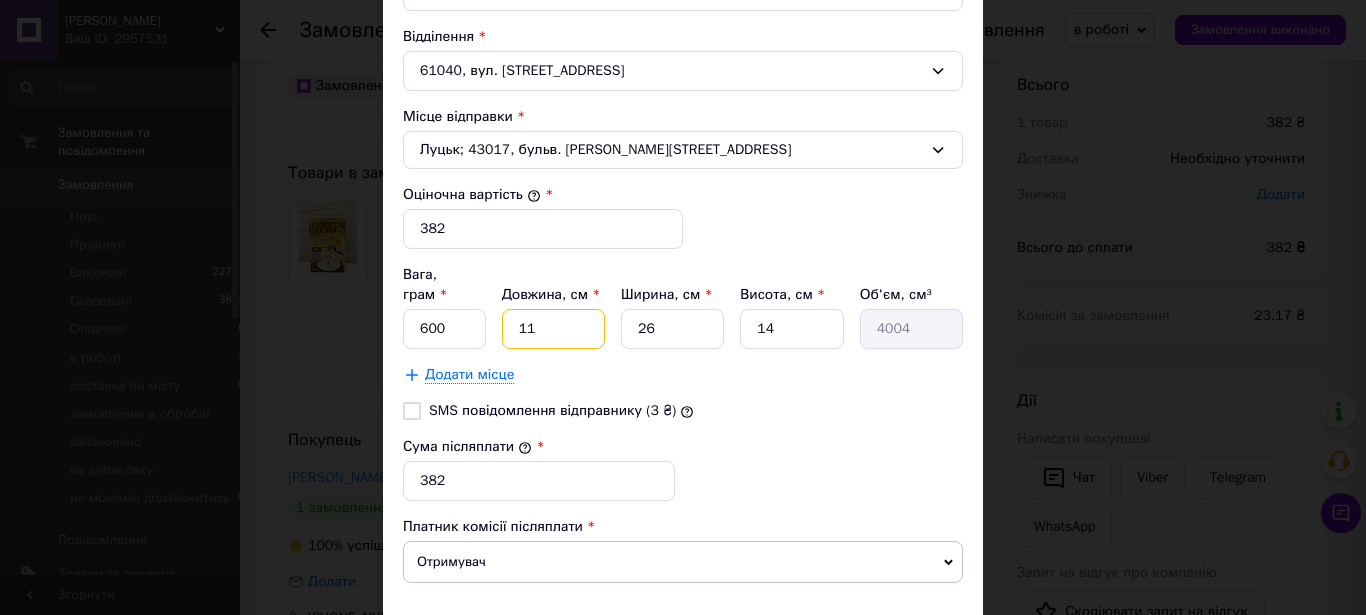 click on "11" at bounding box center (553, 329) 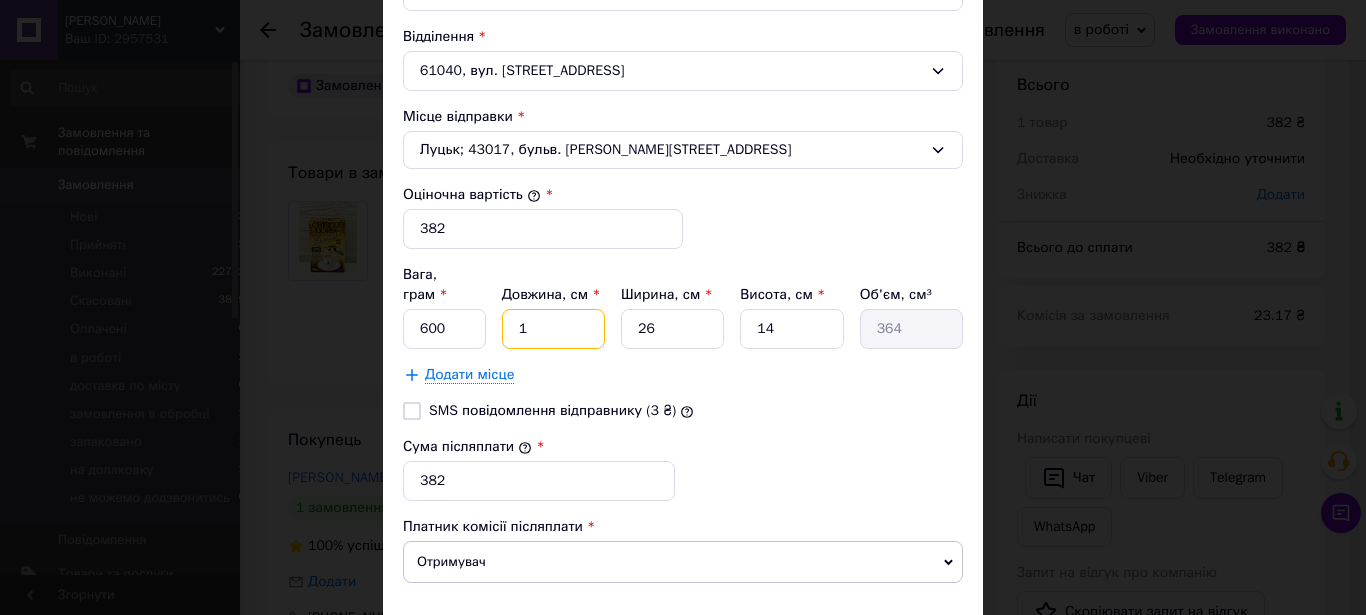 type on "19" 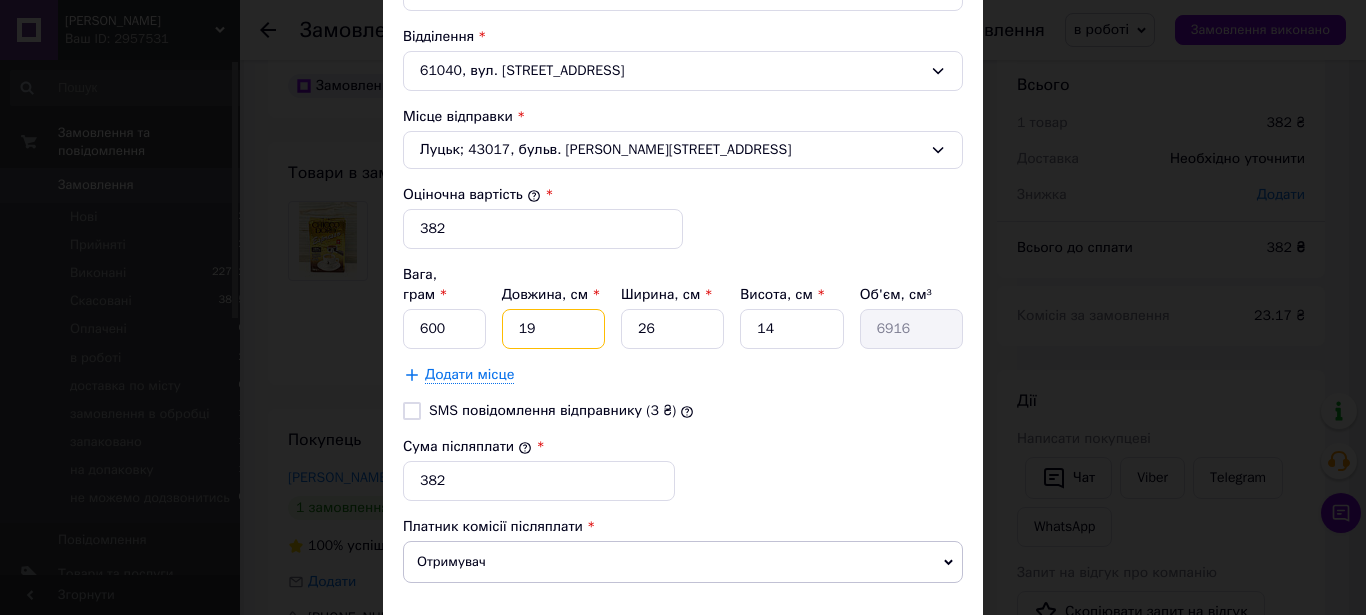 type on "19" 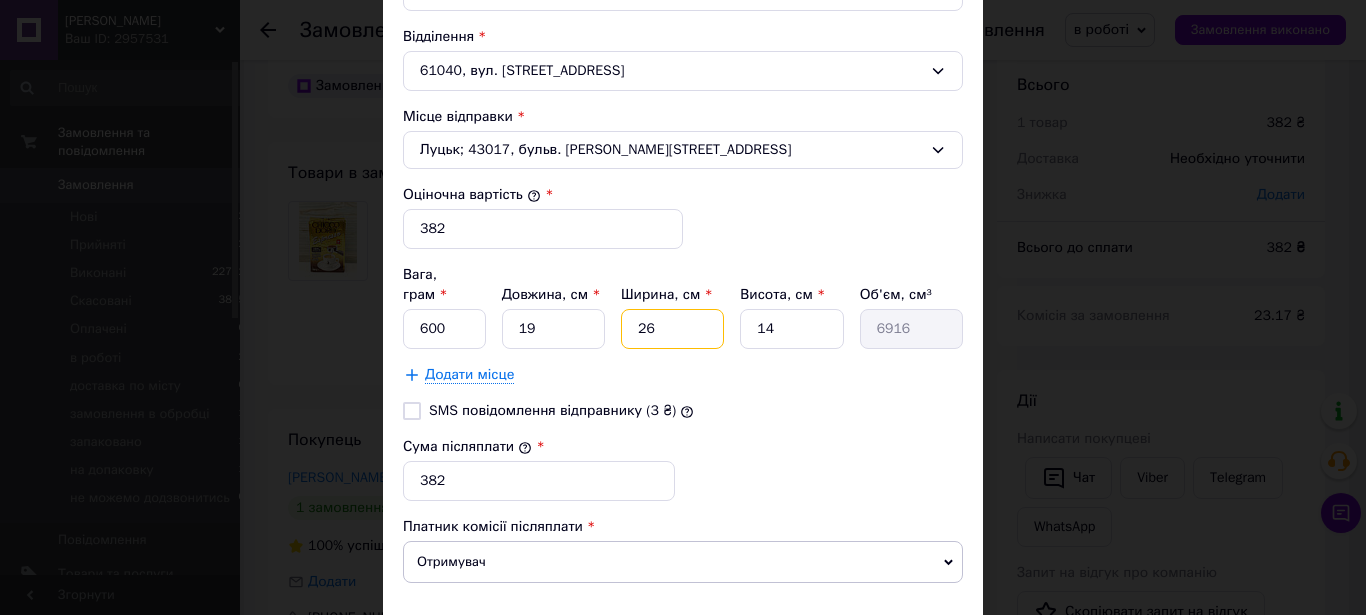 click on "26" at bounding box center (672, 329) 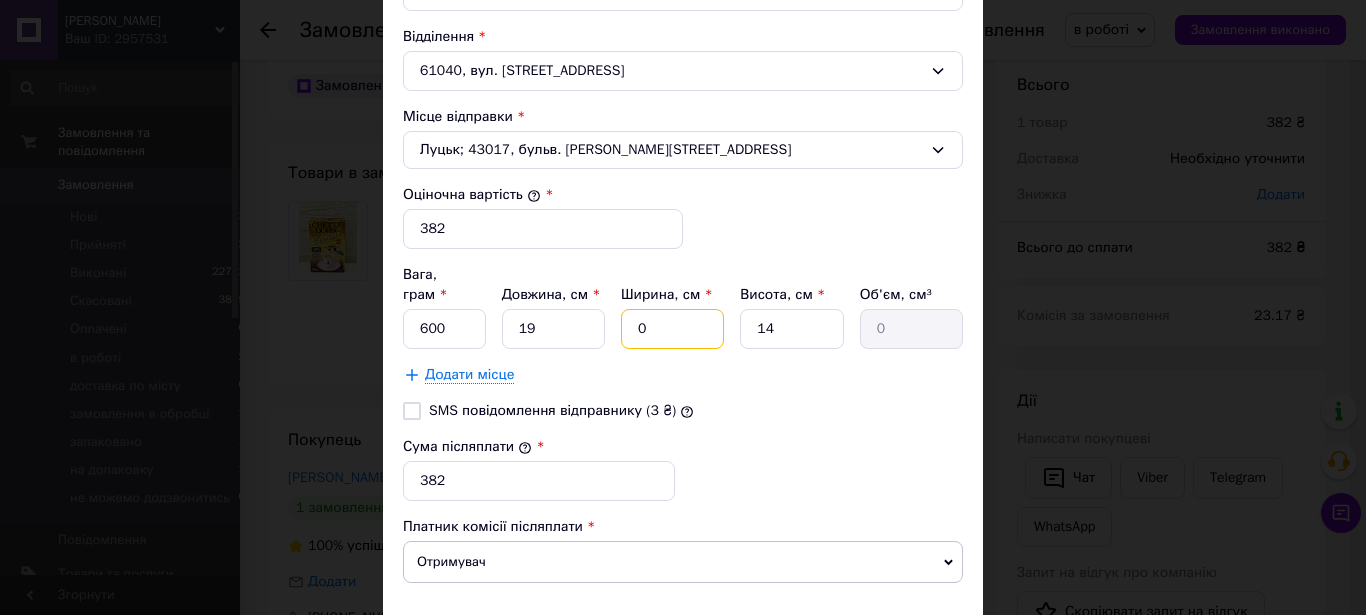 type 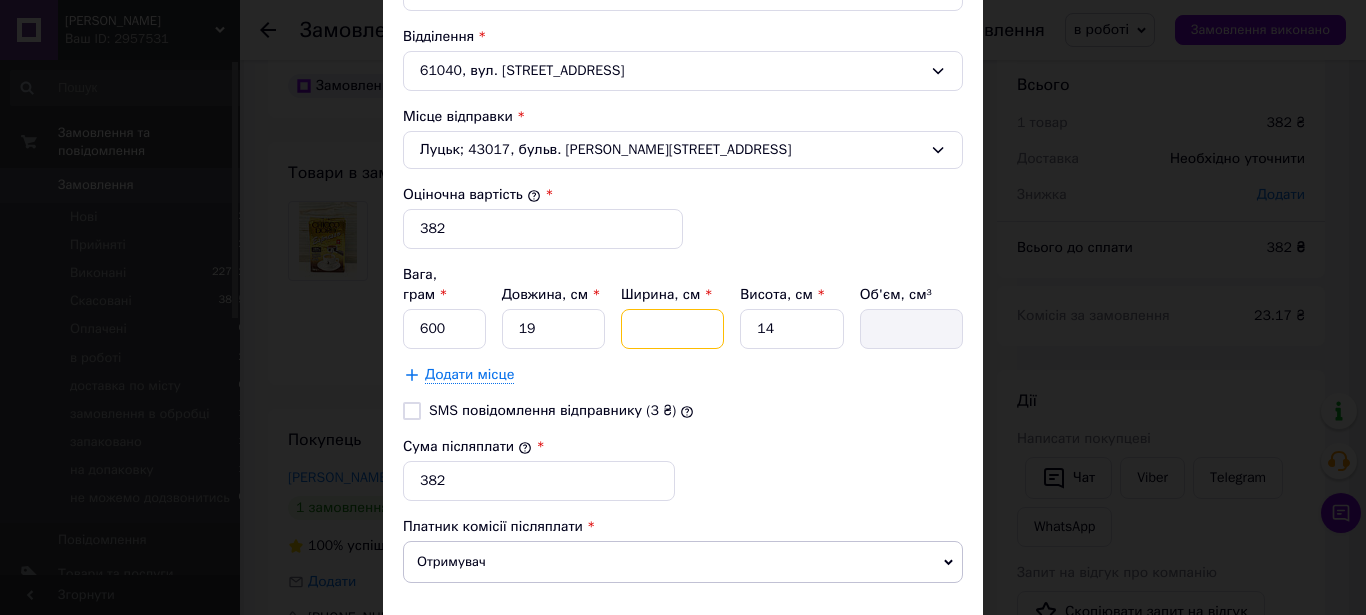 type on "1" 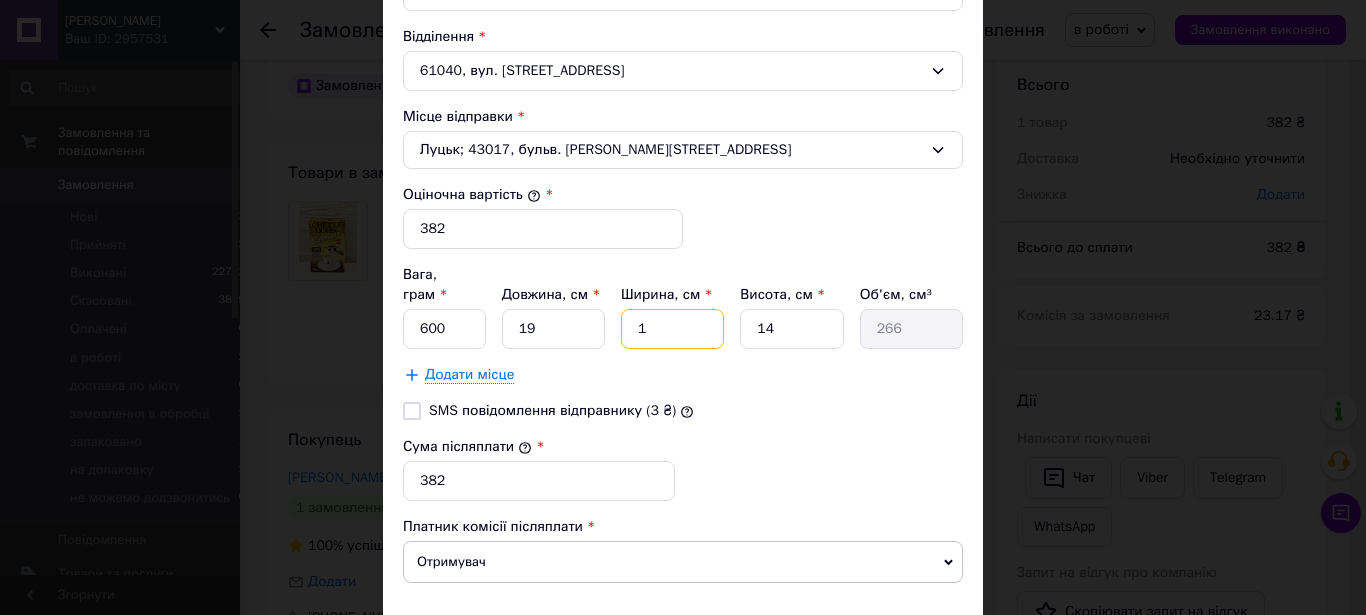 type on "10" 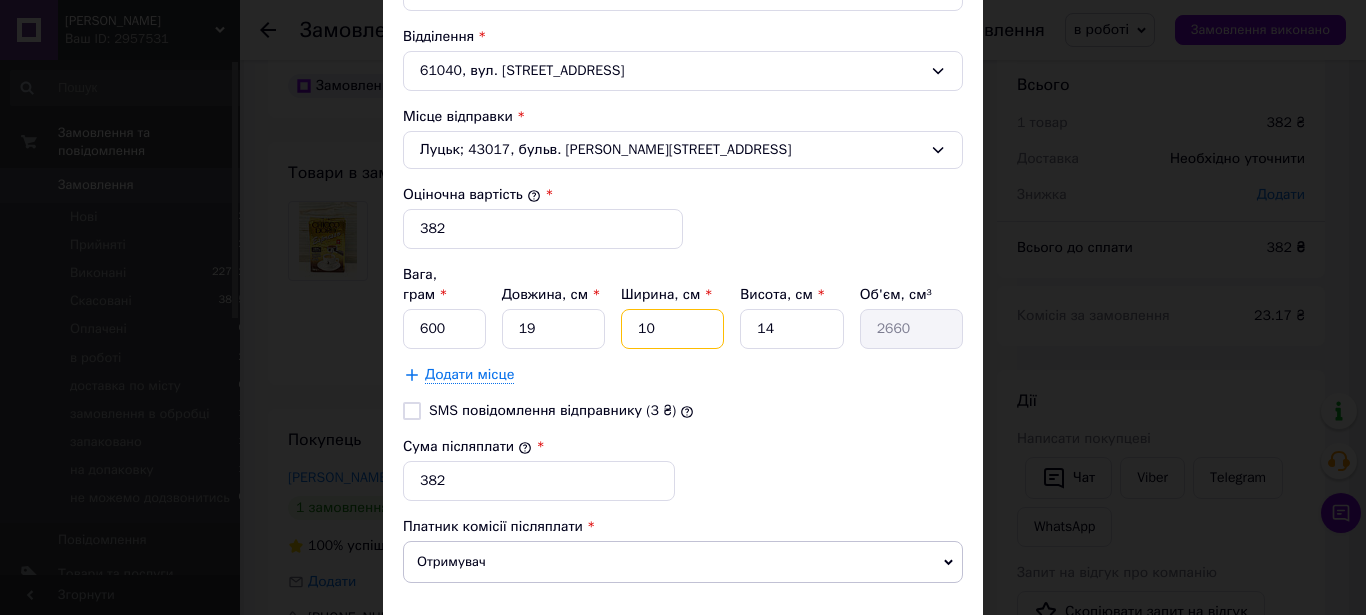 type on "10" 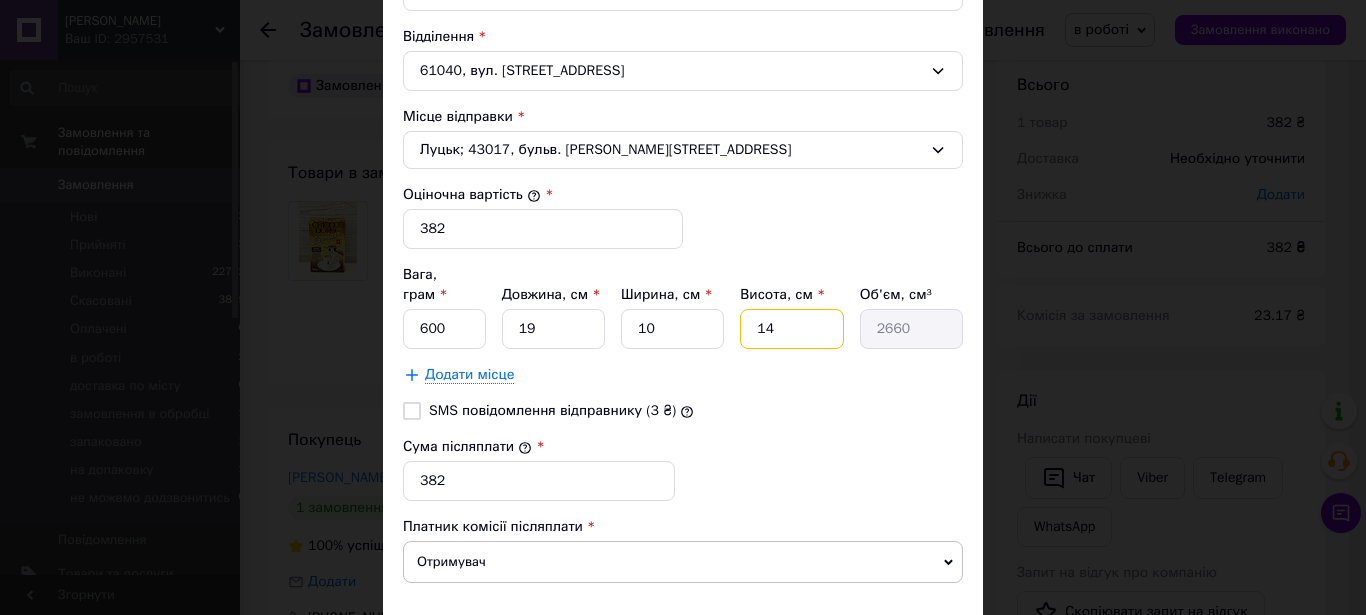 click on "14" at bounding box center [791, 329] 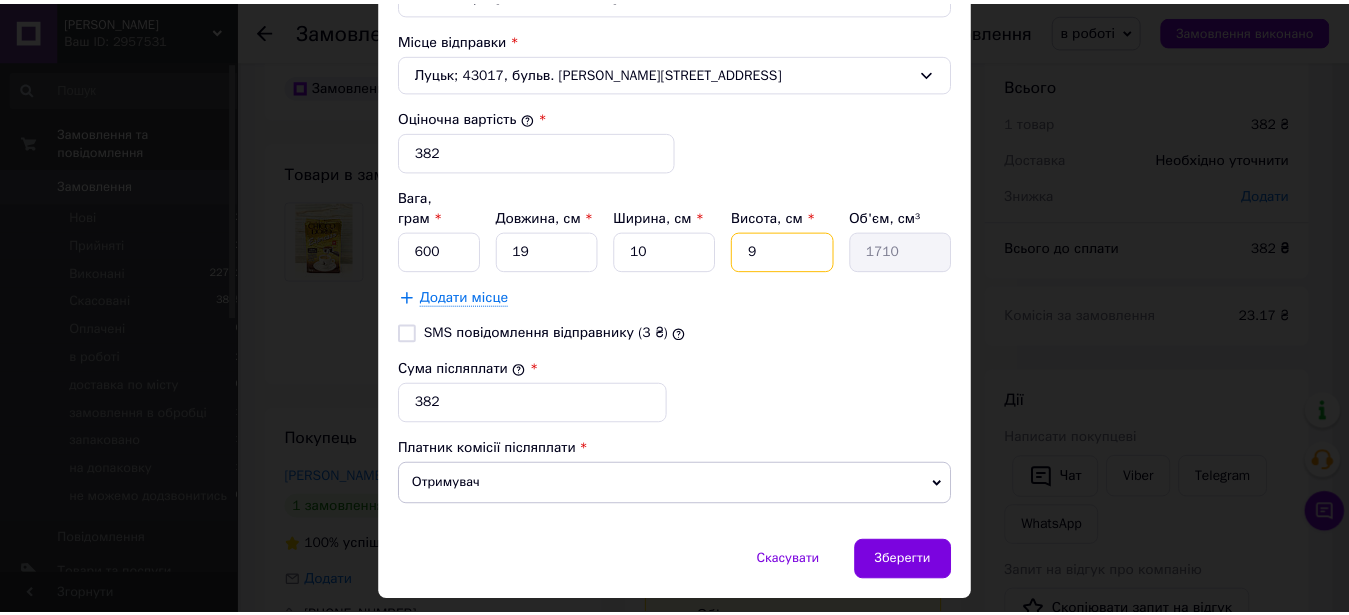 scroll, scrollTop: 798, scrollLeft: 0, axis: vertical 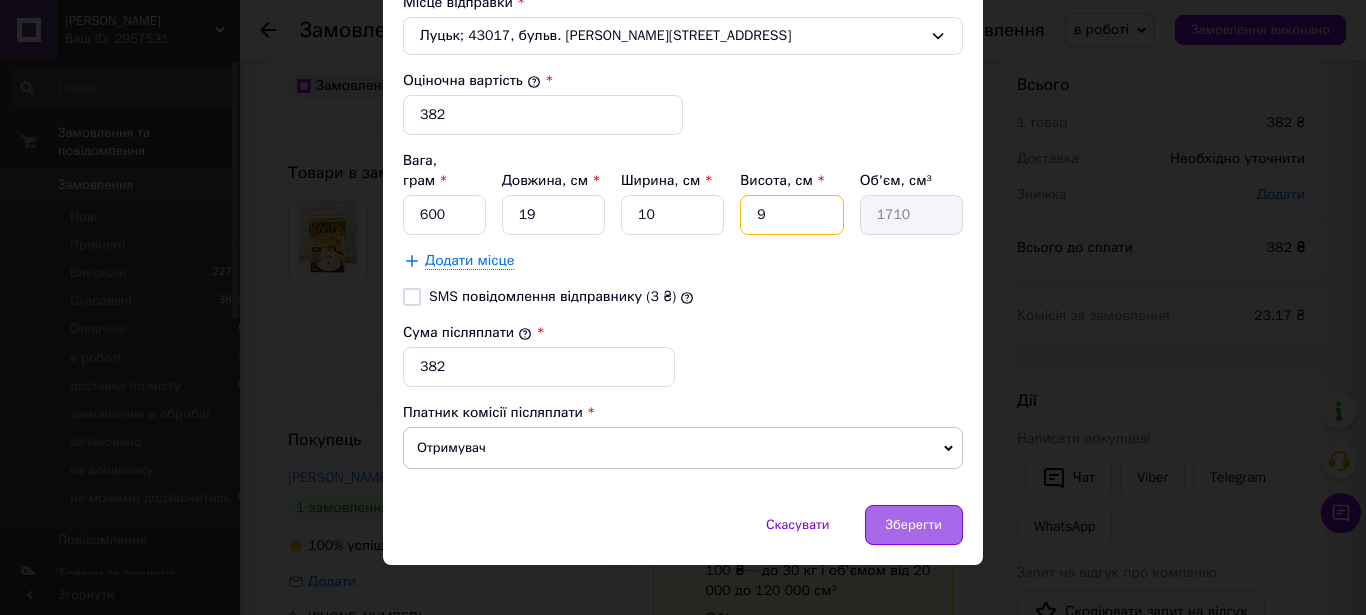 type on "9" 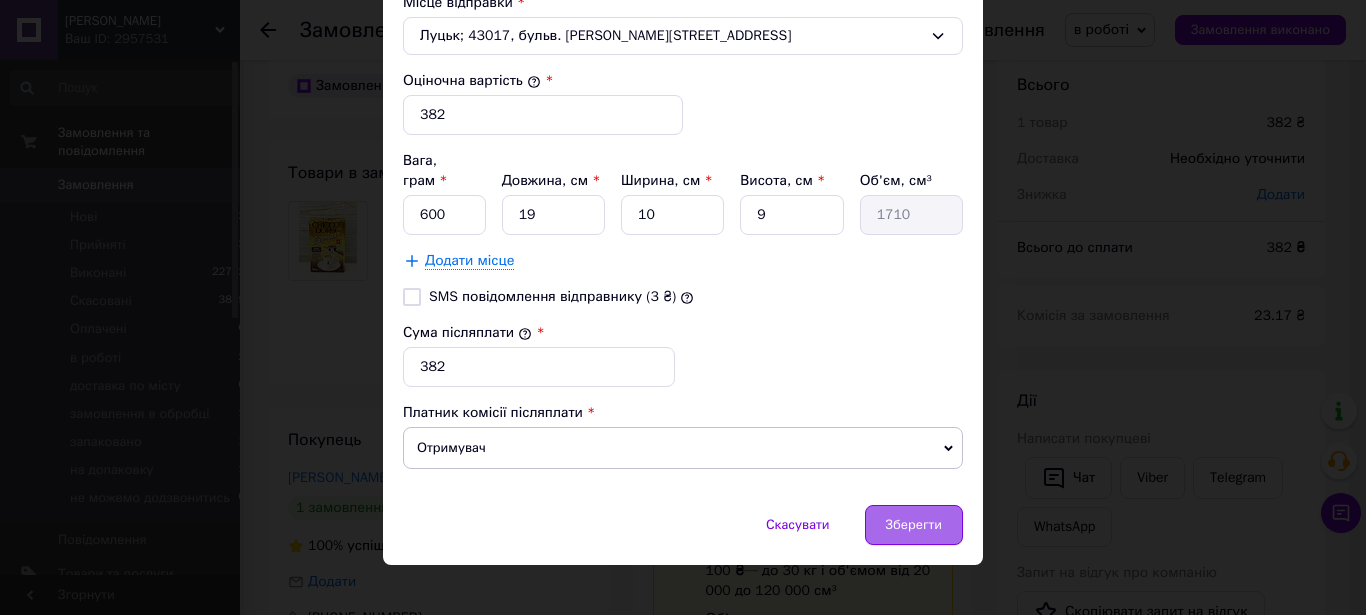 click on "Зберегти" at bounding box center (914, 525) 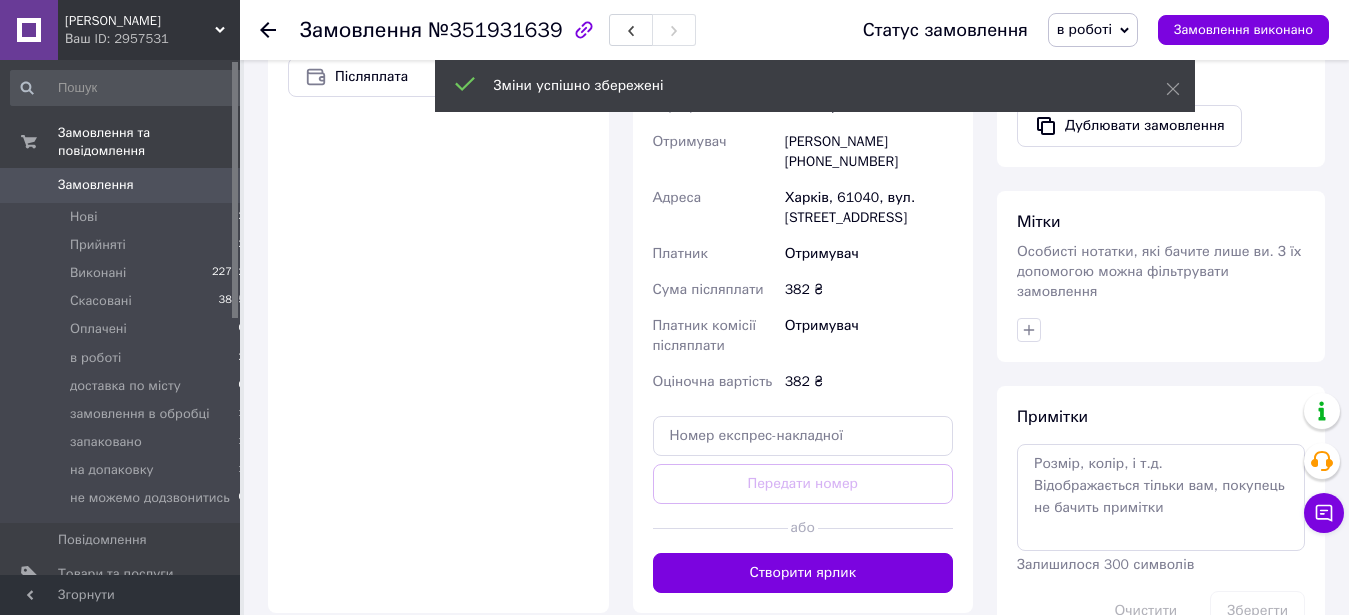 scroll, scrollTop: 1050, scrollLeft: 0, axis: vertical 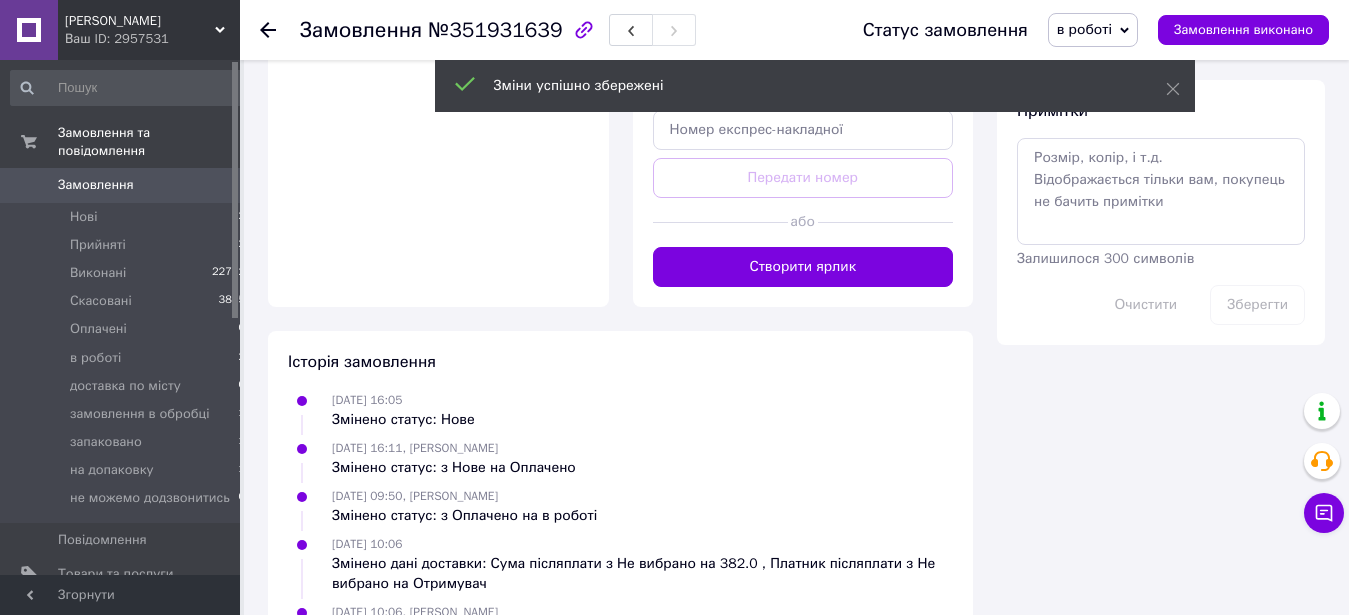 drag, startPoint x: 884, startPoint y: 246, endPoint x: 1004, endPoint y: 141, distance: 159.4522 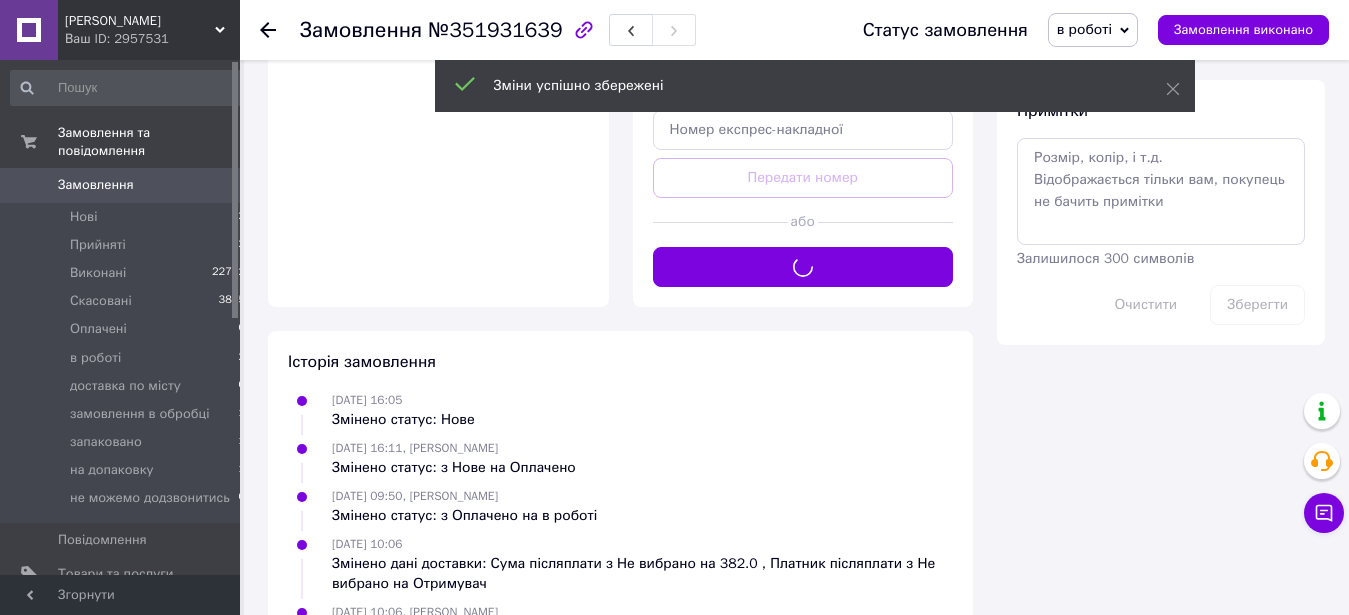drag, startPoint x: 1103, startPoint y: 27, endPoint x: 1089, endPoint y: 145, distance: 118.82761 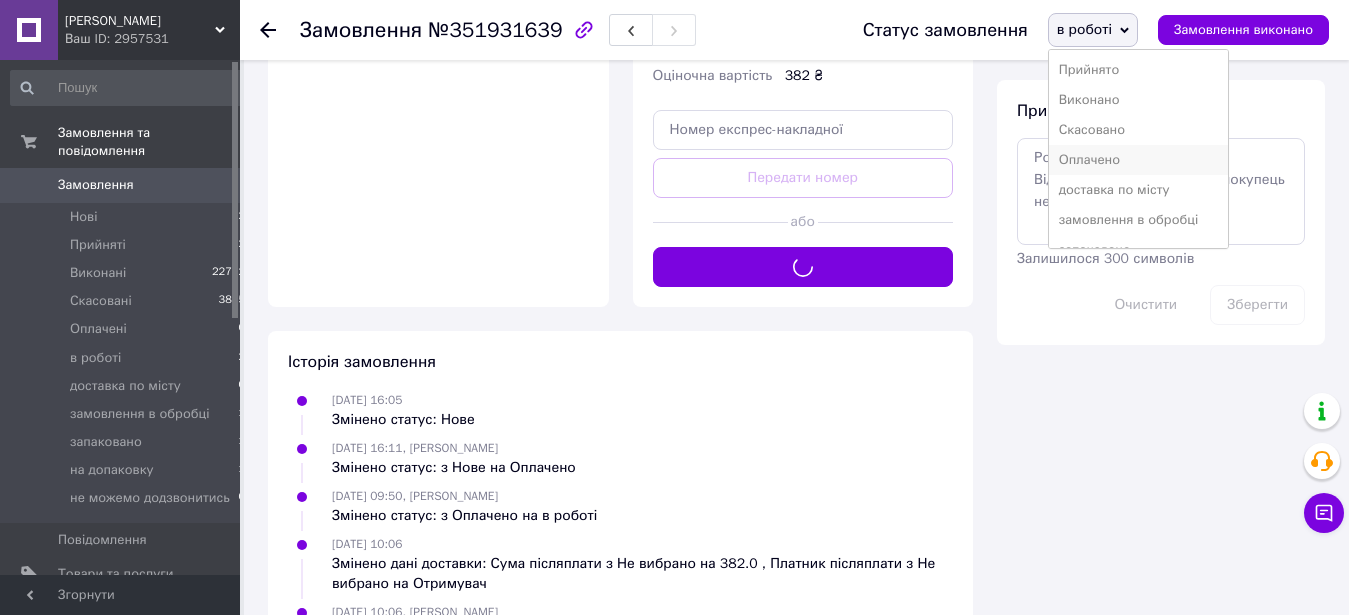 scroll, scrollTop: 99, scrollLeft: 0, axis: vertical 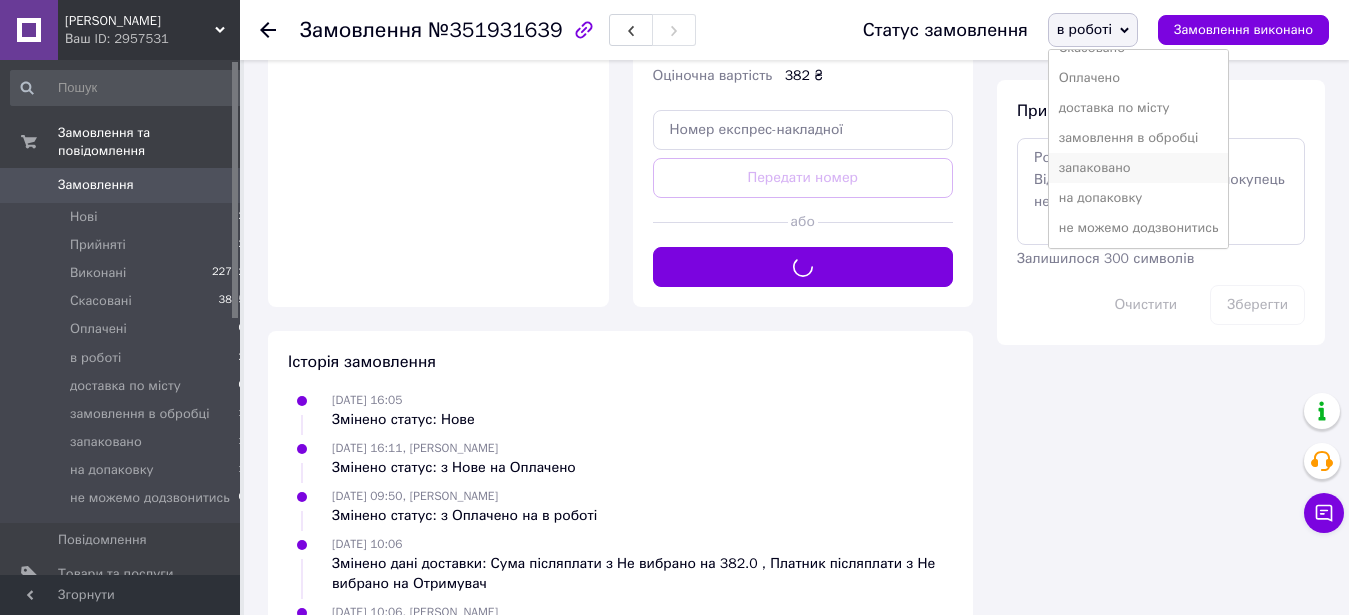 click on "запаковано" at bounding box center [1139, 168] 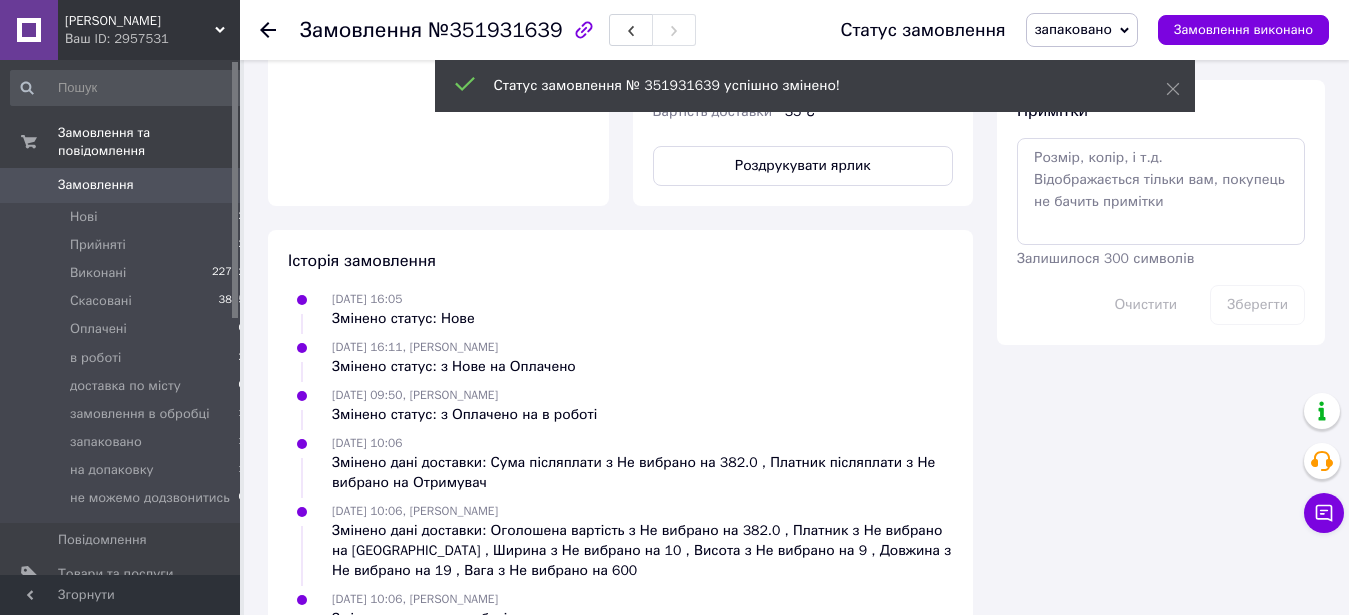 scroll, scrollTop: 1040, scrollLeft: 0, axis: vertical 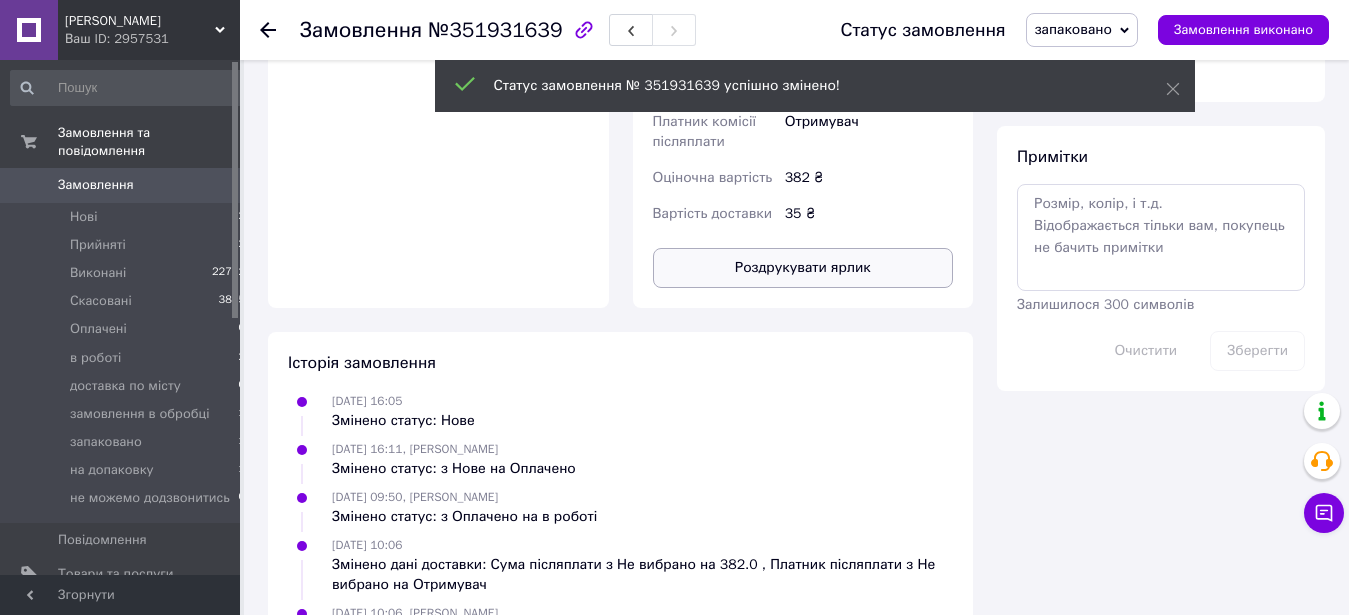 click on "Роздрукувати ярлик" at bounding box center [803, 268] 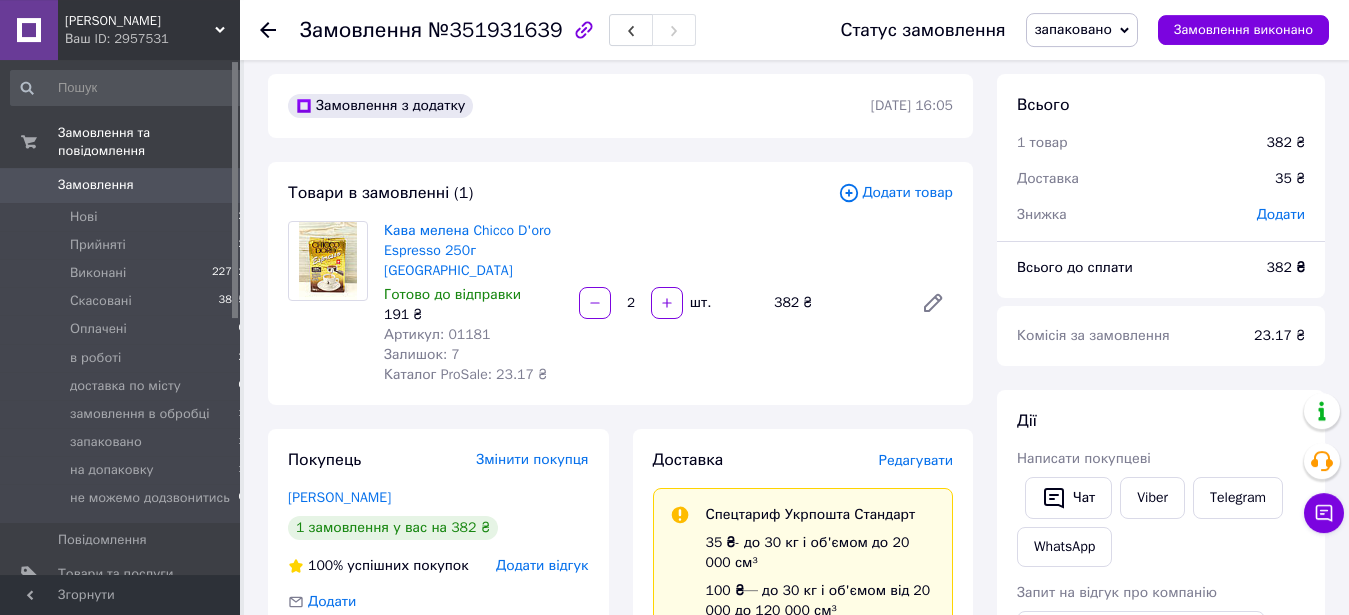 scroll, scrollTop: 0, scrollLeft: 0, axis: both 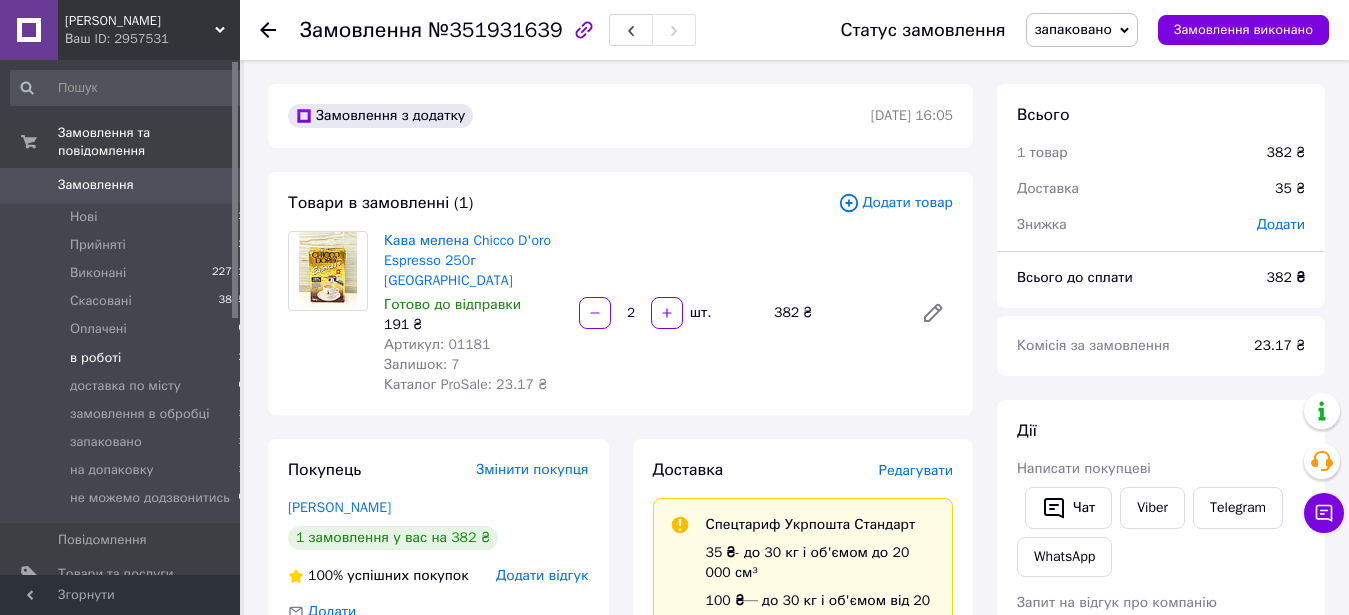 click on "в роботі 2" at bounding box center (128, 358) 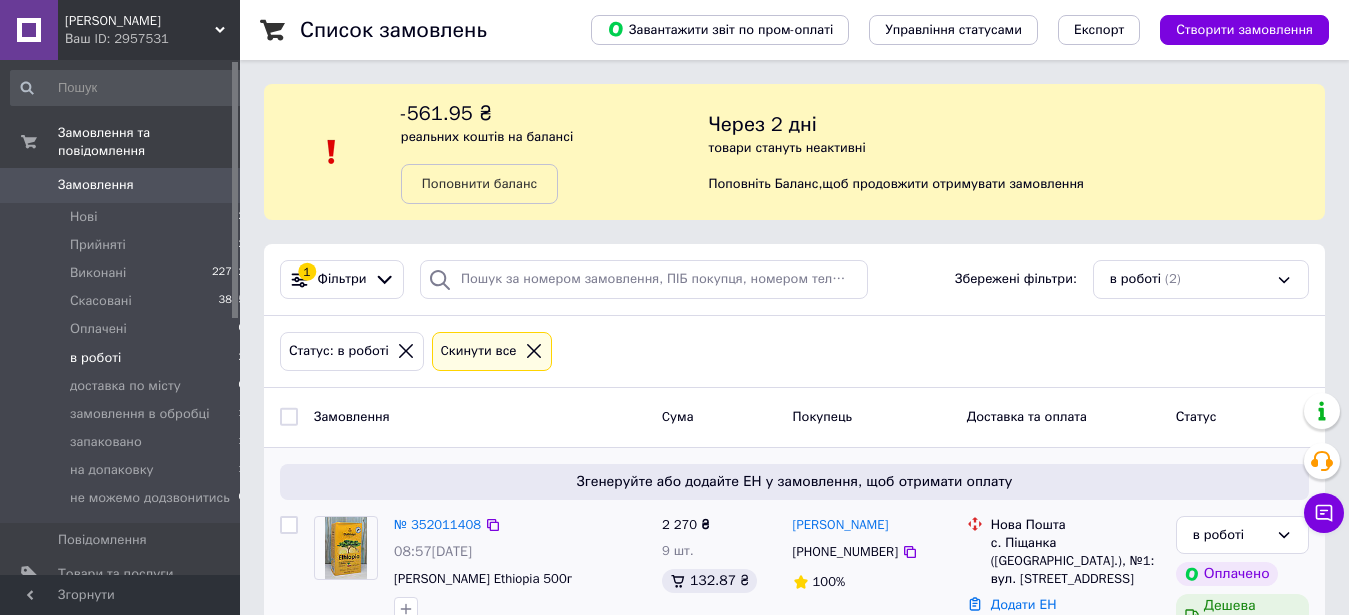 click on "№ 352011408" at bounding box center (437, 525) 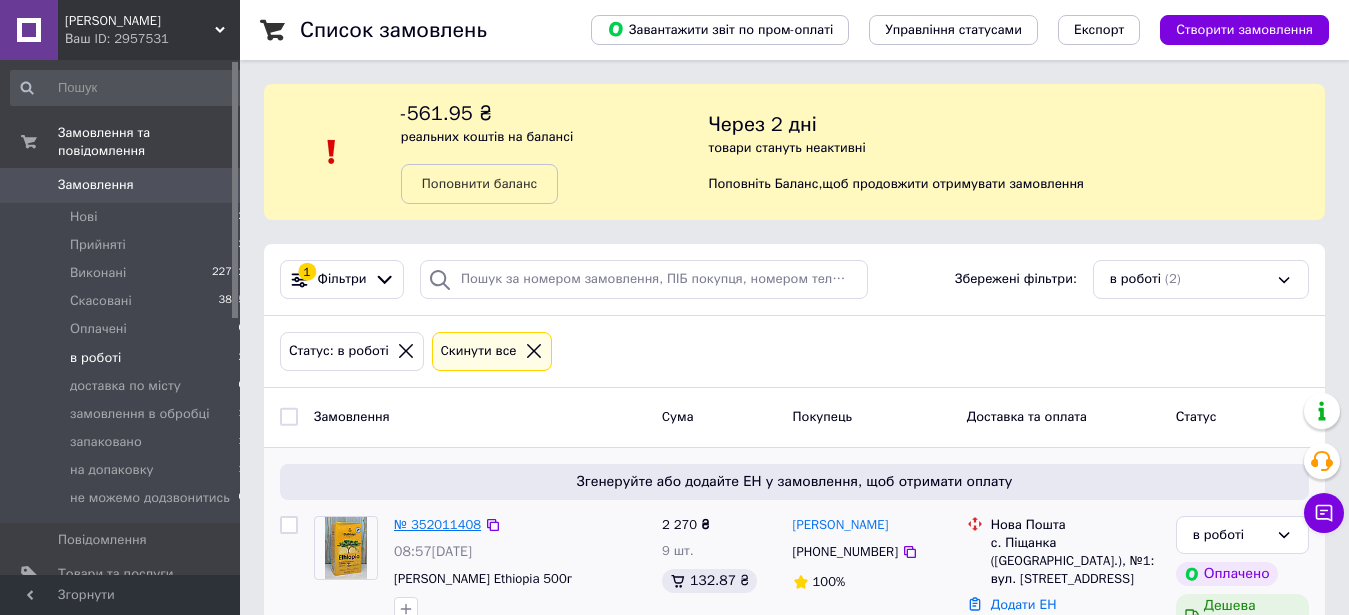 click on "№ 352011408" at bounding box center (437, 524) 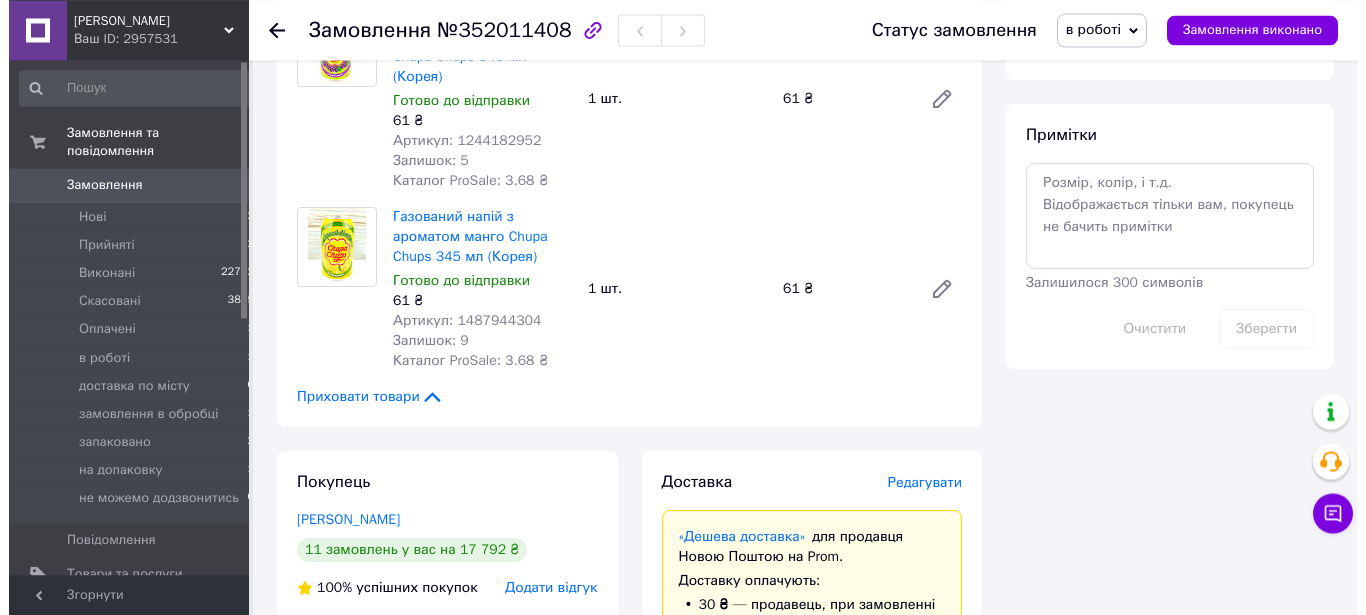 scroll, scrollTop: 1224, scrollLeft: 0, axis: vertical 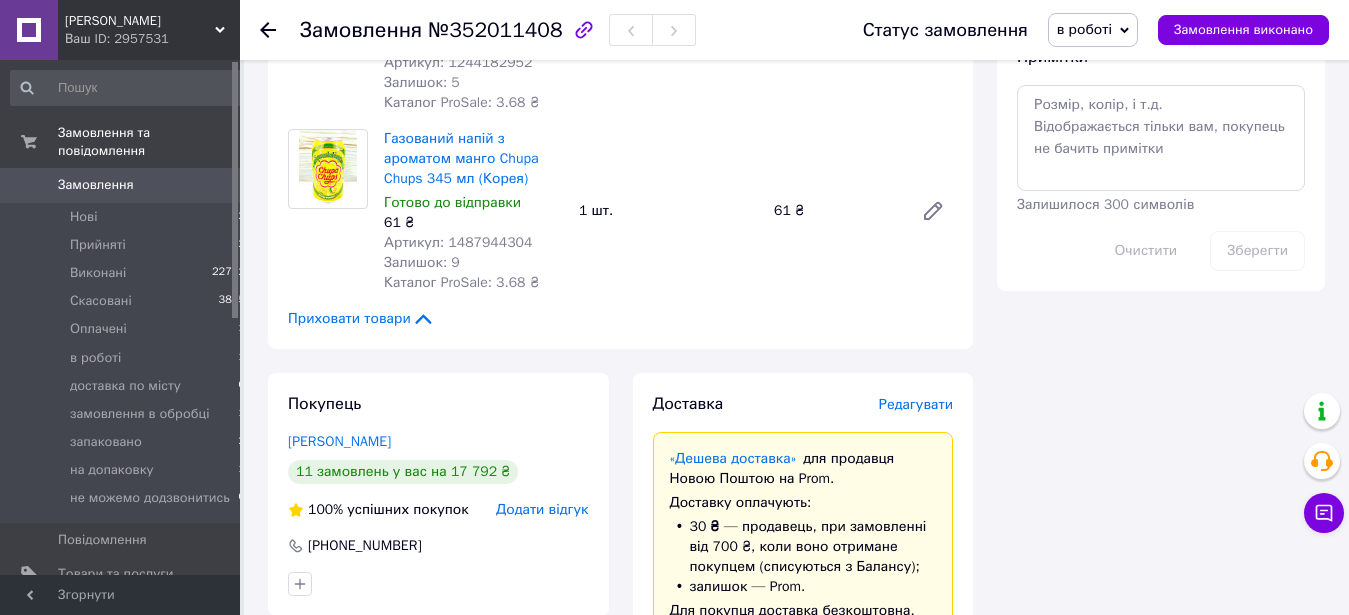 click on "Редагувати" at bounding box center [916, 404] 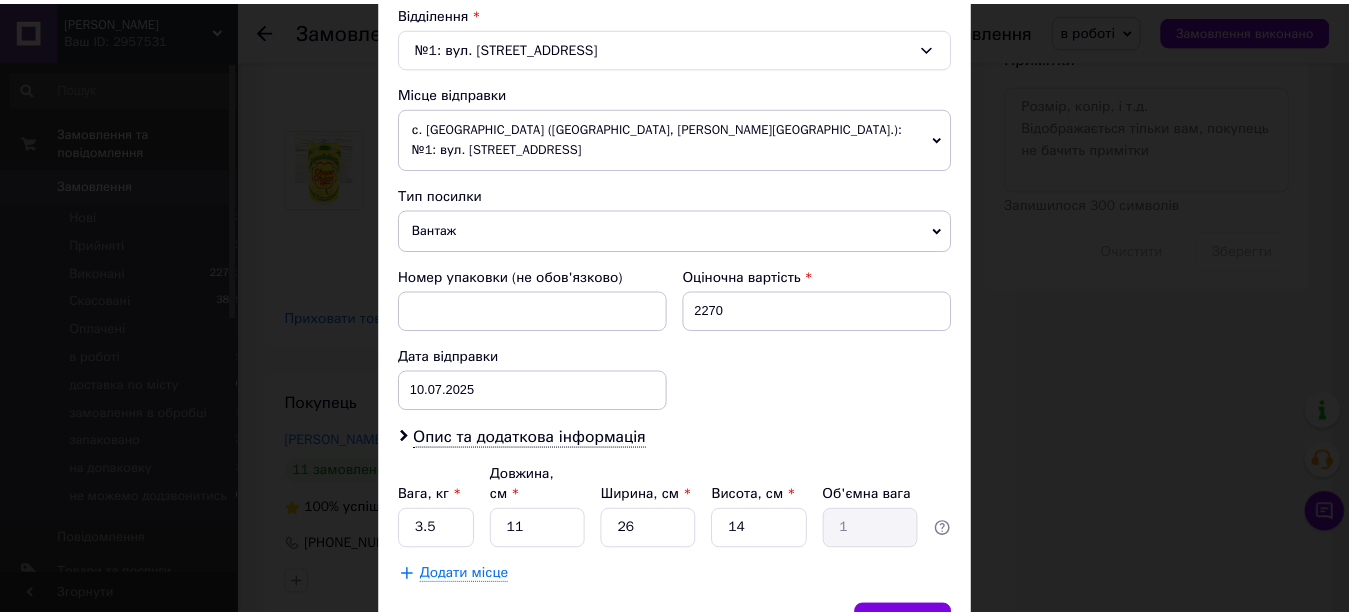 scroll, scrollTop: 713, scrollLeft: 0, axis: vertical 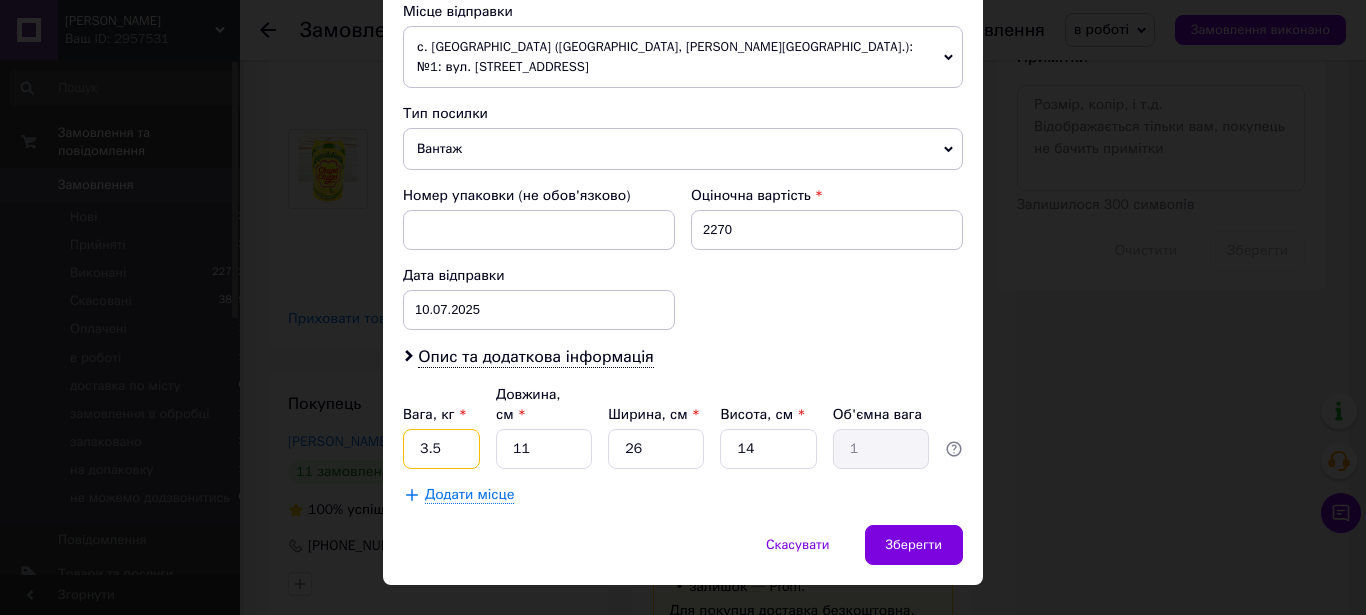 click on "3.5" at bounding box center (441, 449) 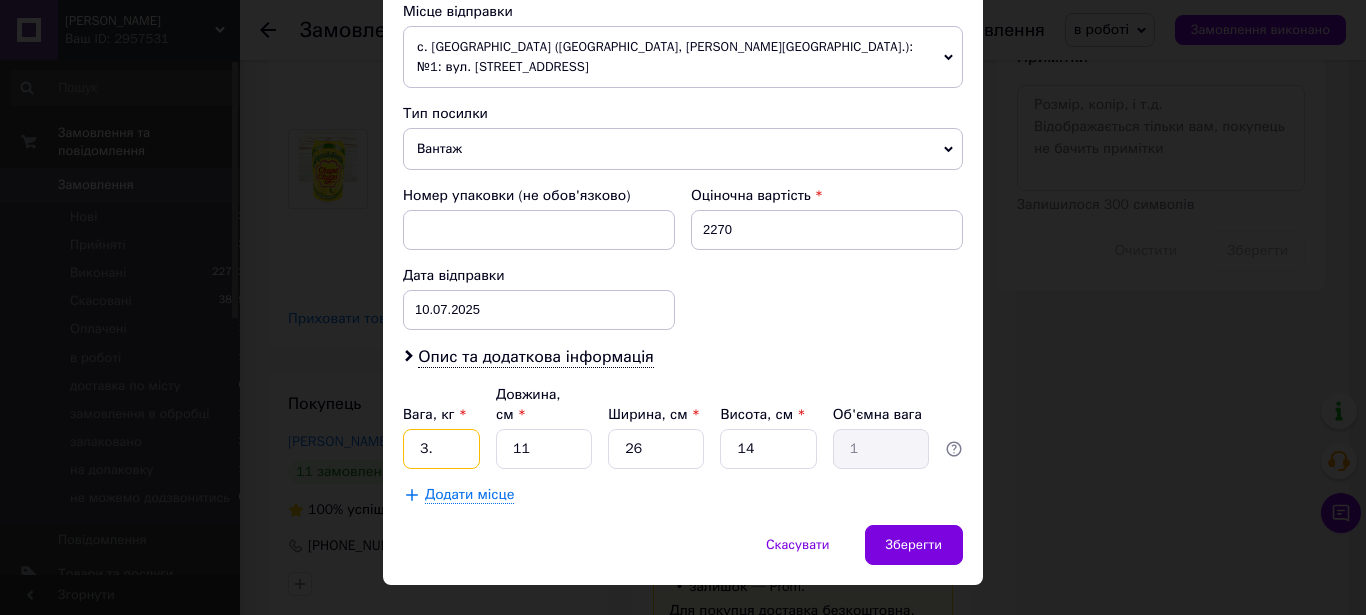 type on "3" 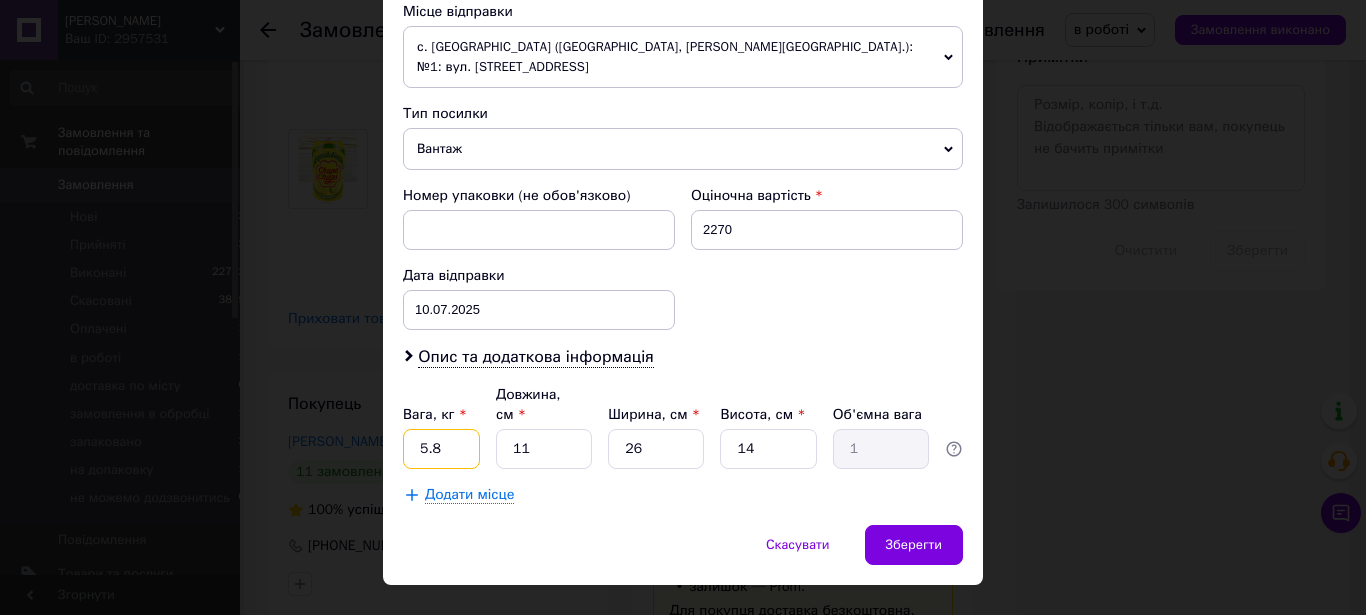 type on "5.8" 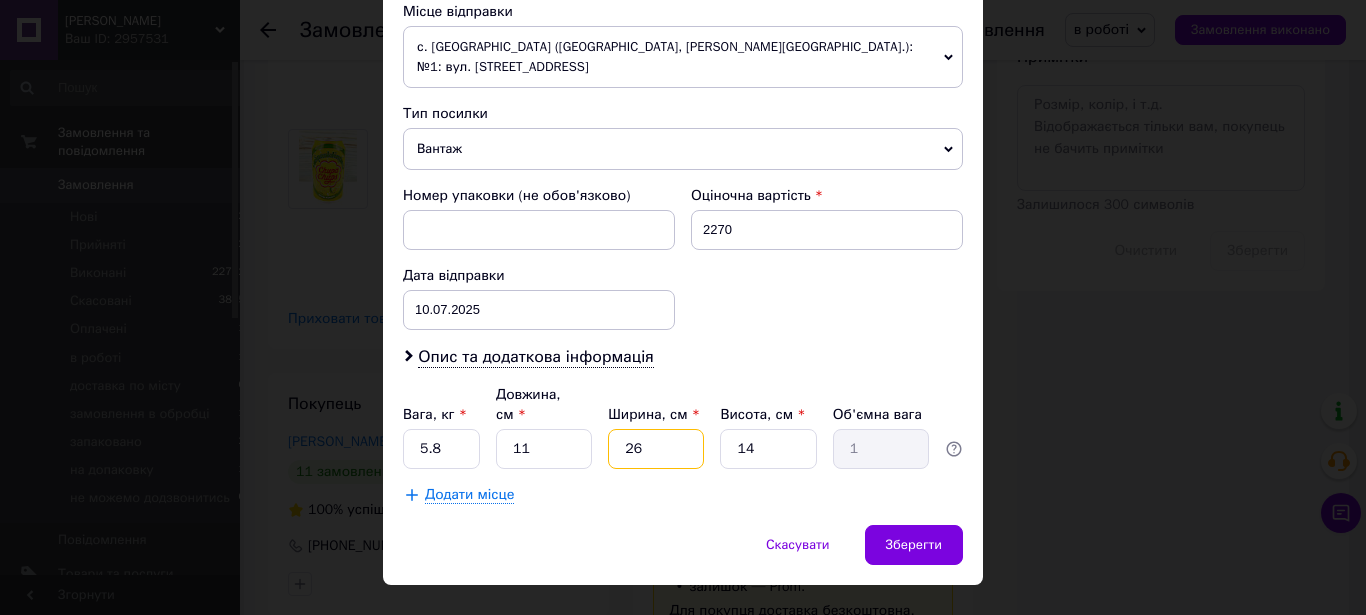 click on "26" at bounding box center (656, 449) 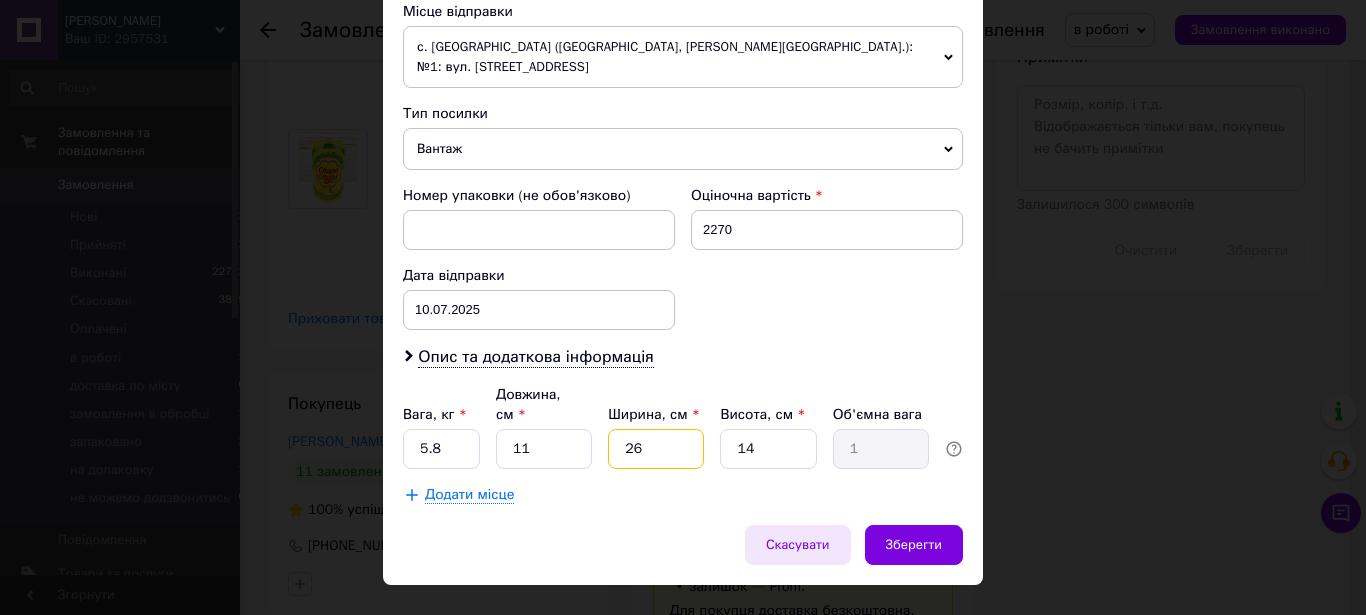 type on "2" 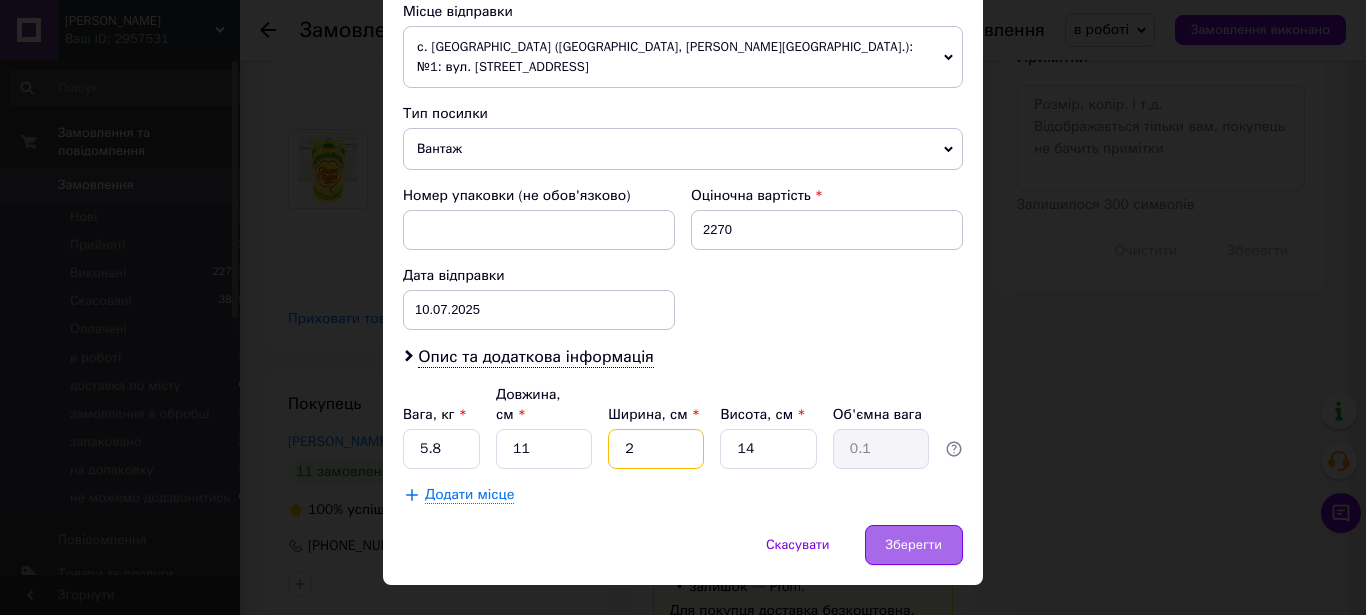 type on "2" 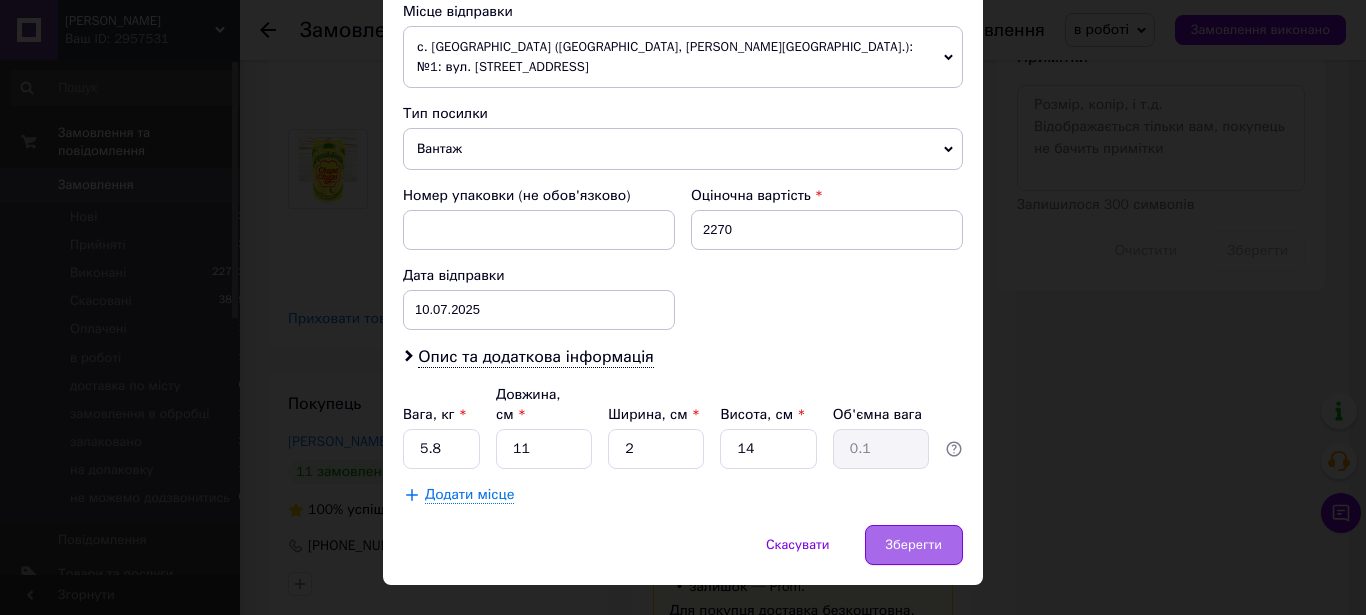 click on "Зберегти" at bounding box center (914, 545) 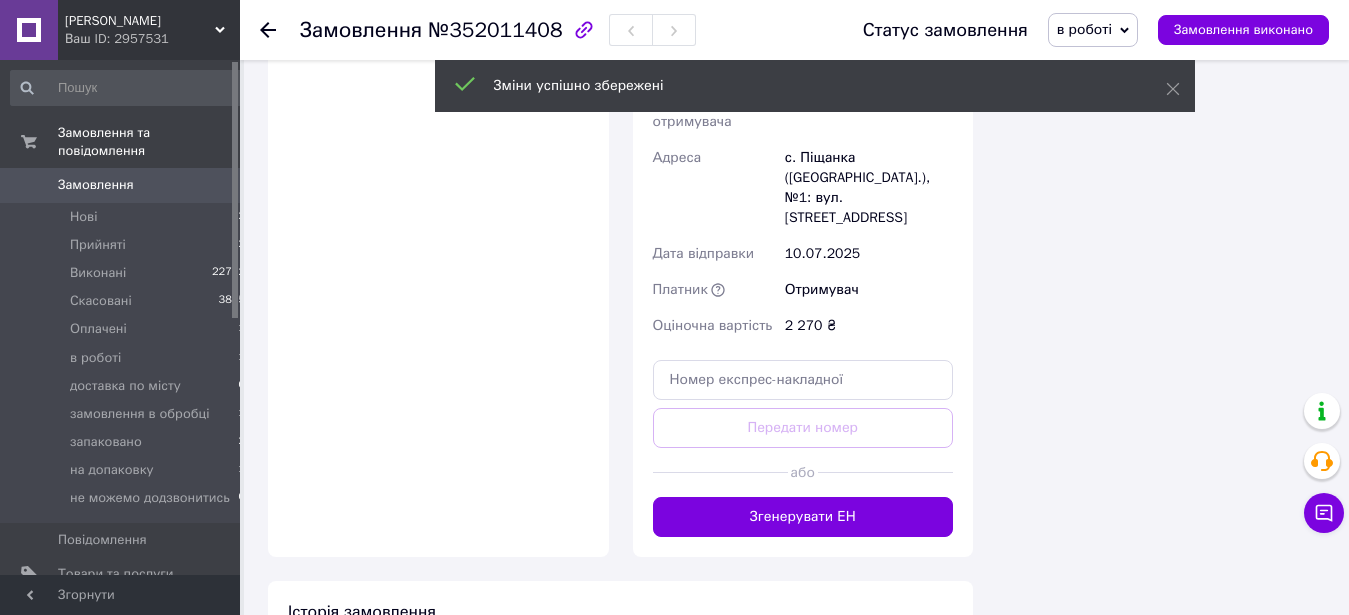 scroll, scrollTop: 2152, scrollLeft: 0, axis: vertical 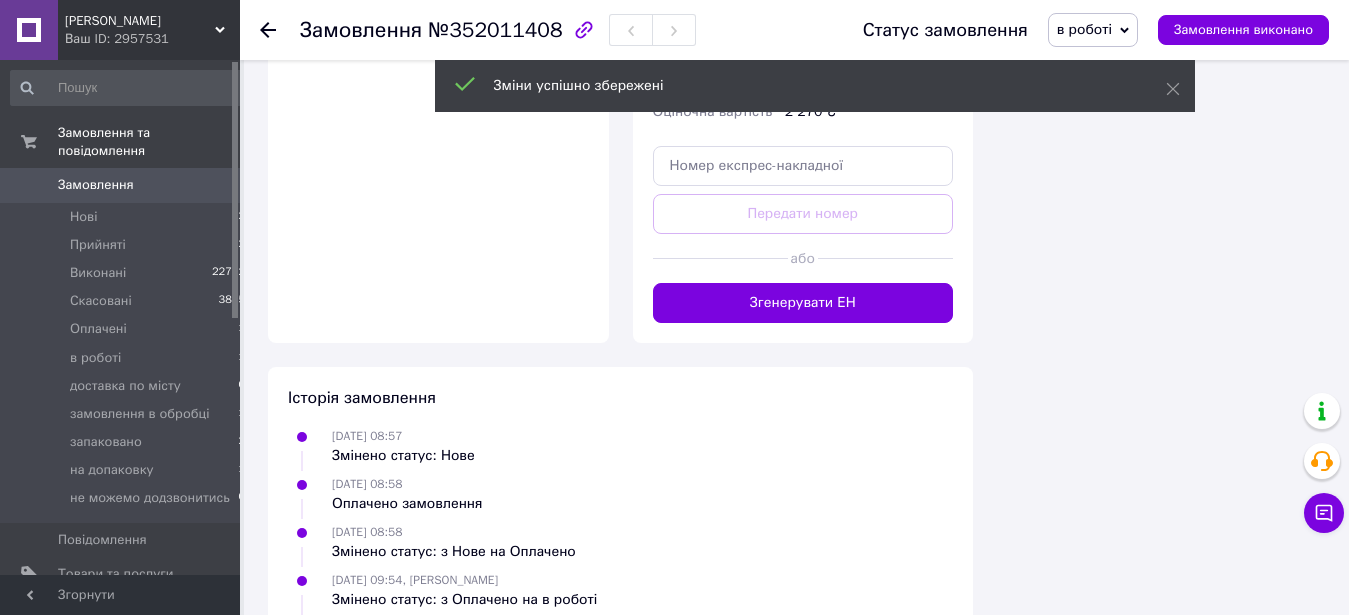 click on "в роботі" at bounding box center (1084, 29) 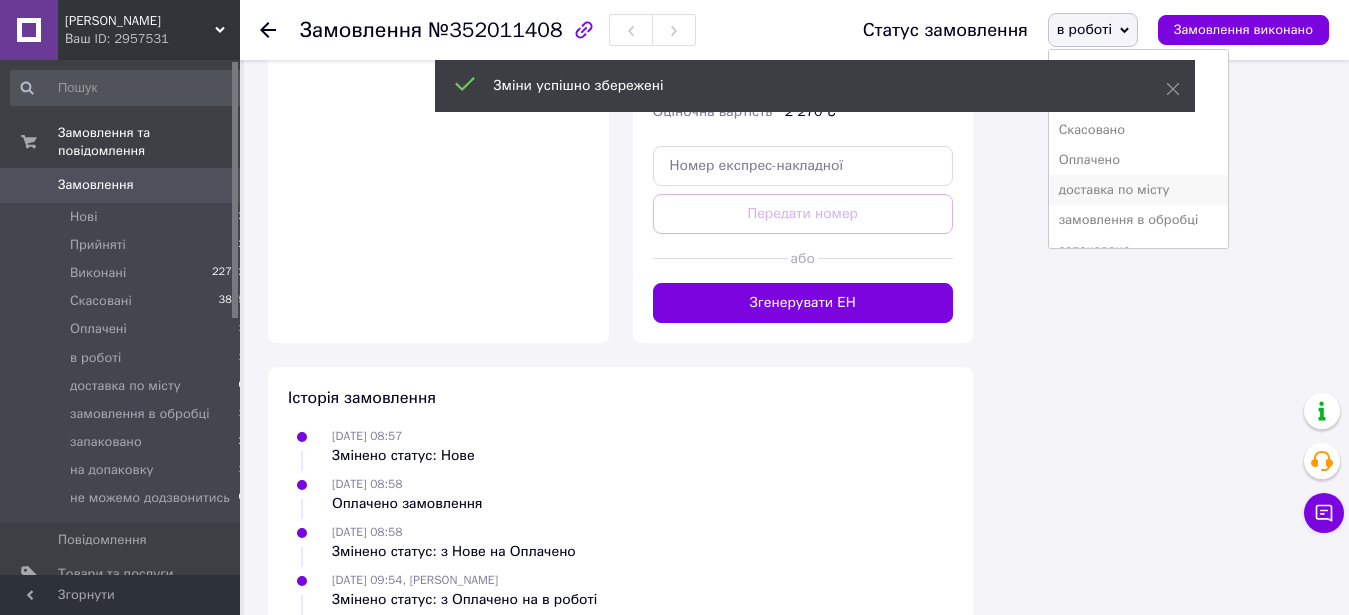 scroll, scrollTop: 99, scrollLeft: 0, axis: vertical 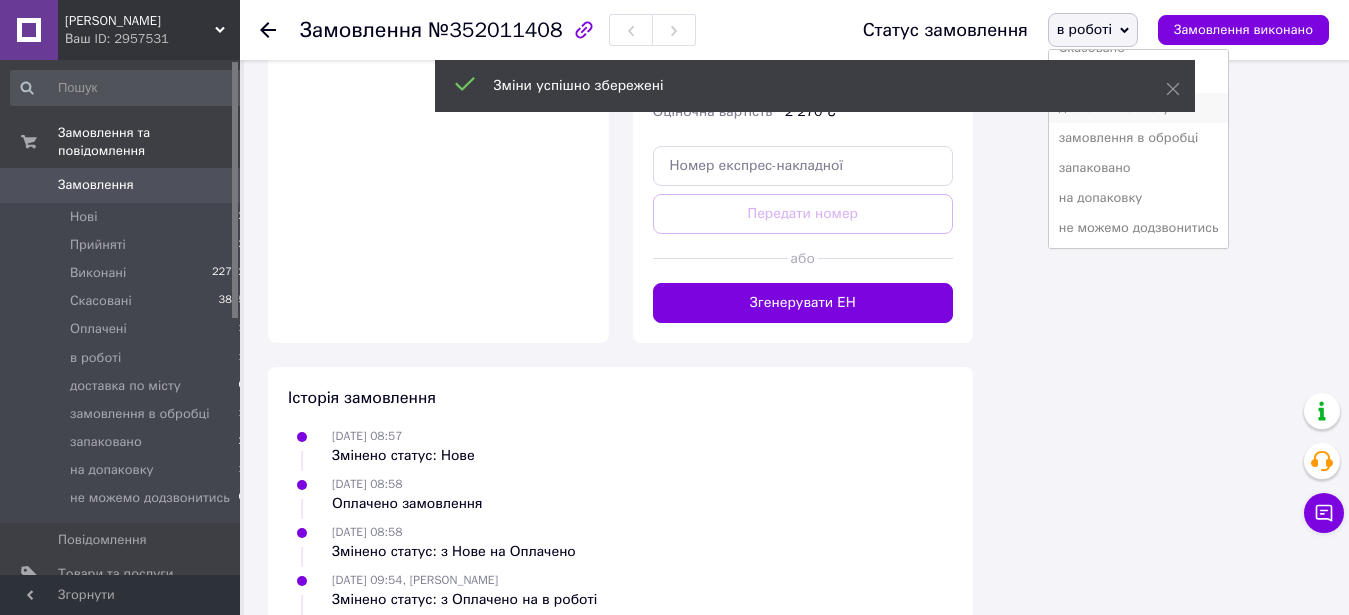 click on "запаковано" at bounding box center [1139, 168] 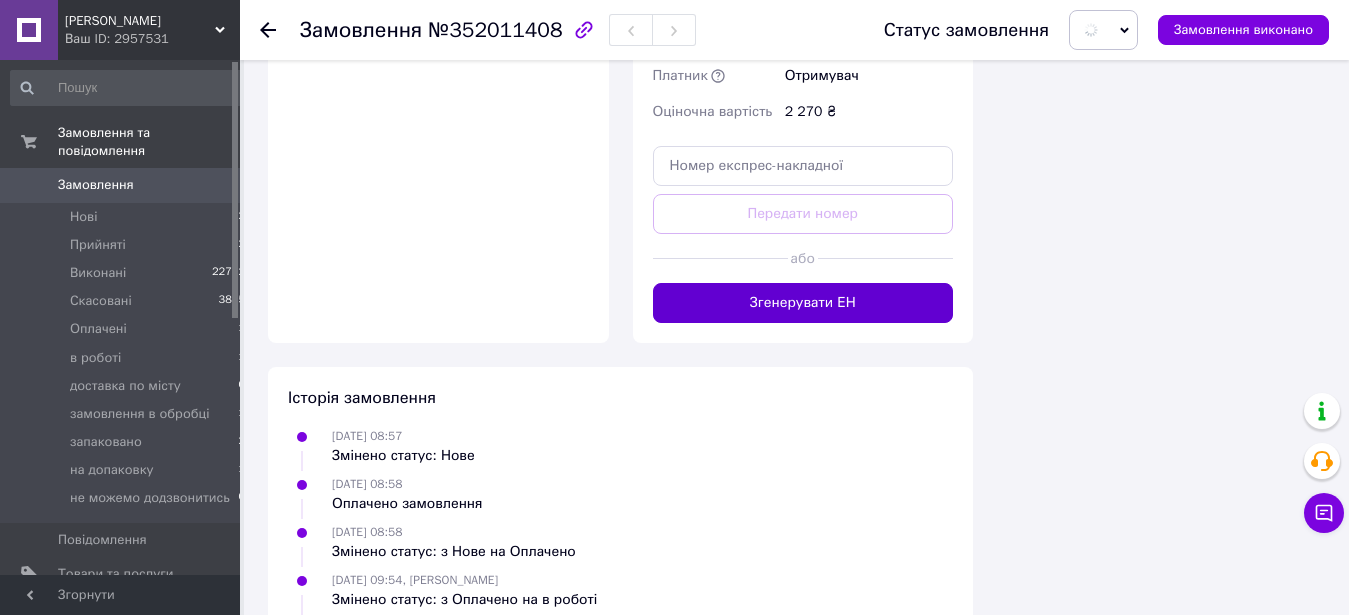 click on "Згенерувати ЕН" at bounding box center (803, 303) 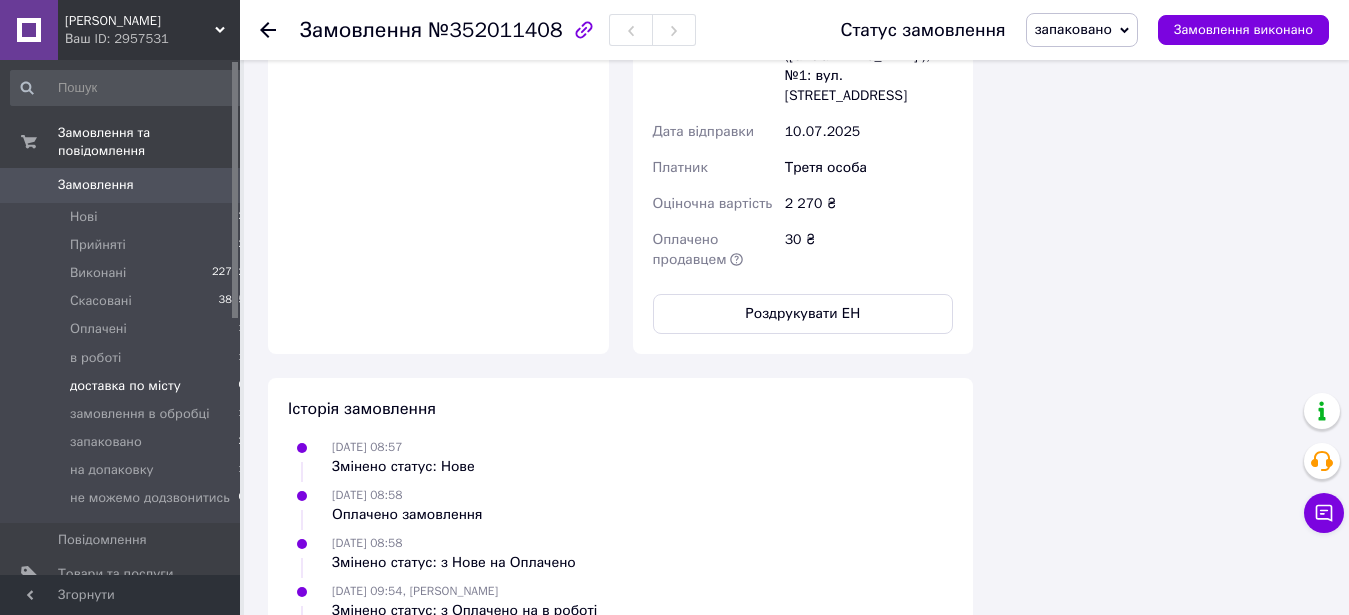 scroll, scrollTop: 1846, scrollLeft: 0, axis: vertical 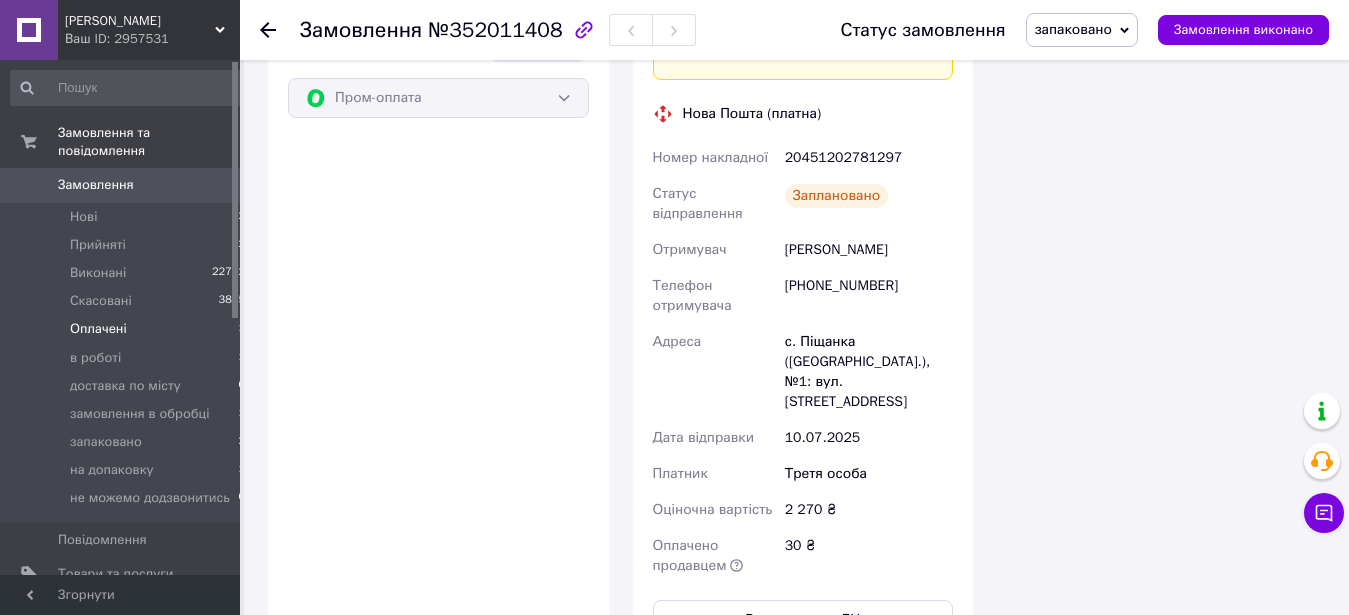 click on "Оплачені 1" at bounding box center (128, 329) 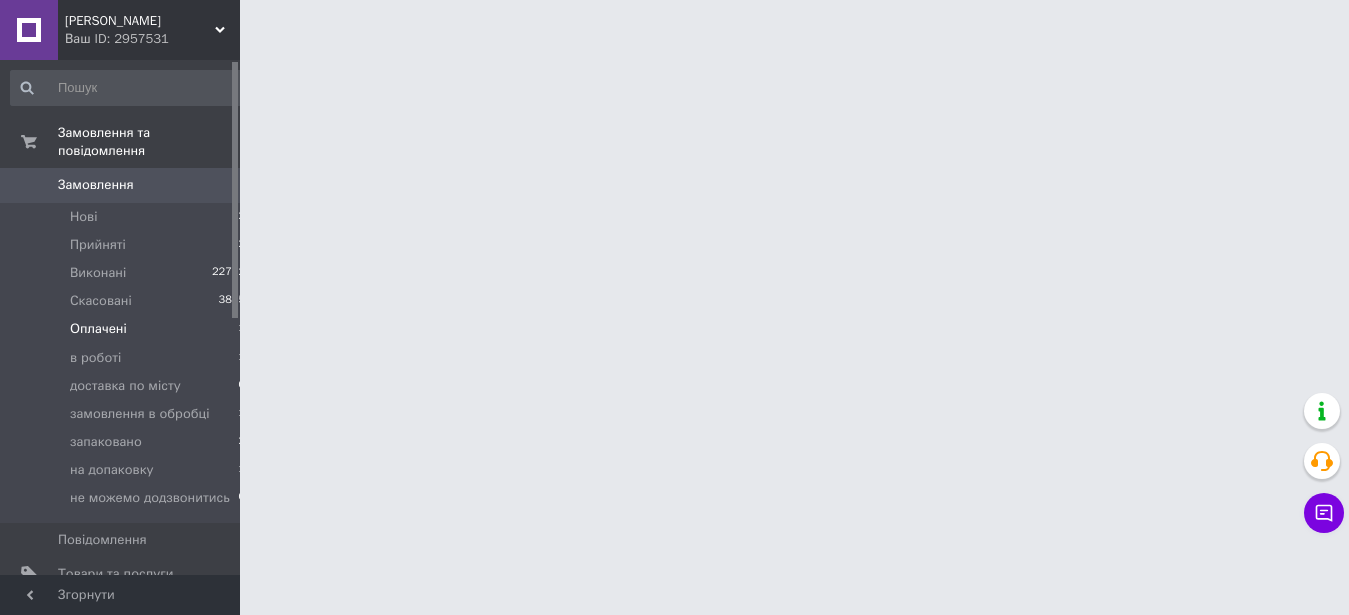 scroll, scrollTop: 0, scrollLeft: 0, axis: both 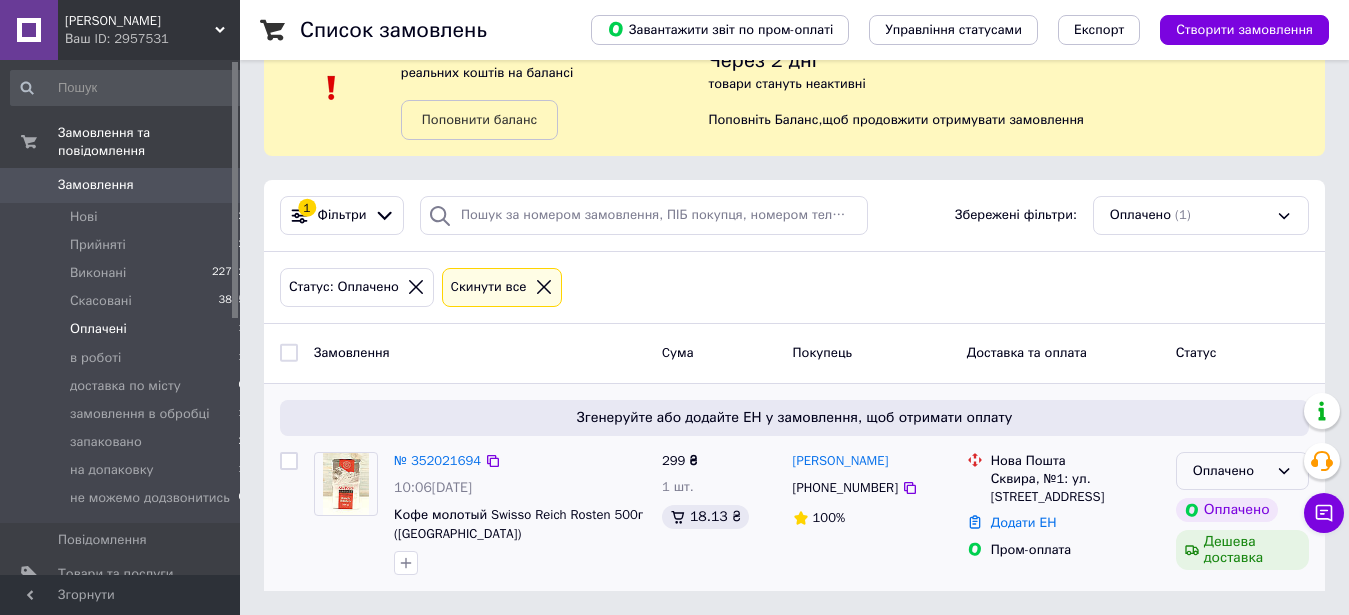 click on "Оплачено" at bounding box center (1230, 471) 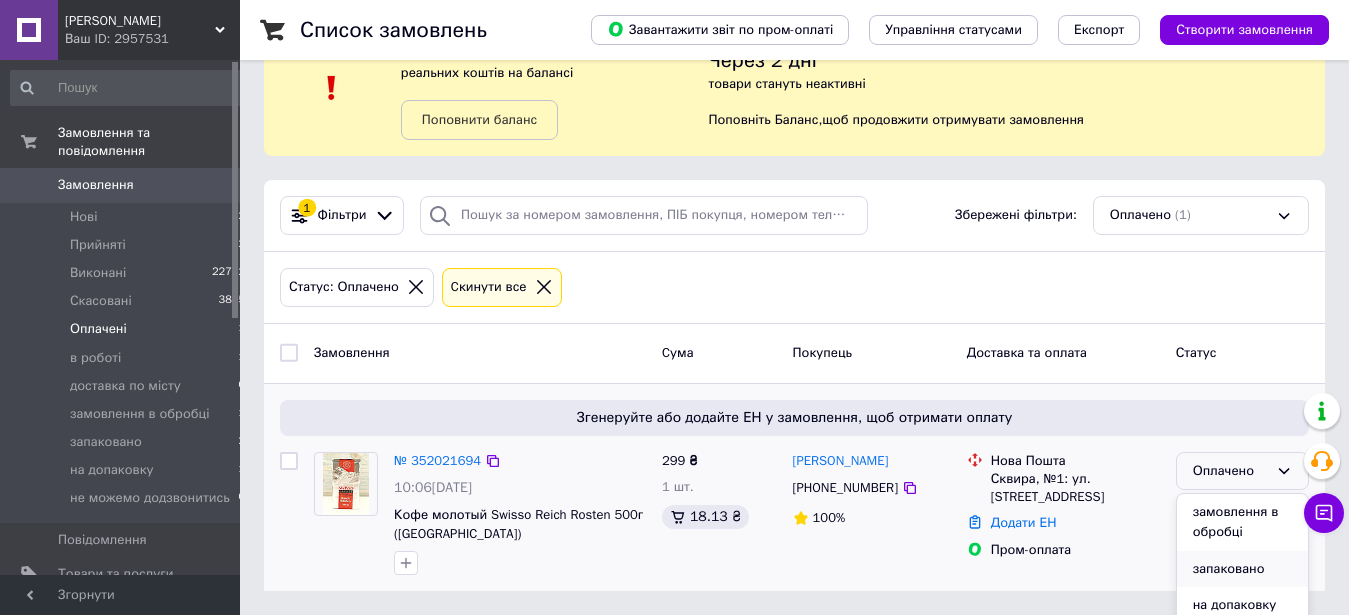 scroll, scrollTop: 102, scrollLeft: 0, axis: vertical 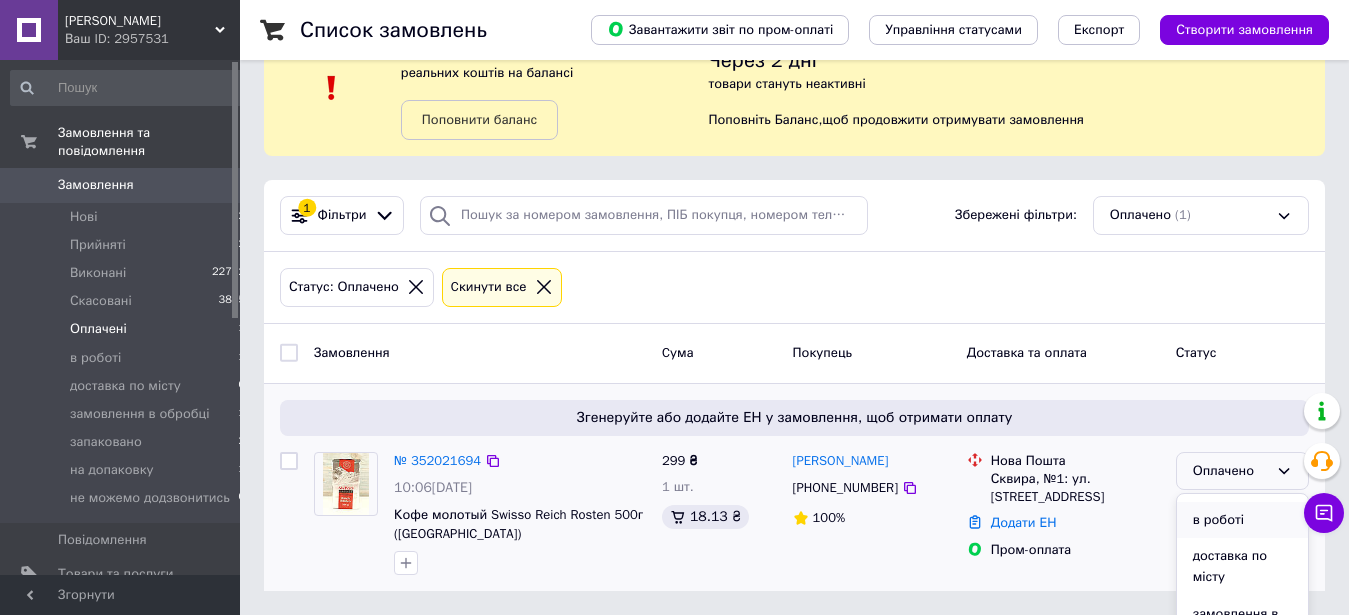 click on "в роботі" at bounding box center [1242, 520] 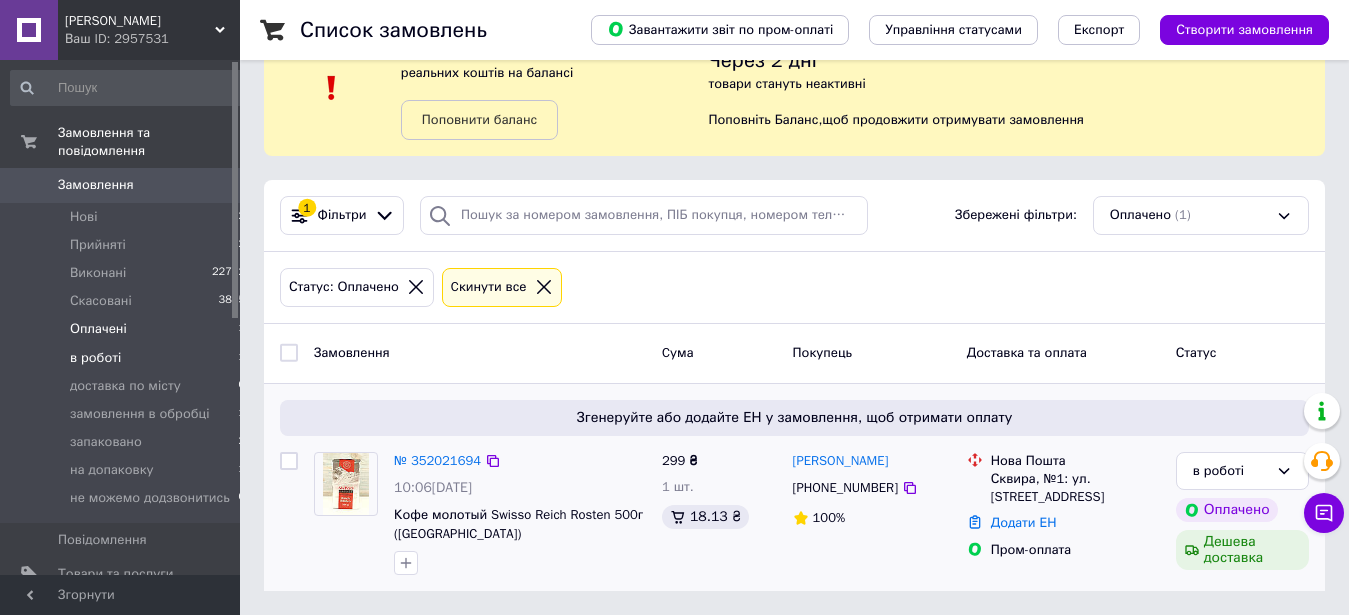 drag, startPoint x: 117, startPoint y: 342, endPoint x: 118, endPoint y: 331, distance: 11.045361 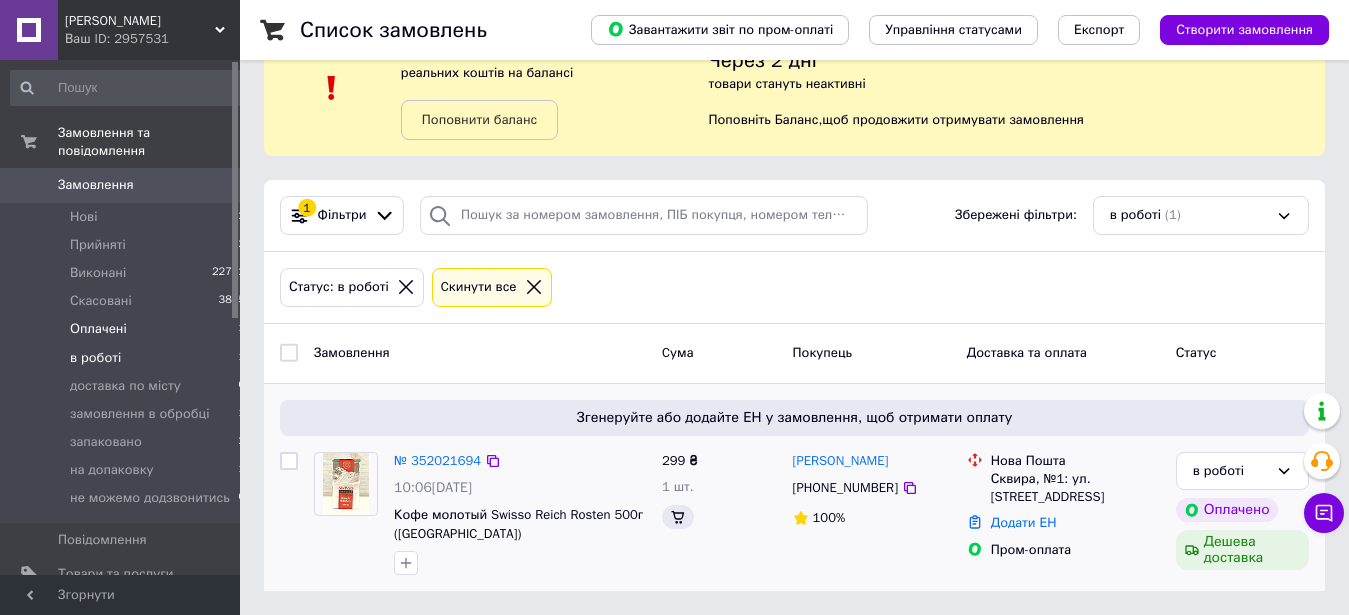 scroll, scrollTop: 0, scrollLeft: 0, axis: both 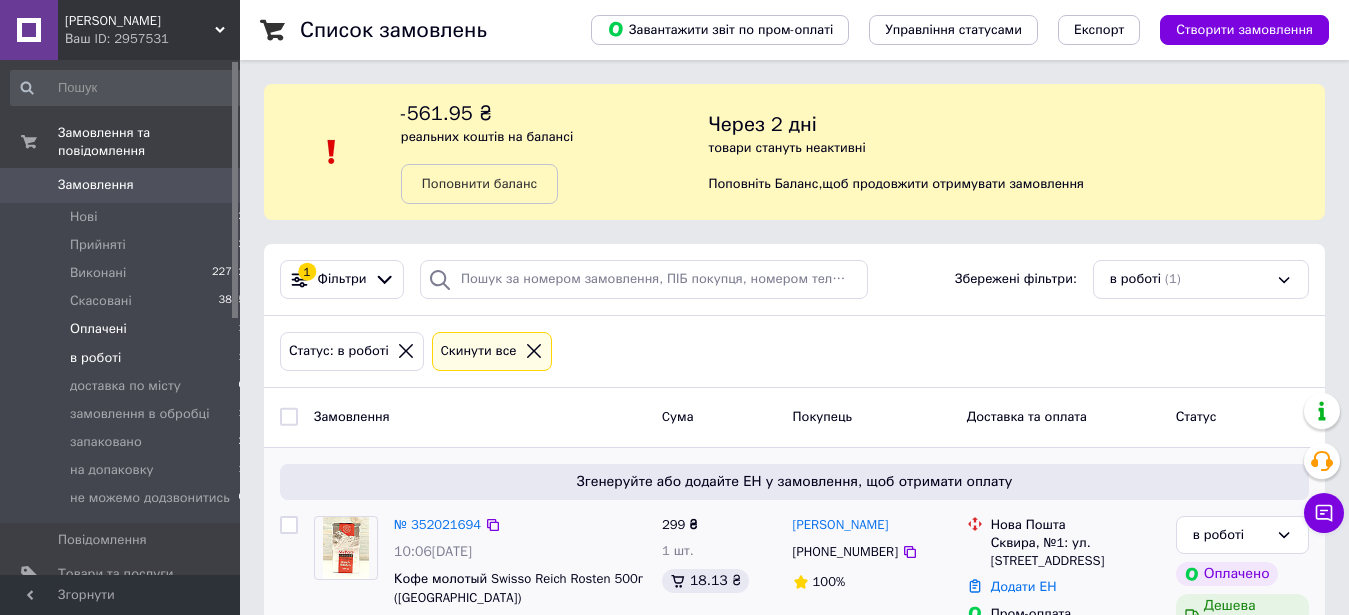 click on "Оплачені" at bounding box center (98, 329) 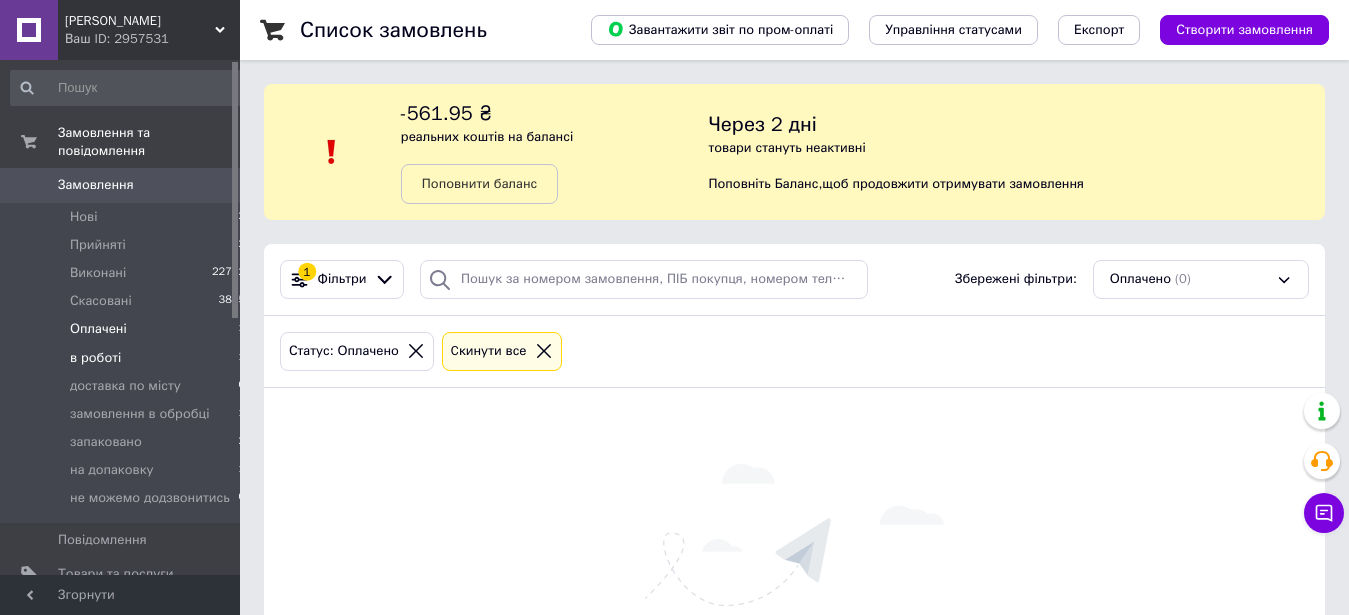 click on "в роботі" at bounding box center [95, 358] 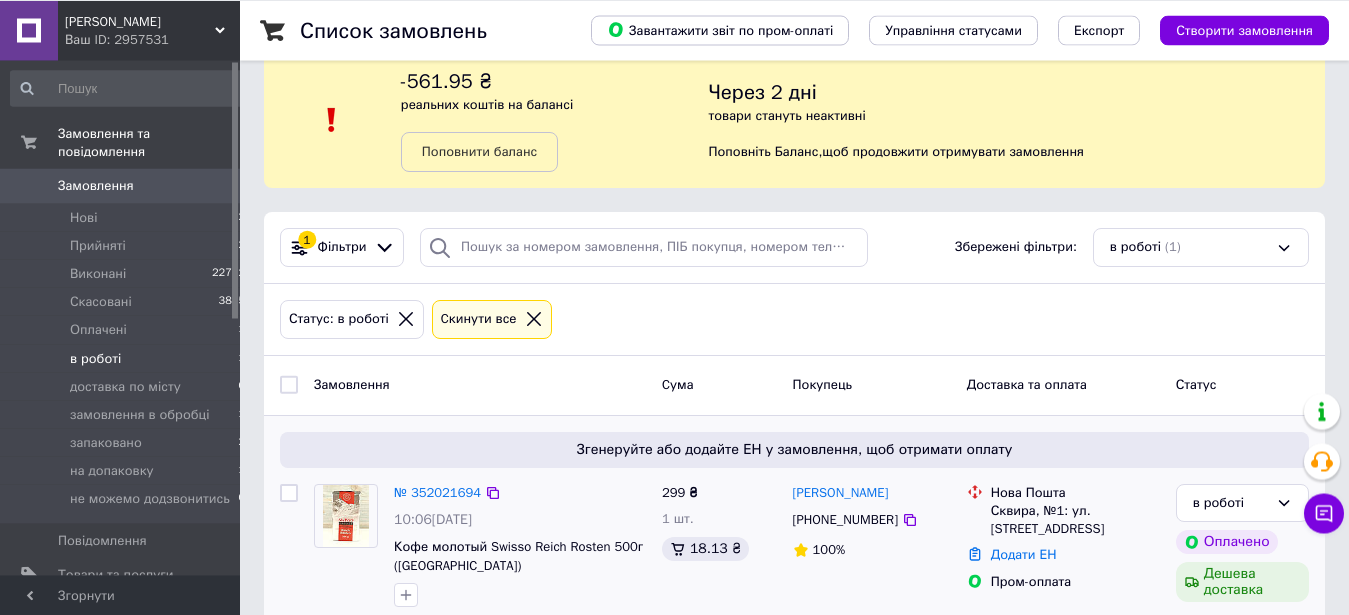 scroll, scrollTop: 64, scrollLeft: 0, axis: vertical 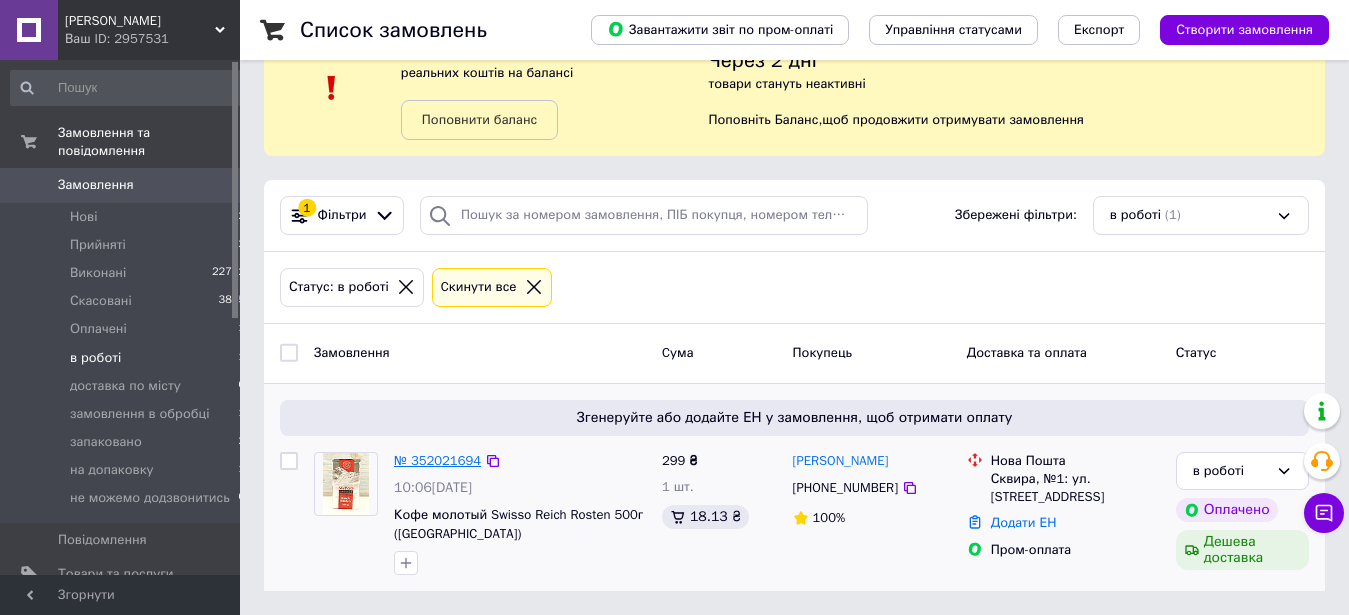 click on "№ 352021694" at bounding box center (437, 460) 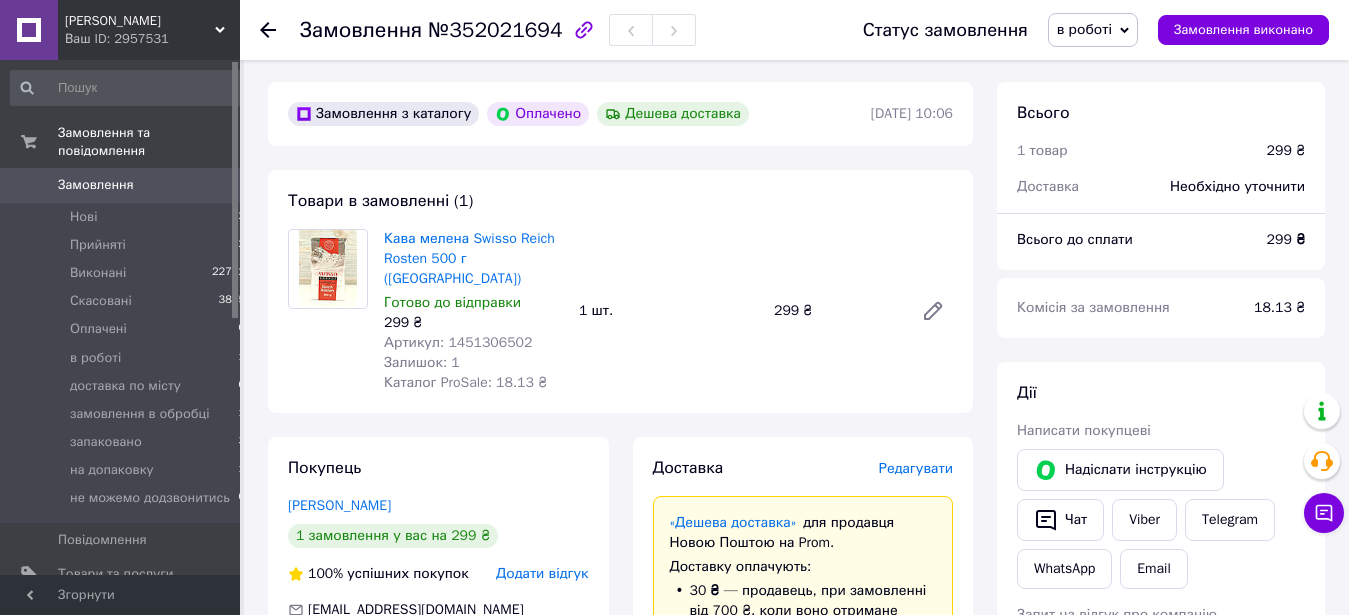 click on "Доставка Редагувати «Дешева доставка»   для продавця Новою Поштою на Prom. Доставку оплачують: 30 ₴   — продавець , при замовленні від 700 ₴, коли воно отримане покупцем (списуються з Балансу); залишок — Prom. Для покупця доставка безкоштовна. Платник зміниться на Третю особу в момент відправки. Додавайте ЕН не пізніше, ніж у день відправки. Нова Пошта (платна) Отримувач Погорілий Вадим Телефон отримувача +380965774402 Адреса Сквира, №1: вул. Київська, 38 Дата відправки 10.07.2025 Платник   Отримувач Оціночна вартість 299 ₴ Передати номер або Згенерувати ЕН" at bounding box center (803, 866) 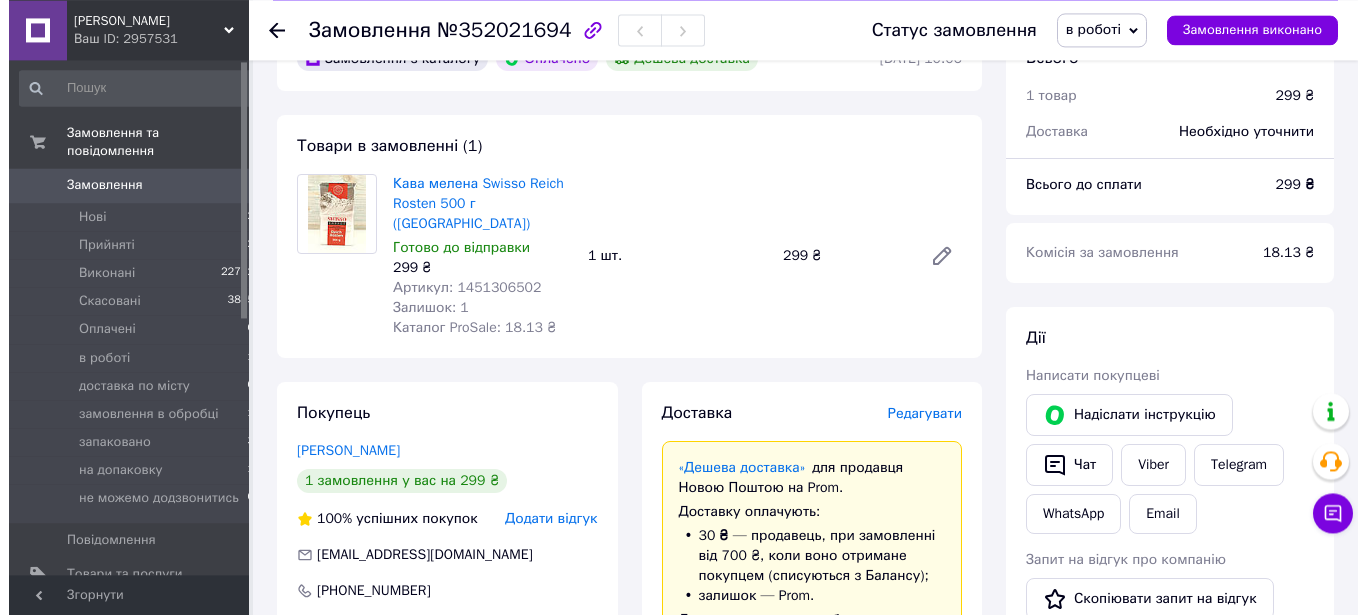 scroll, scrollTop: 166, scrollLeft: 0, axis: vertical 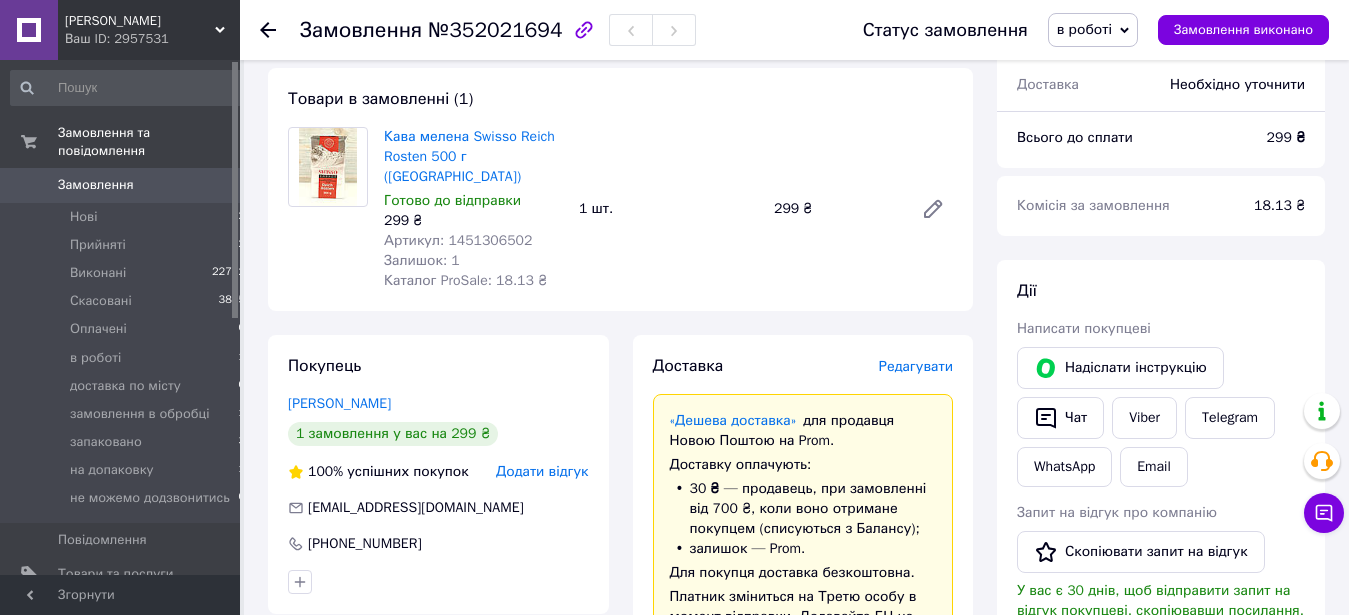 click on "Редагувати" at bounding box center (916, 366) 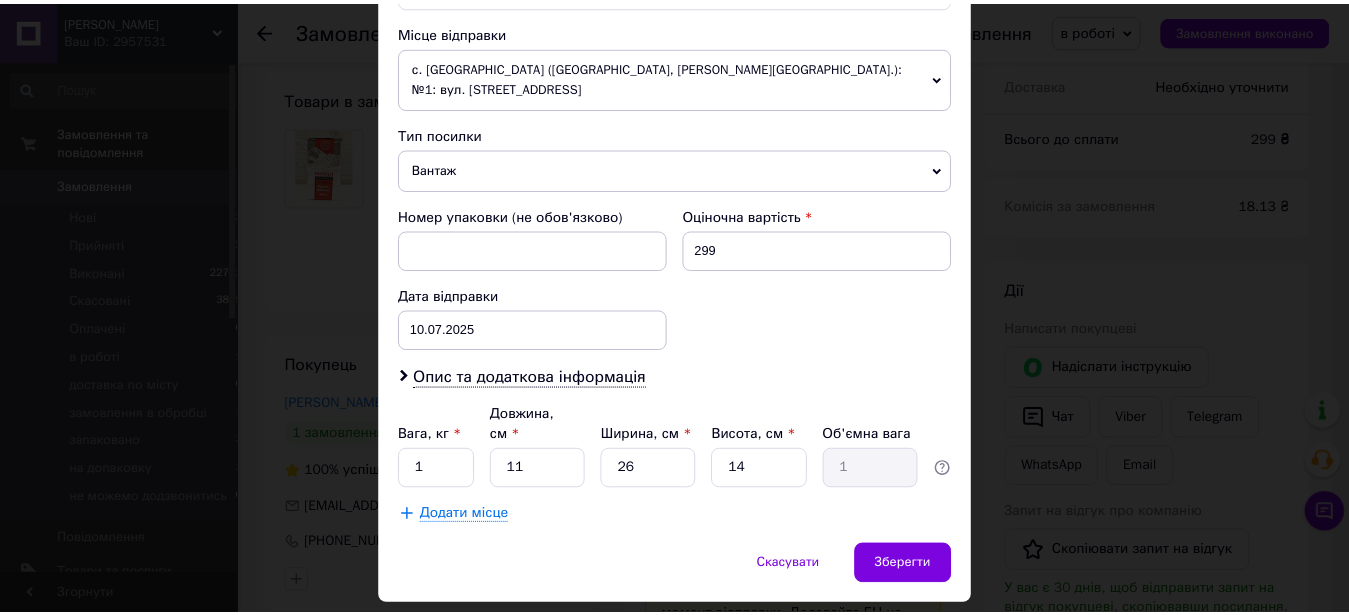 scroll, scrollTop: 713, scrollLeft: 0, axis: vertical 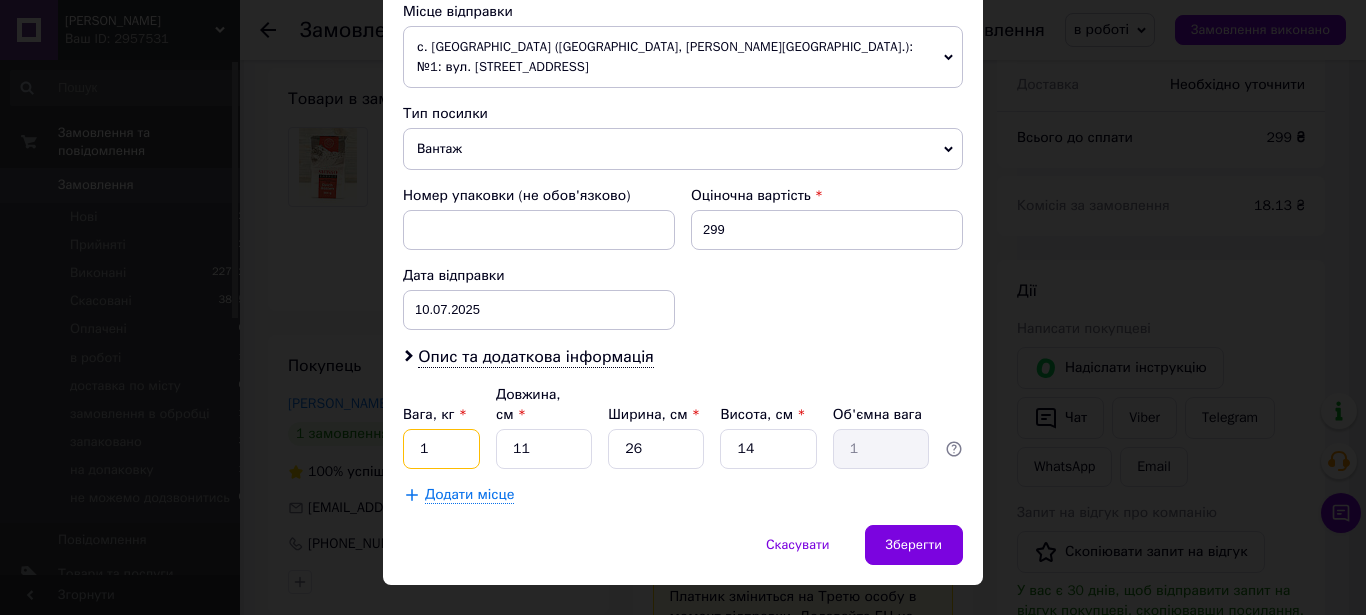 click on "1" at bounding box center (441, 449) 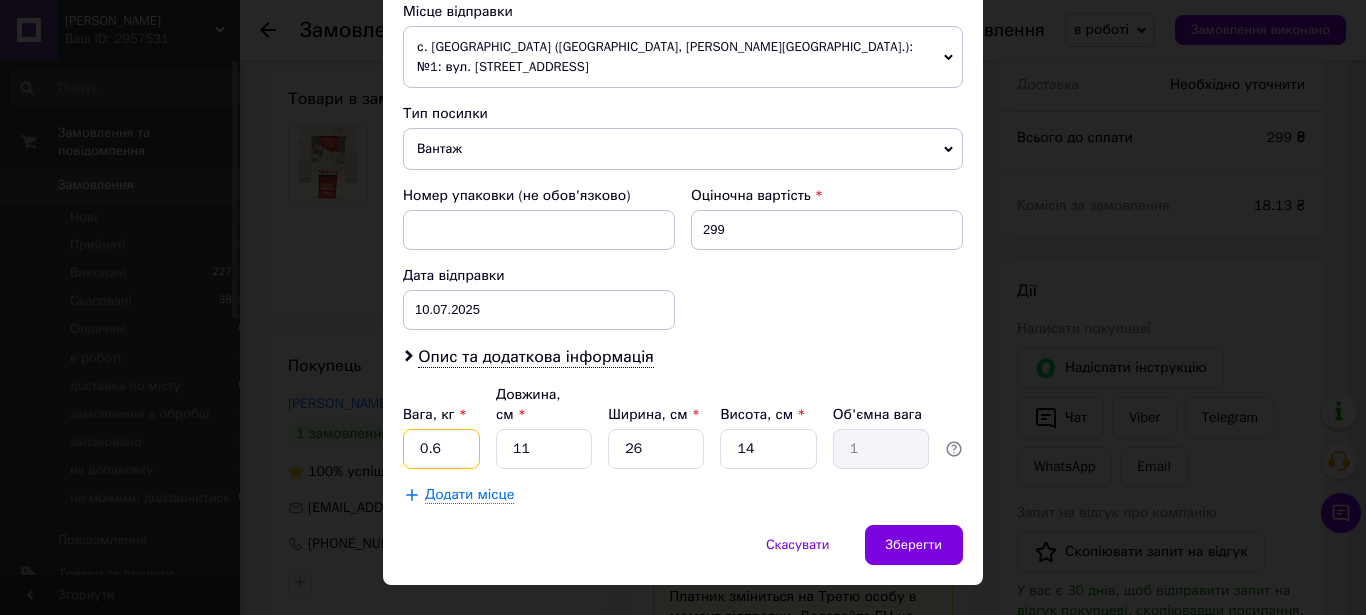 type on "0.6" 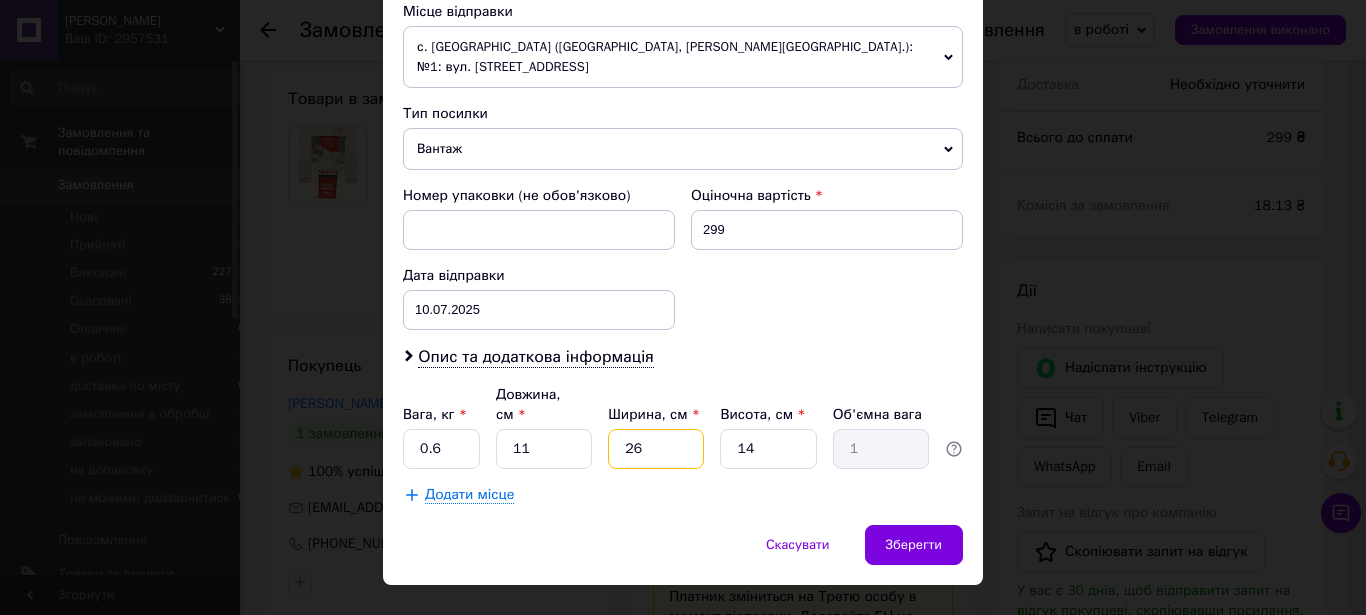 click on "26" at bounding box center (656, 449) 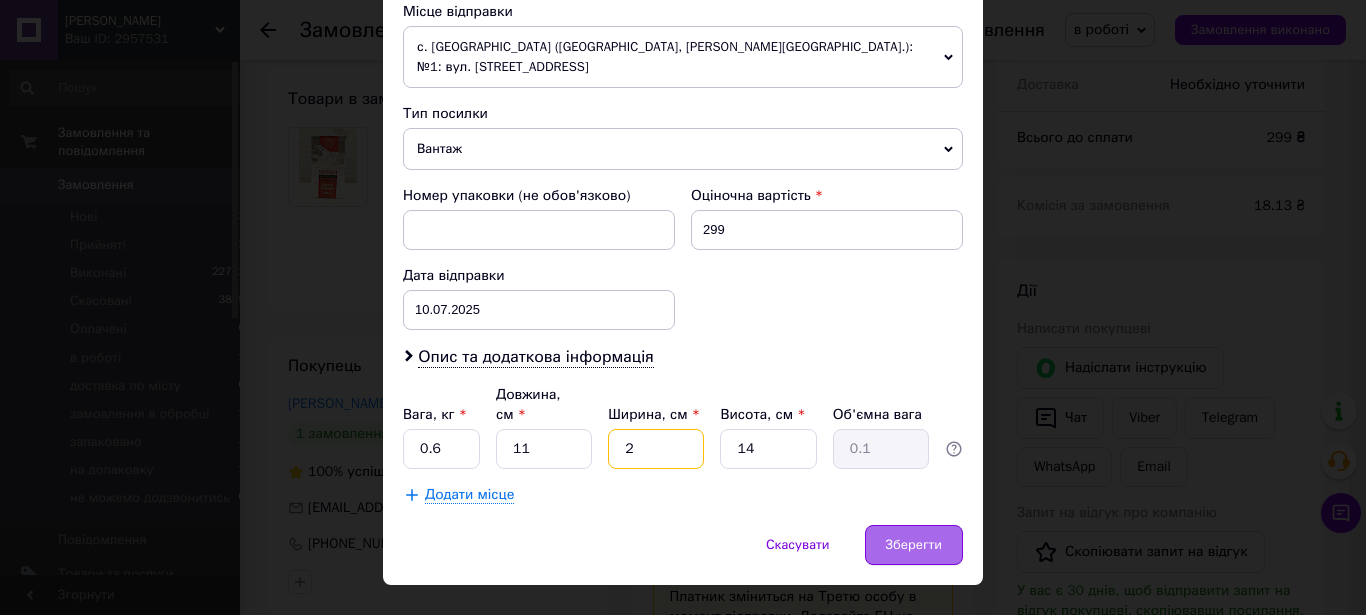 type on "2" 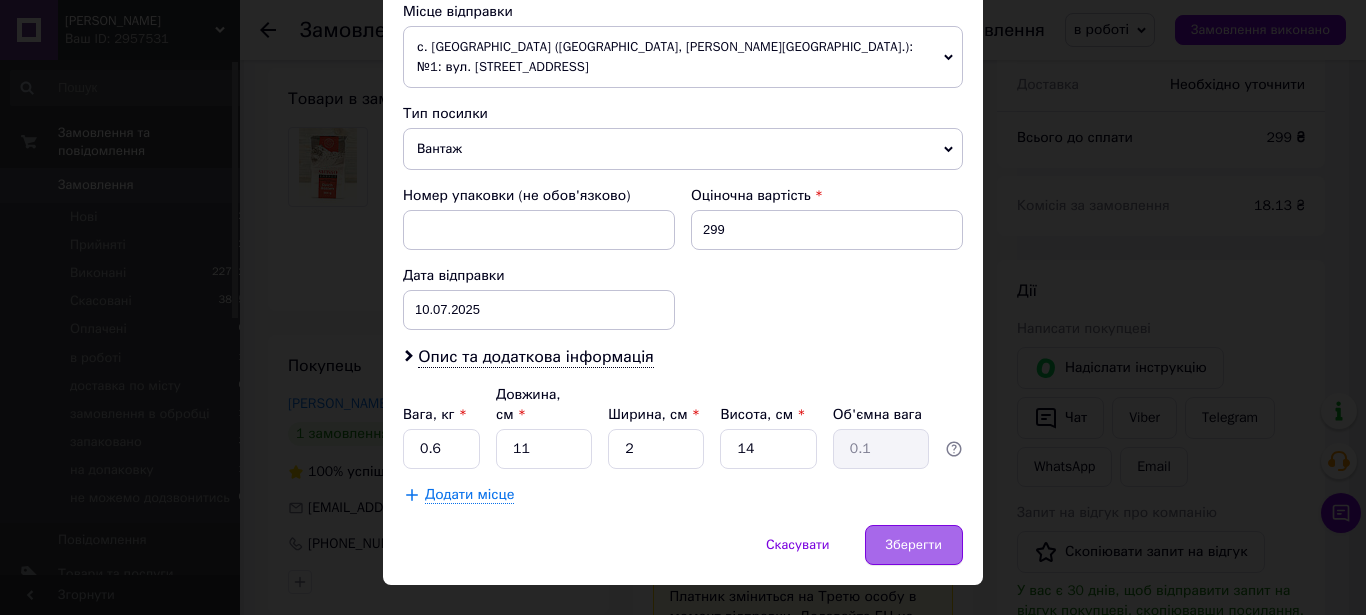 click on "Зберегти" at bounding box center (914, 545) 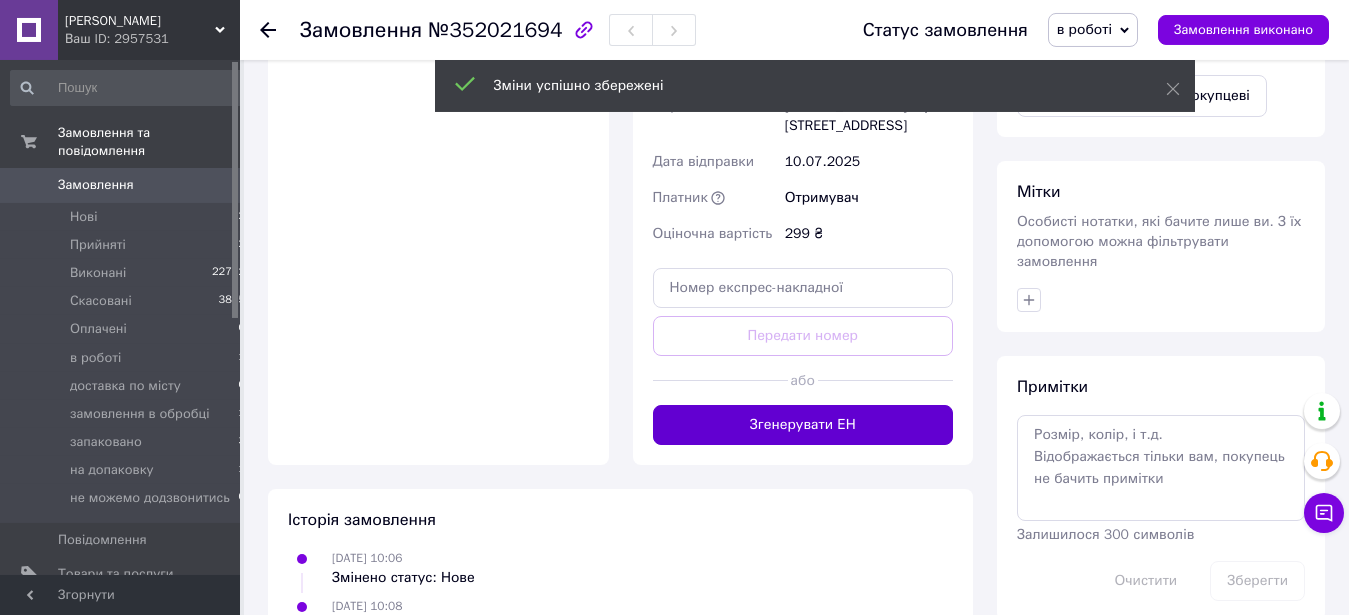 scroll, scrollTop: 1084, scrollLeft: 0, axis: vertical 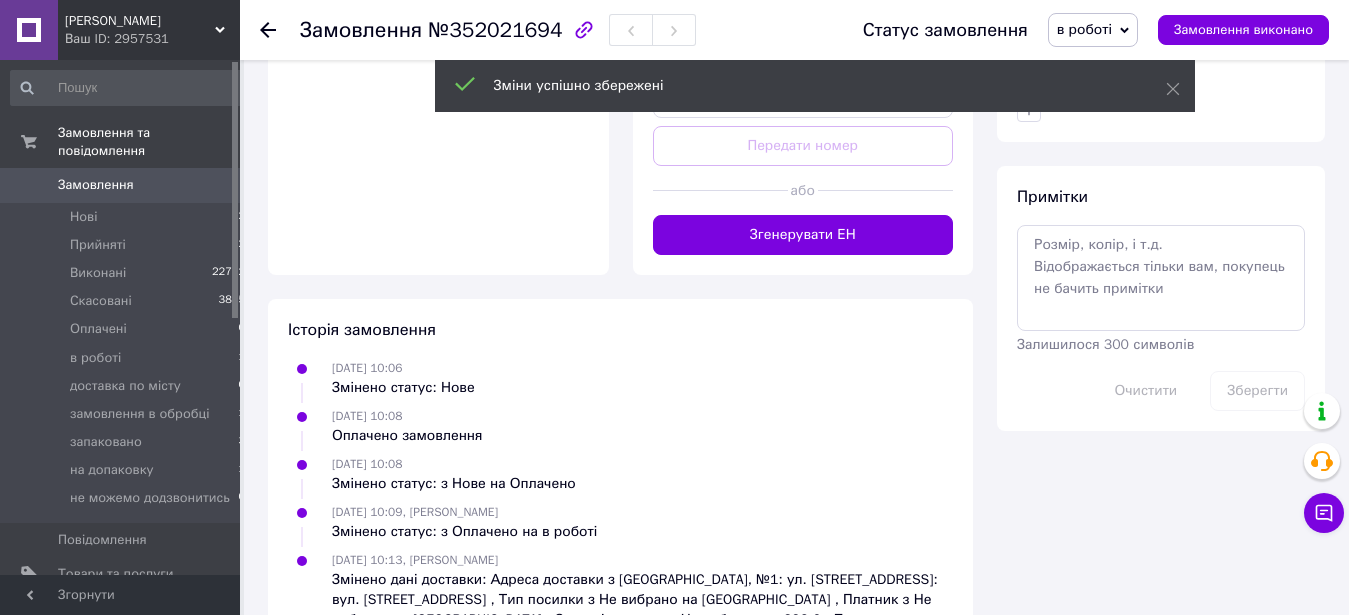 drag, startPoint x: 870, startPoint y: 219, endPoint x: 968, endPoint y: 179, distance: 105.848946 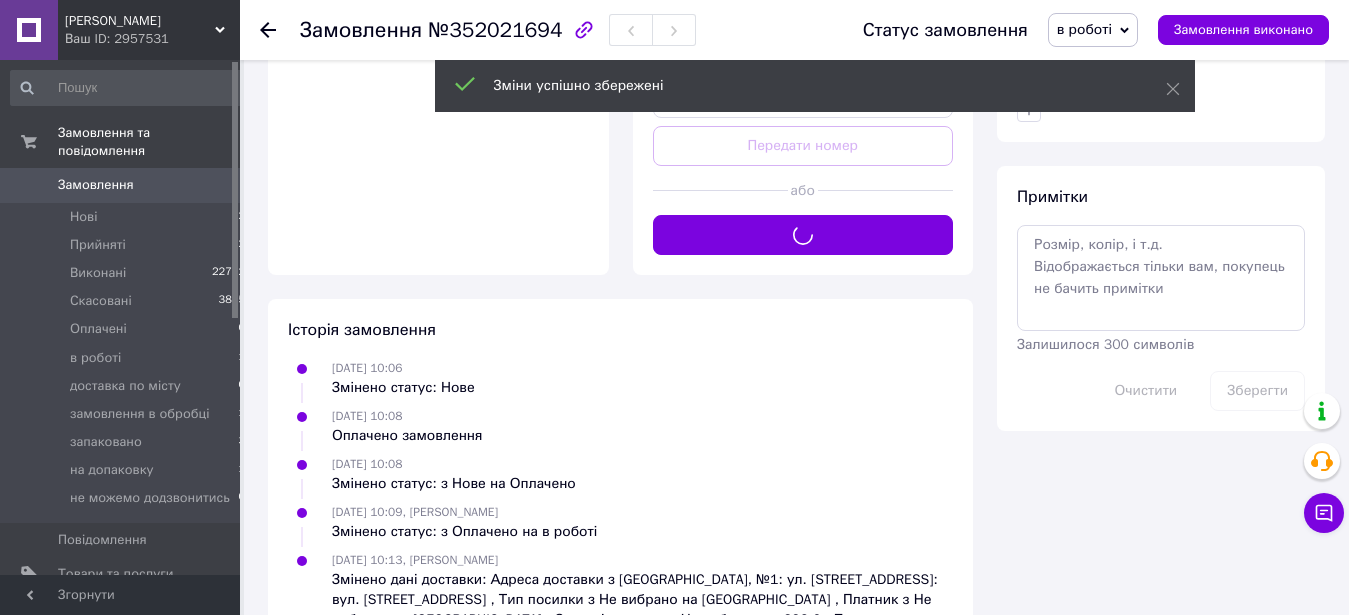 click on "в роботі" at bounding box center [1084, 29] 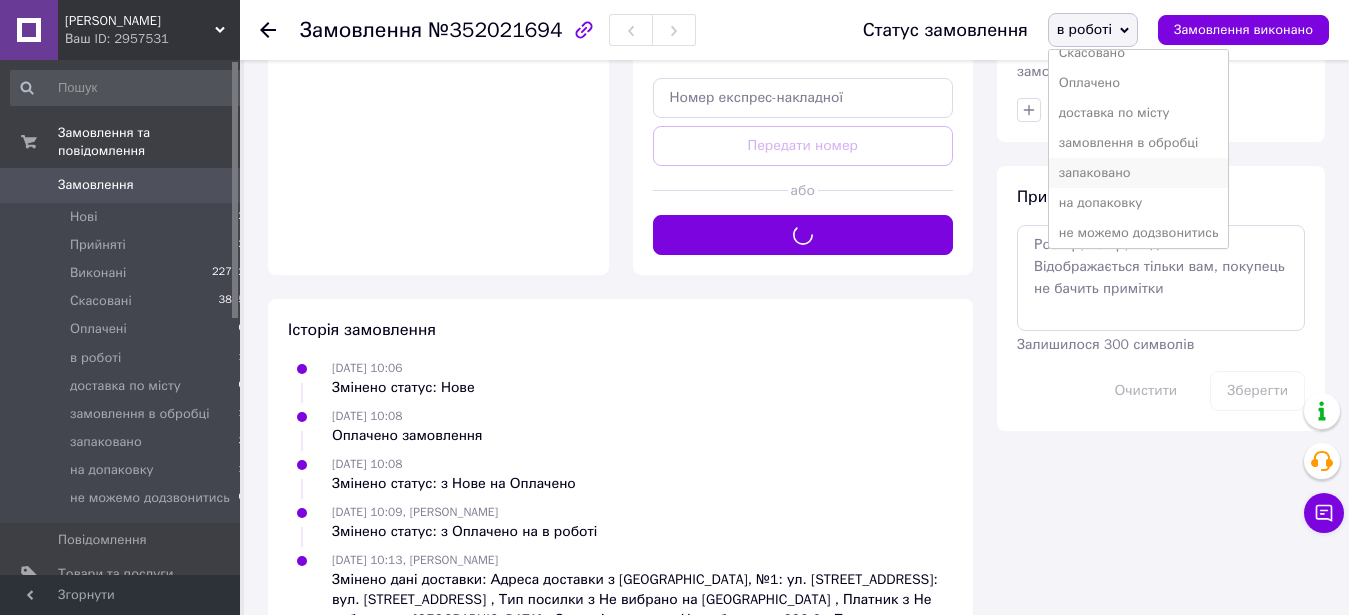 scroll, scrollTop: 99, scrollLeft: 0, axis: vertical 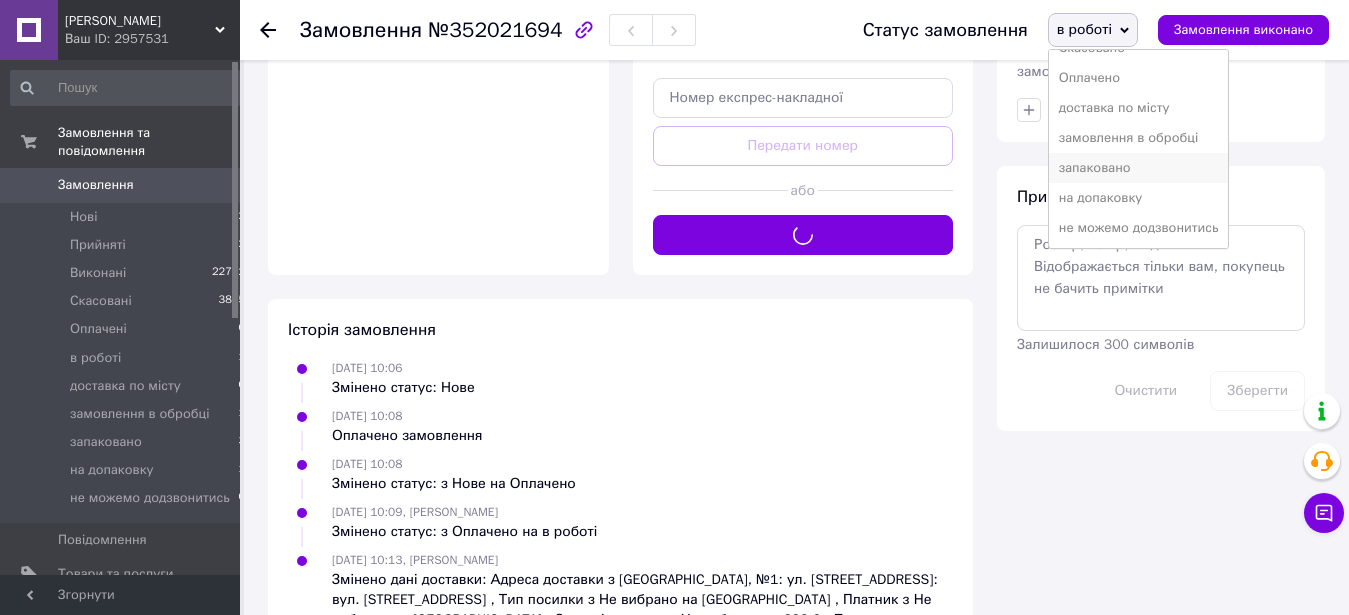 click on "запаковано" at bounding box center (1139, 168) 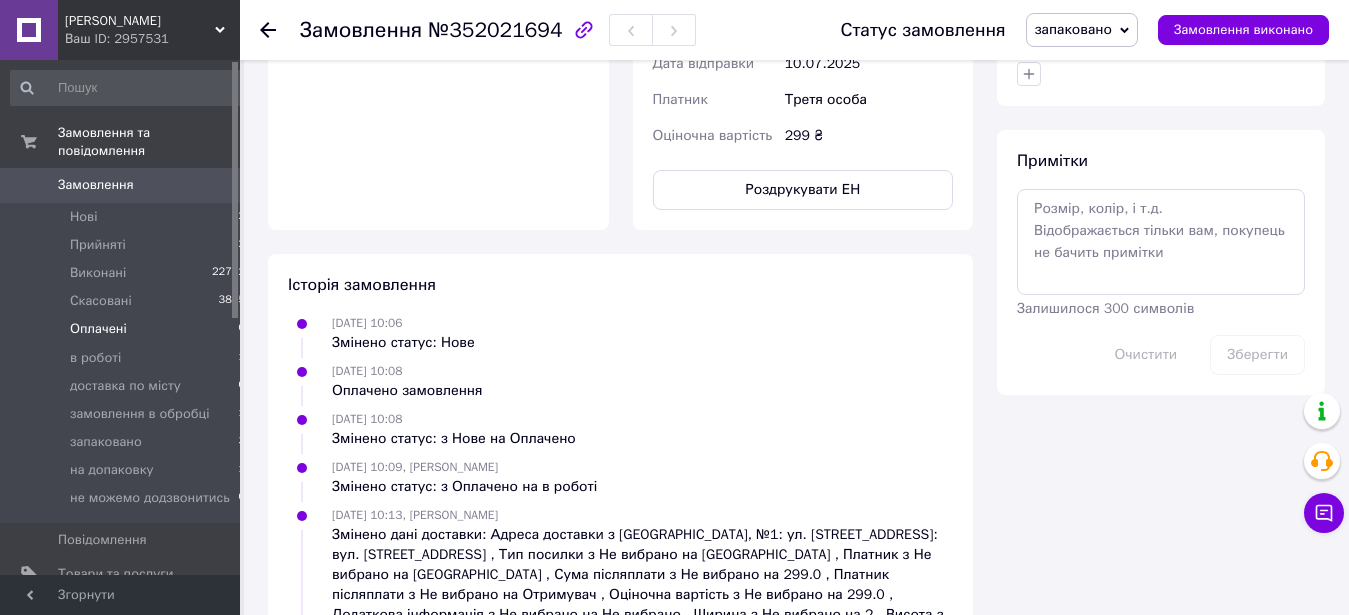 click on "Оплачені 0" at bounding box center (128, 329) 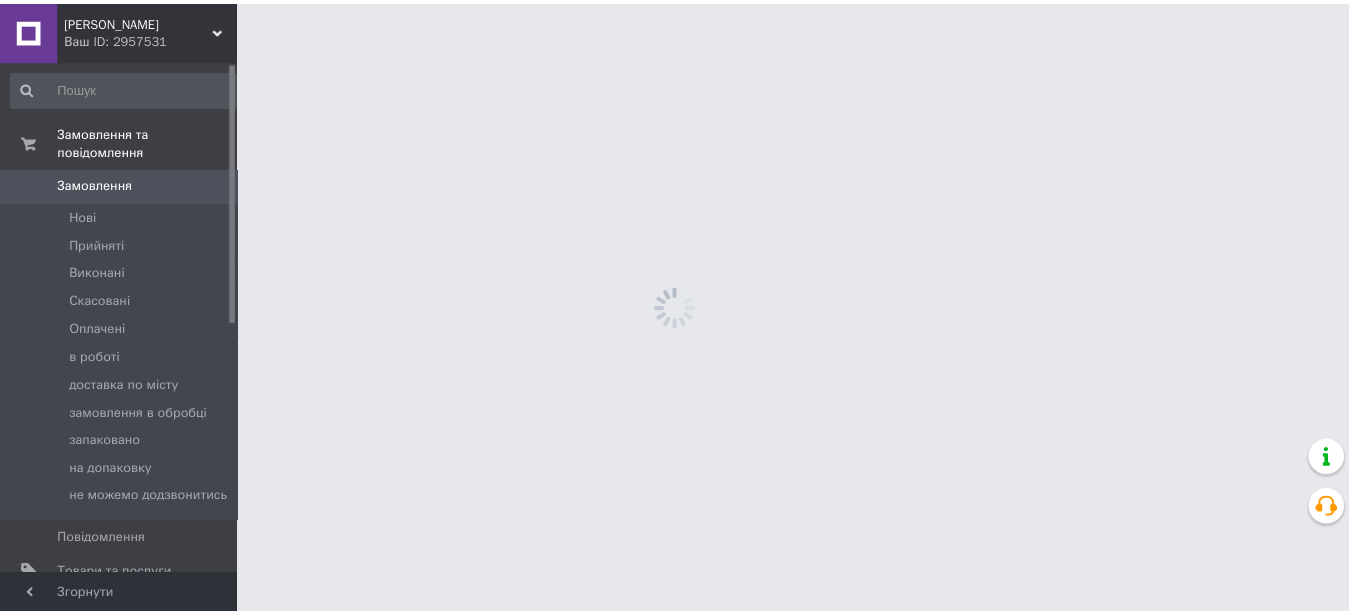 scroll, scrollTop: 0, scrollLeft: 0, axis: both 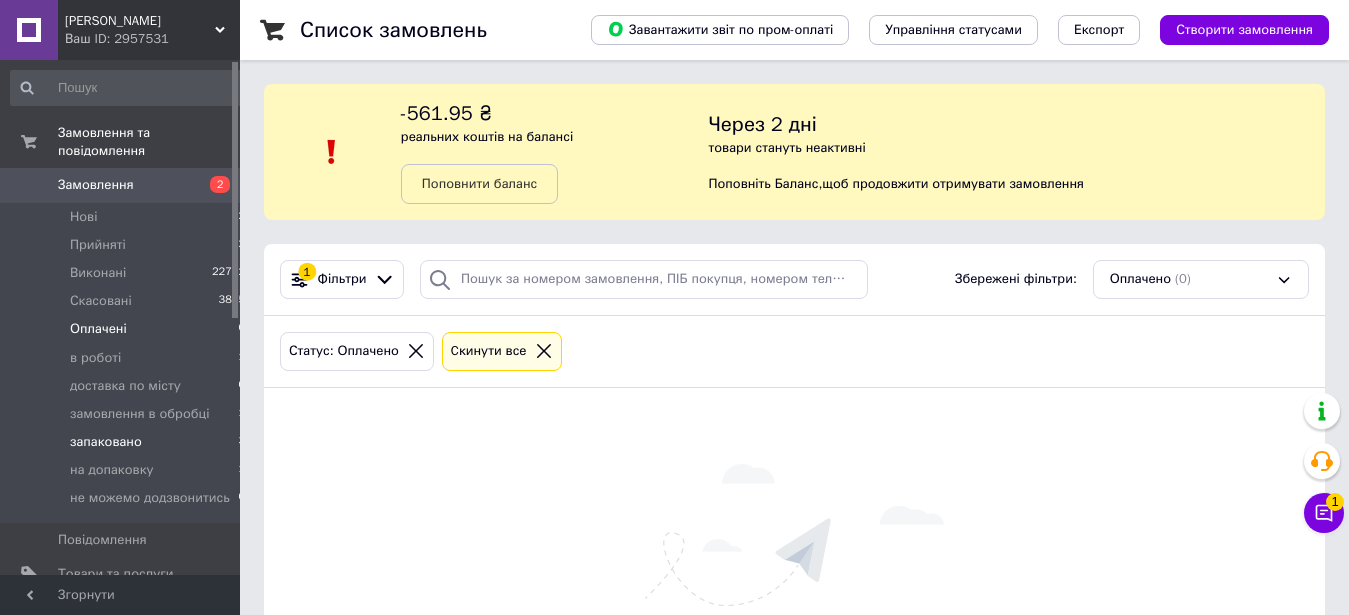 click on "запаковано 3" at bounding box center [128, 442] 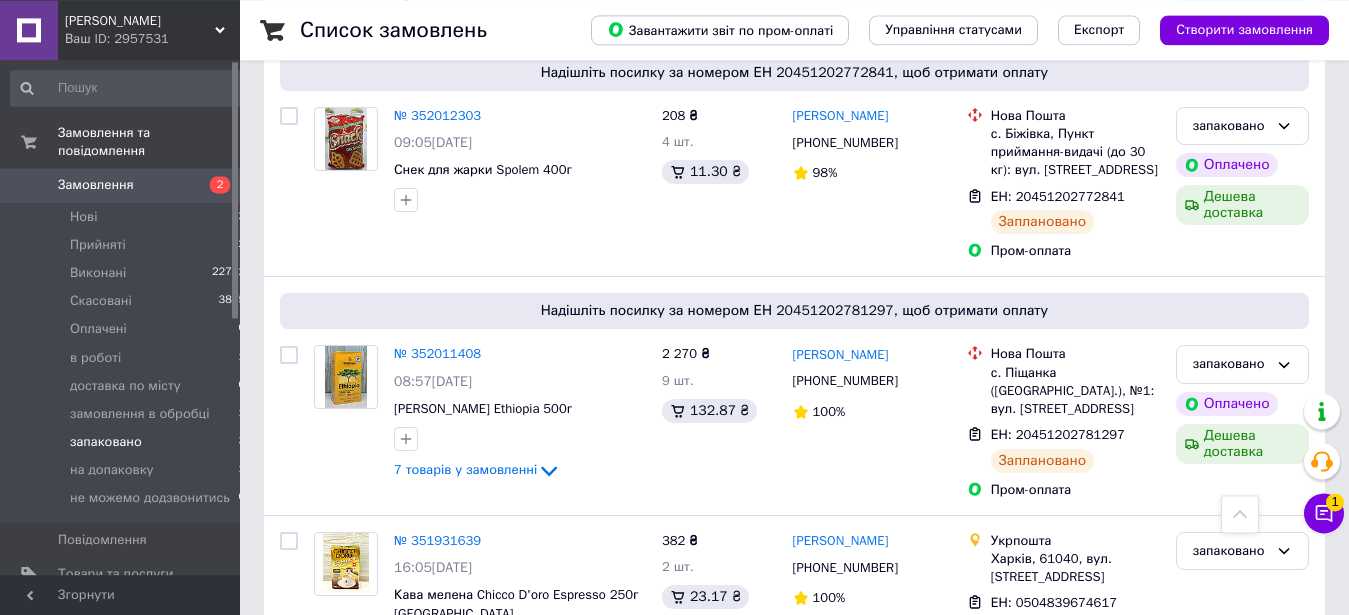 scroll, scrollTop: 714, scrollLeft: 0, axis: vertical 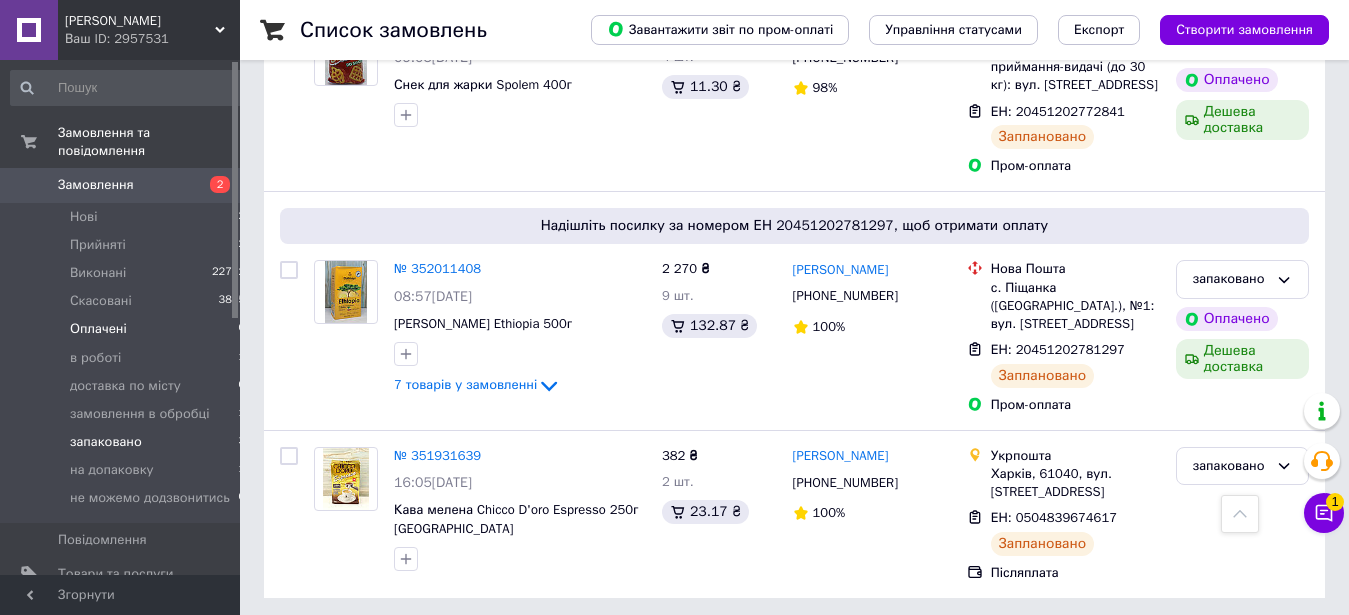 click on "Оплачені 0" at bounding box center (128, 329) 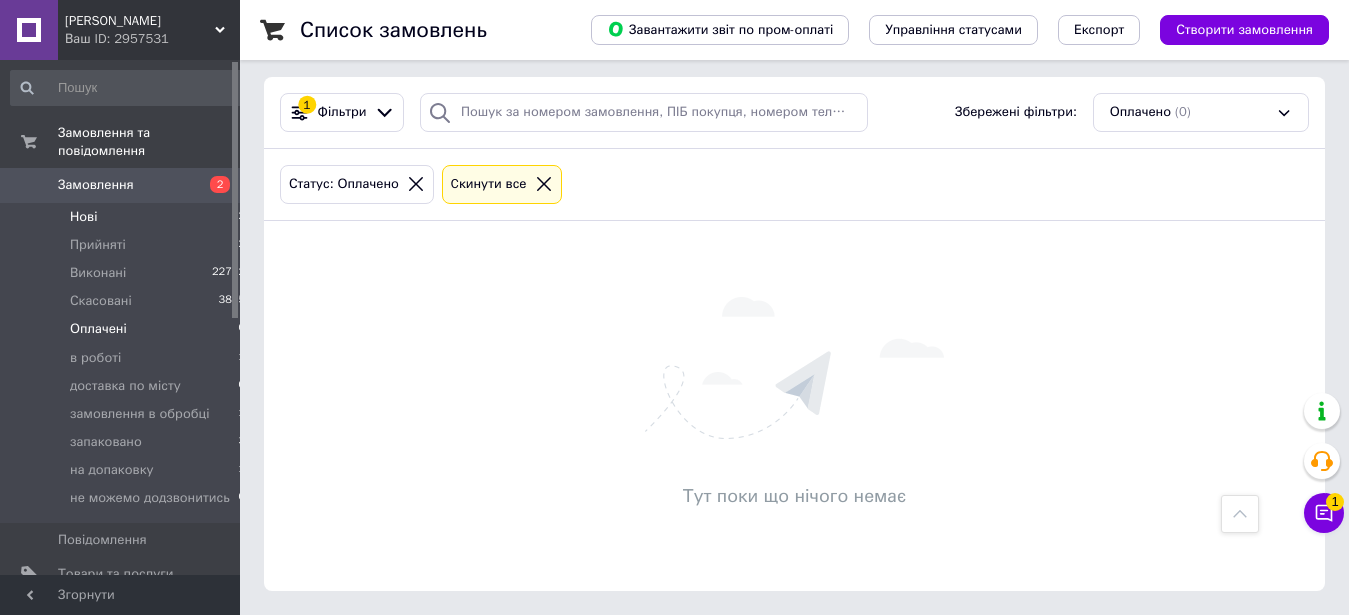 scroll, scrollTop: 0, scrollLeft: 0, axis: both 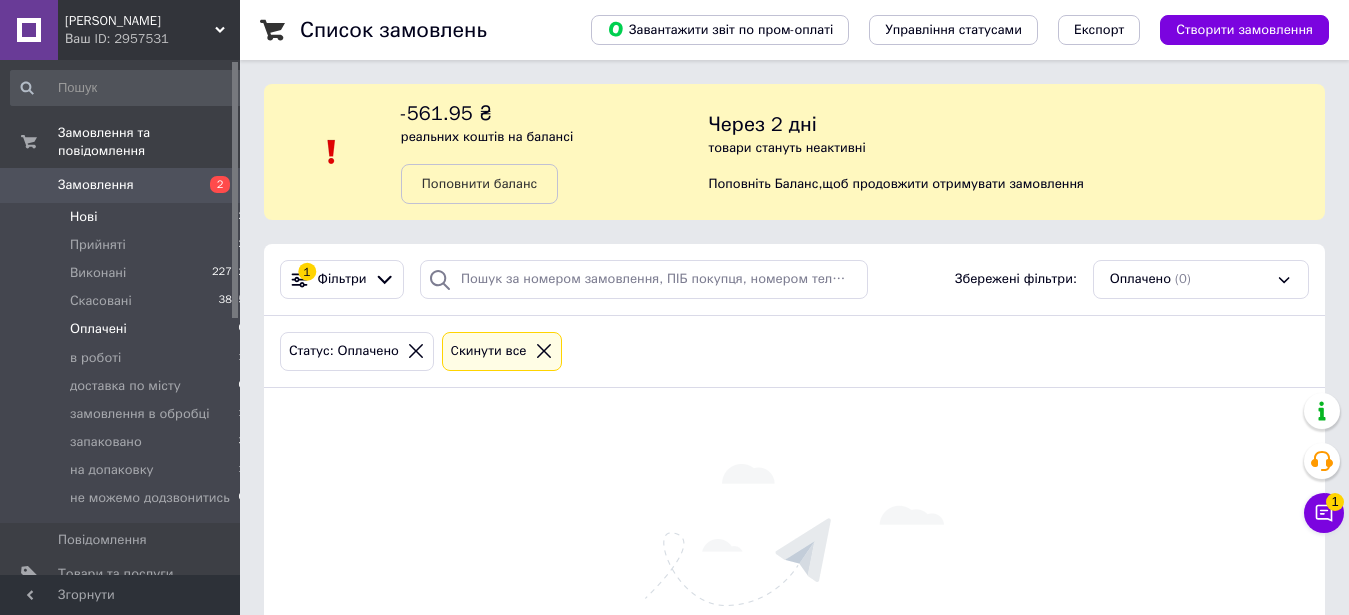 click on "Нові 2" at bounding box center (128, 217) 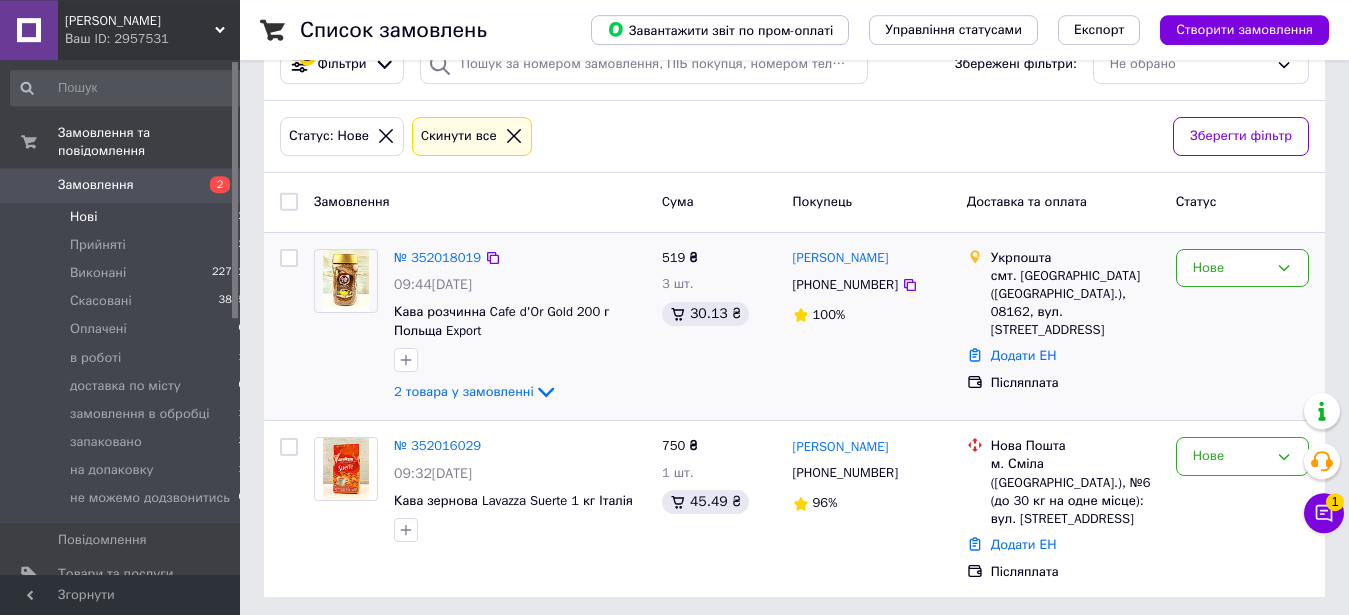 scroll, scrollTop: 221, scrollLeft: 0, axis: vertical 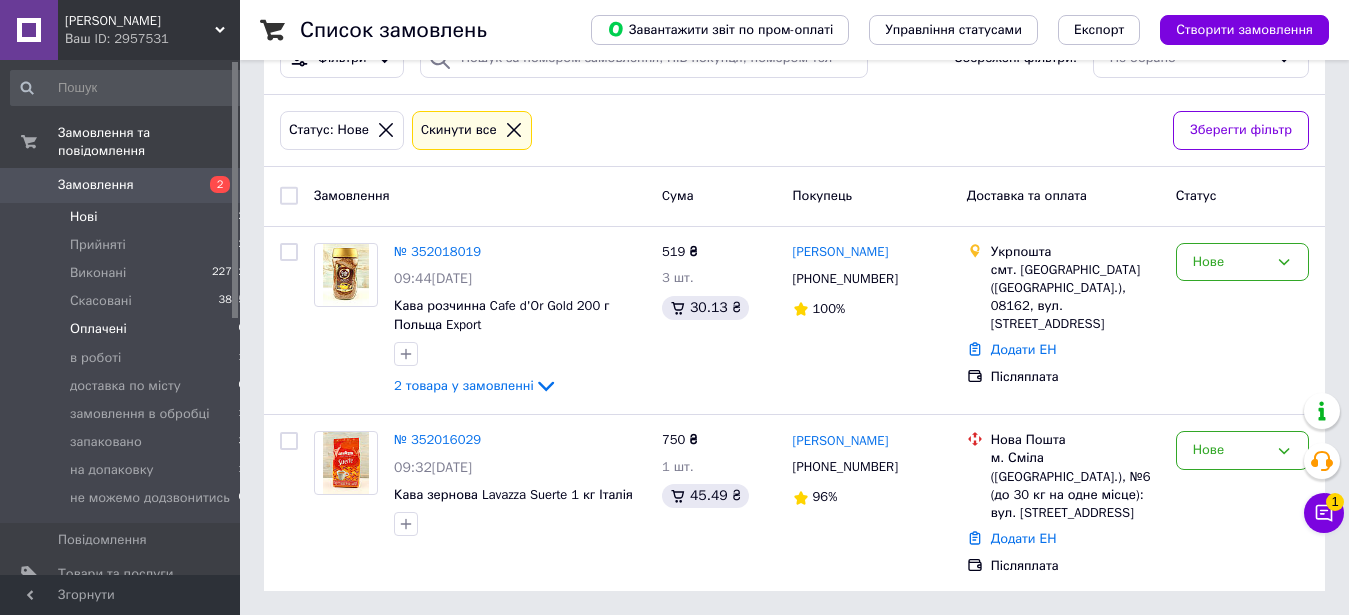 click on "Оплачені 0" at bounding box center (128, 329) 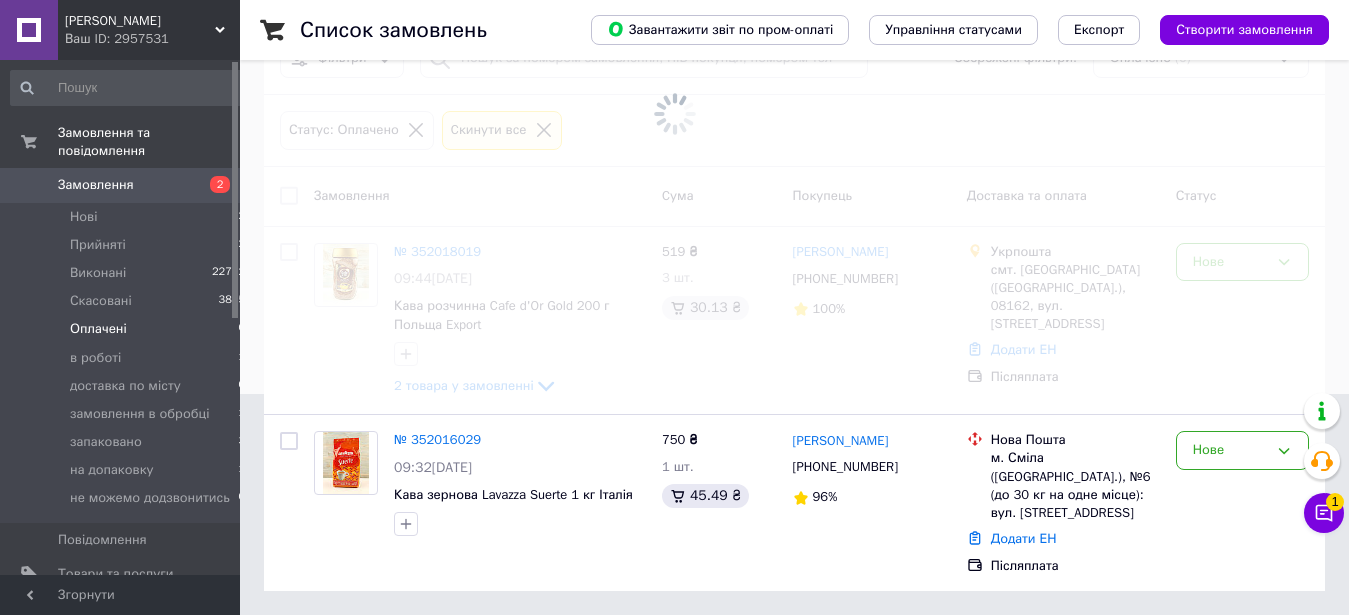 scroll, scrollTop: 0, scrollLeft: 0, axis: both 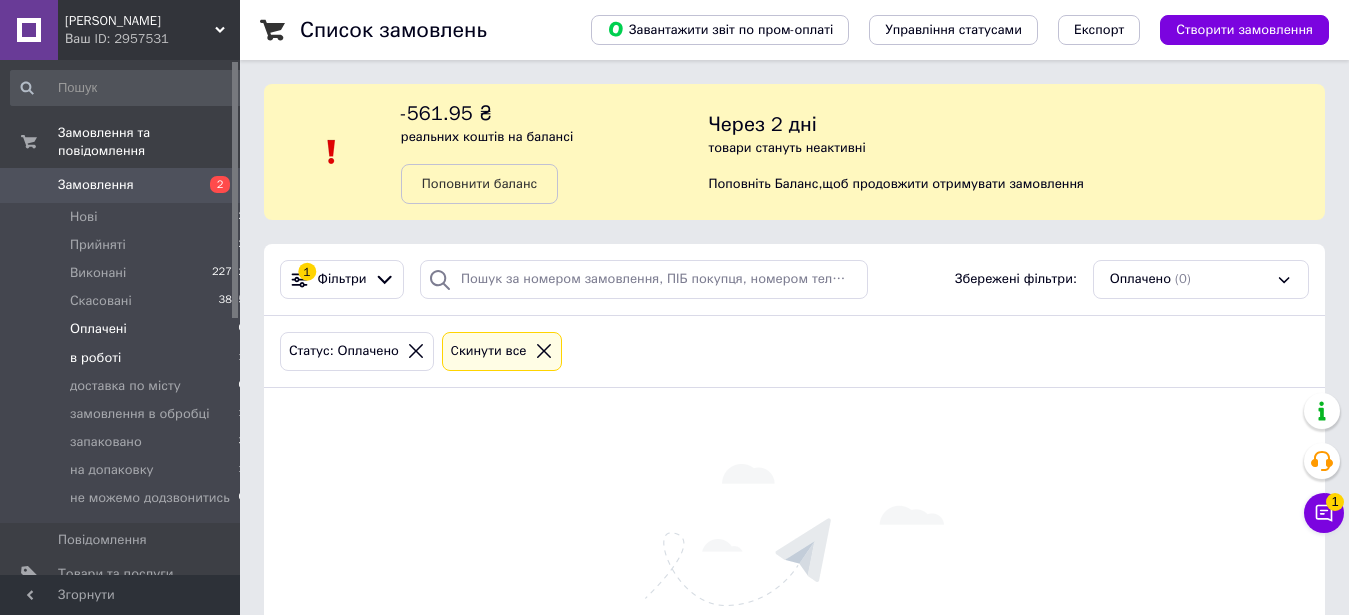 click on "в роботі" at bounding box center (95, 358) 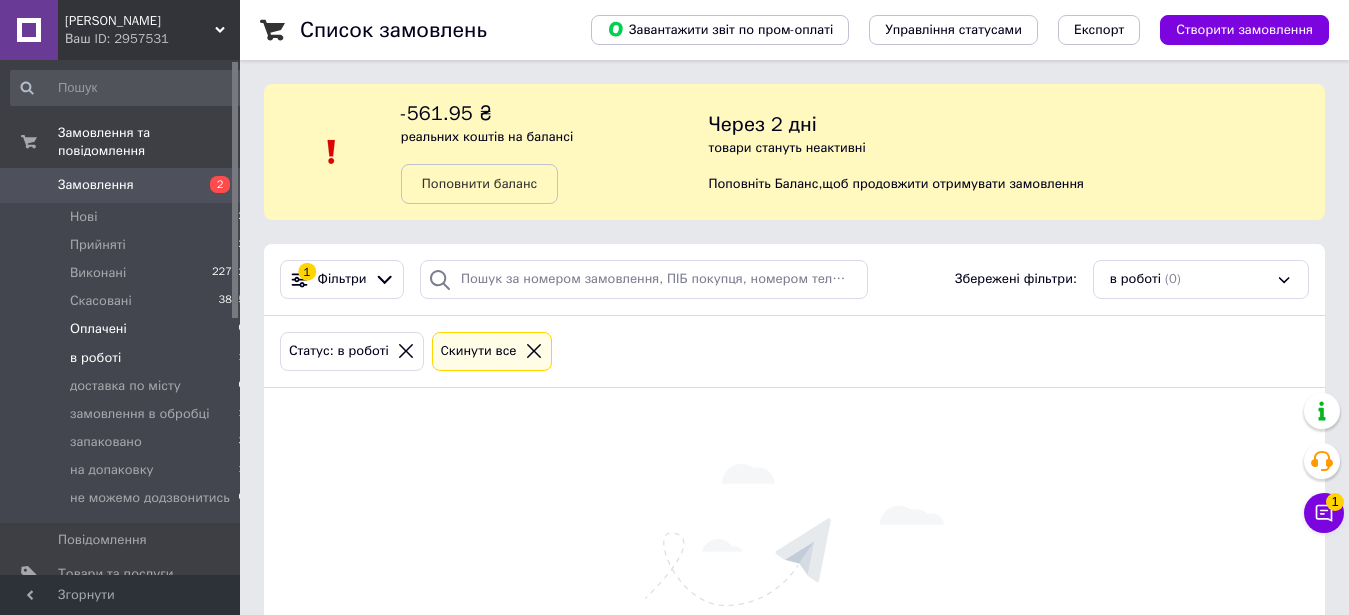 click on "Оплачені" at bounding box center (98, 329) 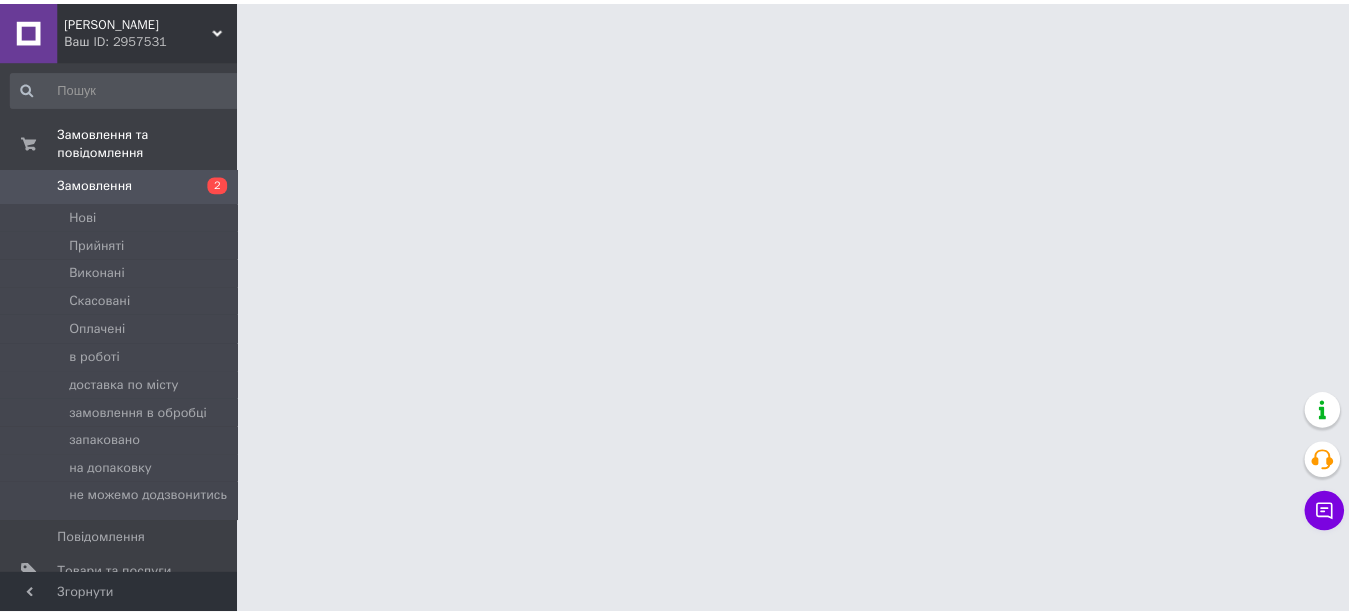 scroll, scrollTop: 0, scrollLeft: 0, axis: both 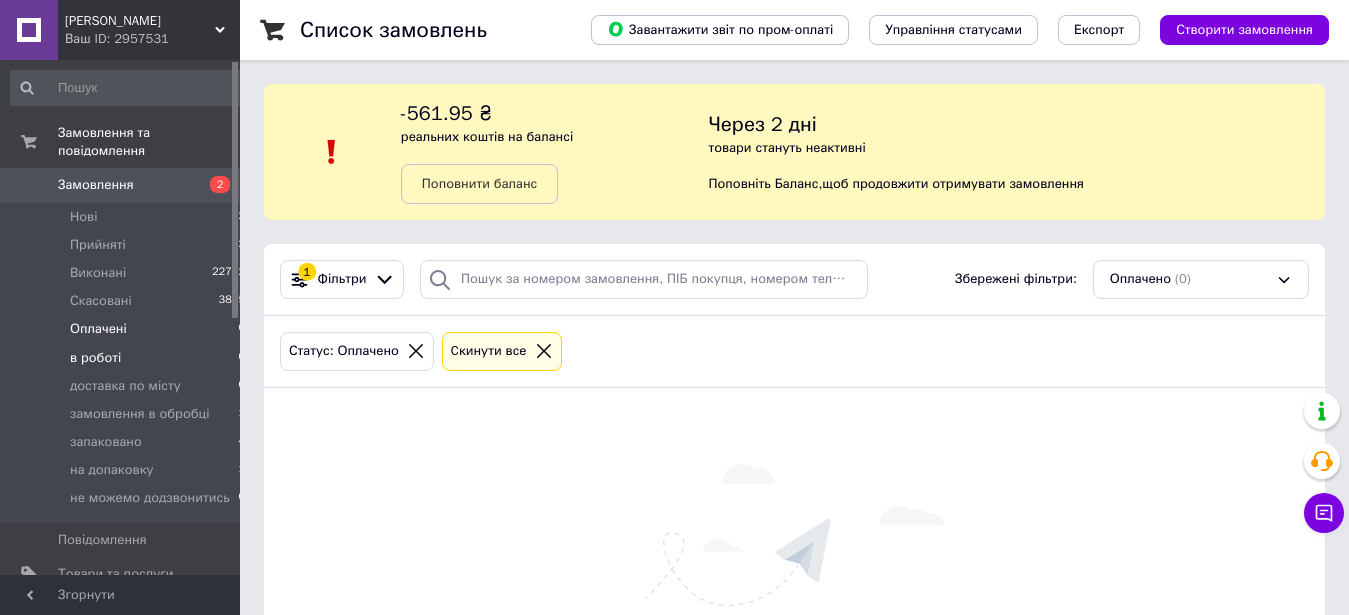 click on "в роботі 0" at bounding box center (128, 358) 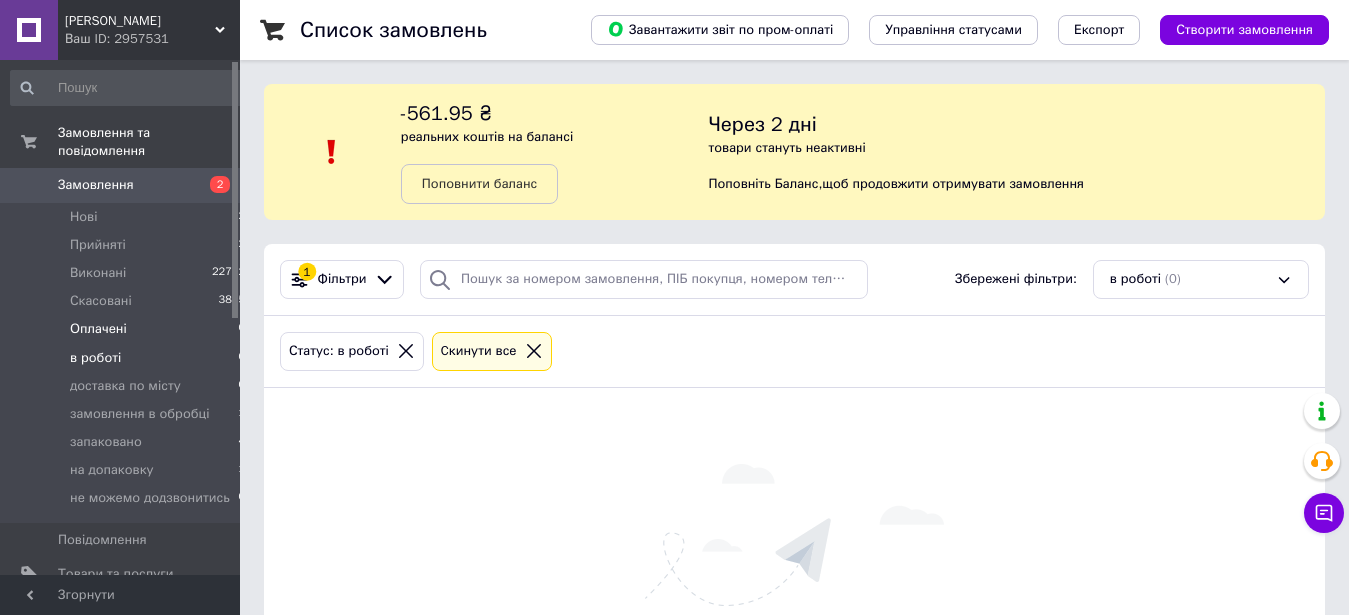 click on "Оплачені 0" at bounding box center [128, 329] 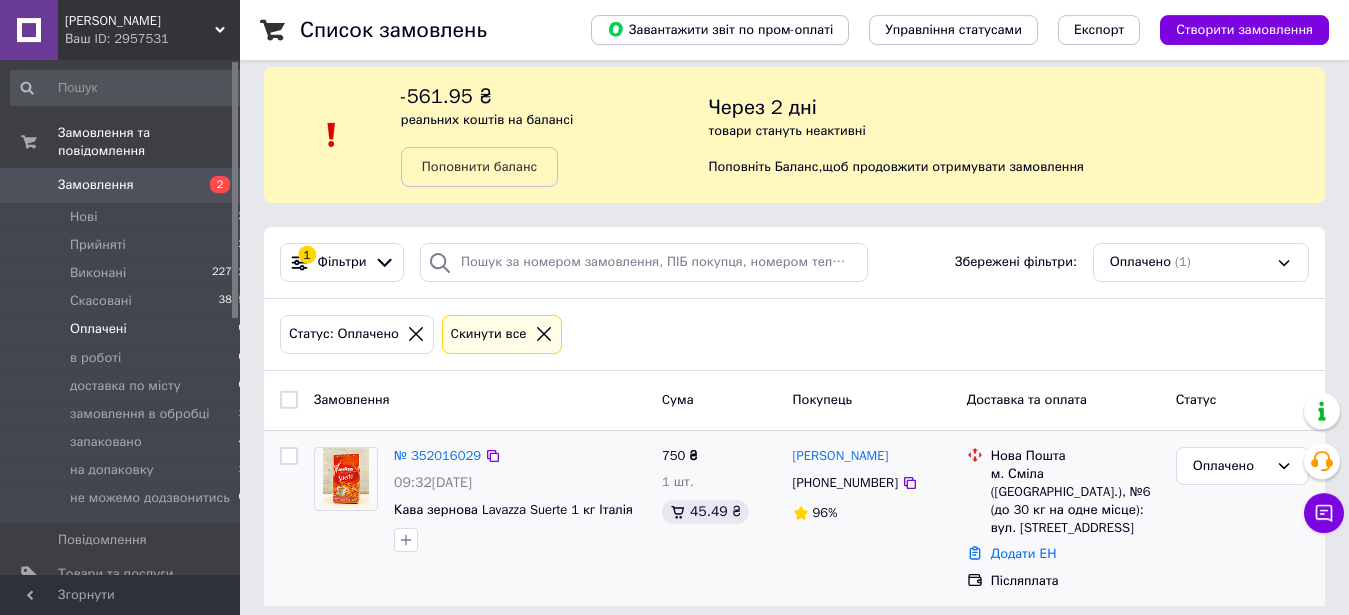 scroll, scrollTop: 32, scrollLeft: 0, axis: vertical 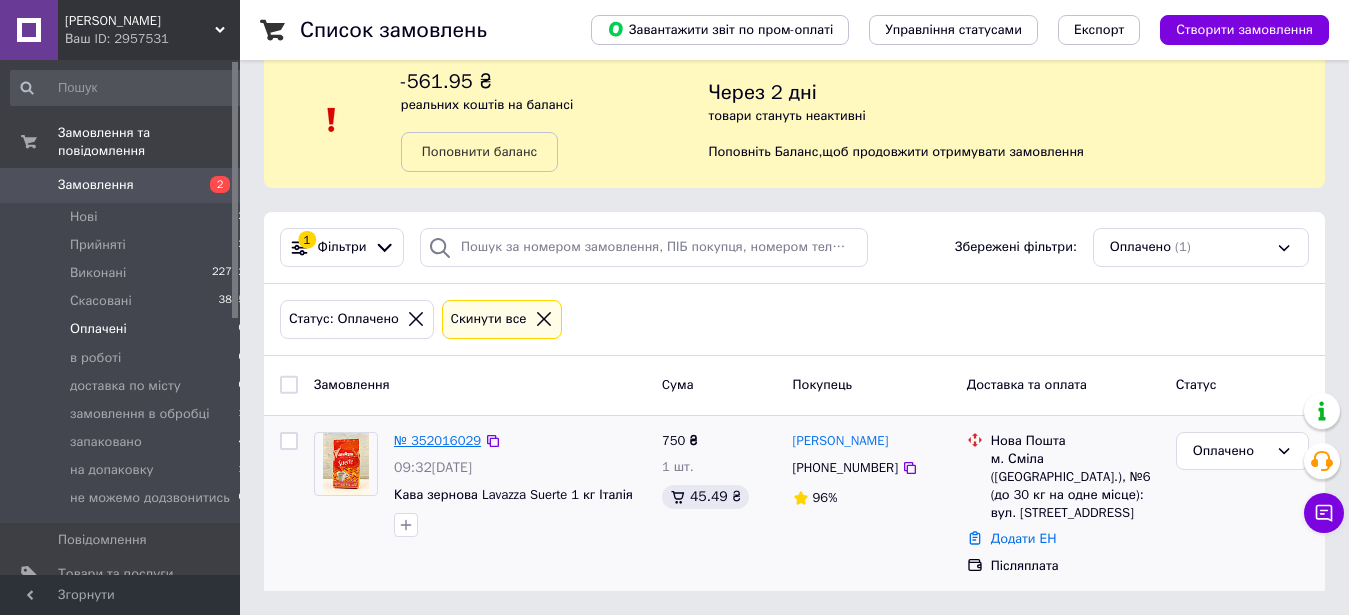 click on "№ 352016029" at bounding box center (437, 440) 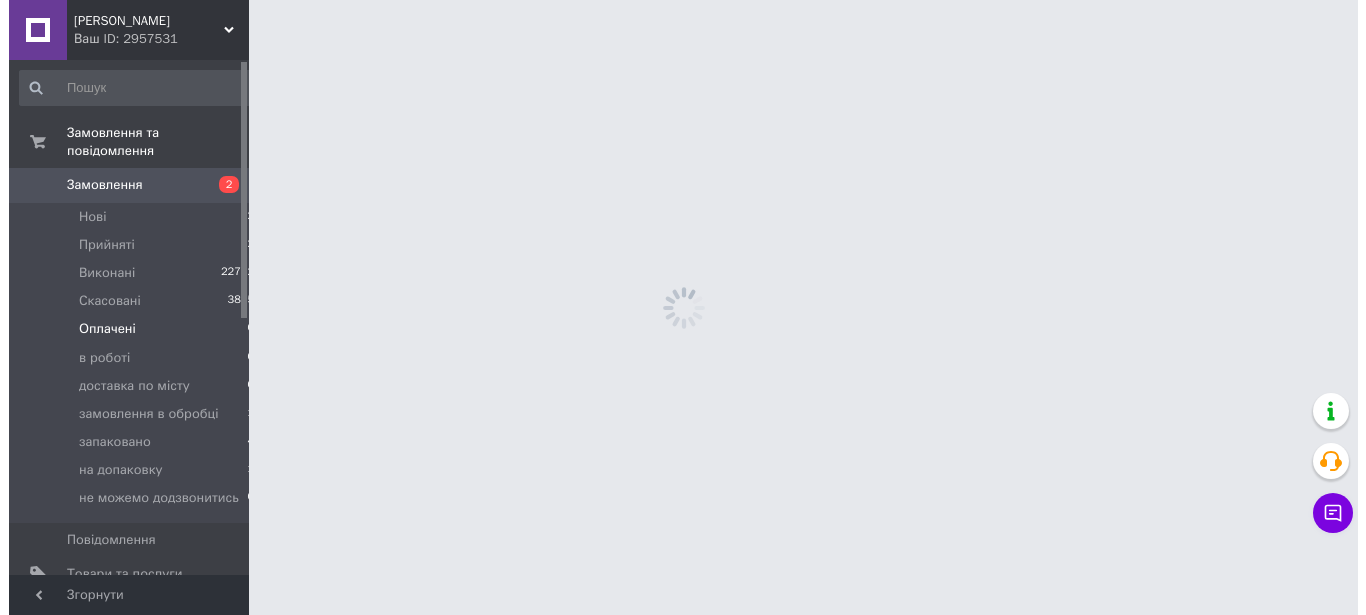 scroll, scrollTop: 0, scrollLeft: 0, axis: both 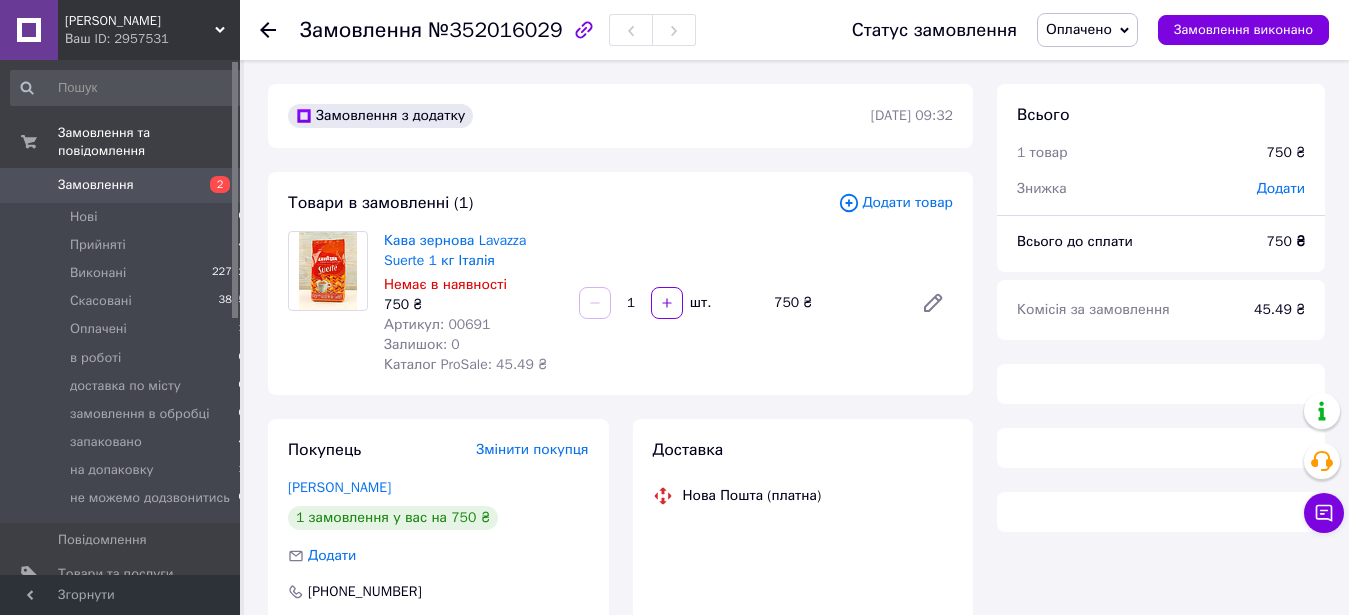 click on "Оплачено" at bounding box center (1079, 29) 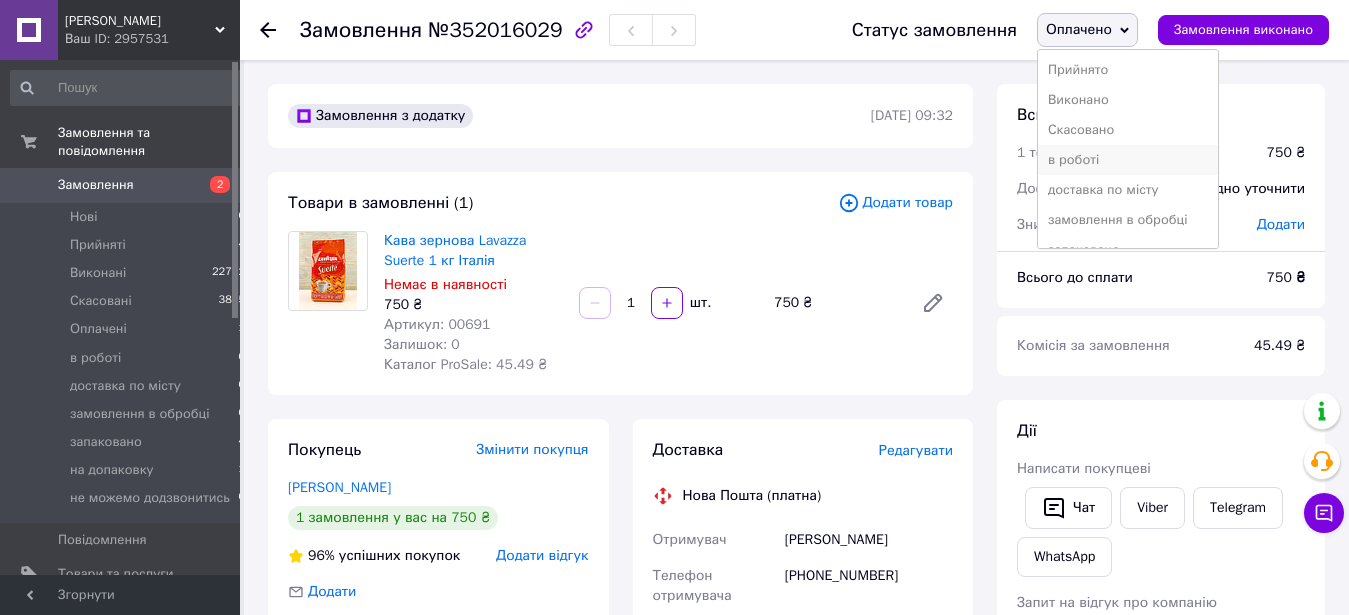 click on "в роботі" at bounding box center (1128, 160) 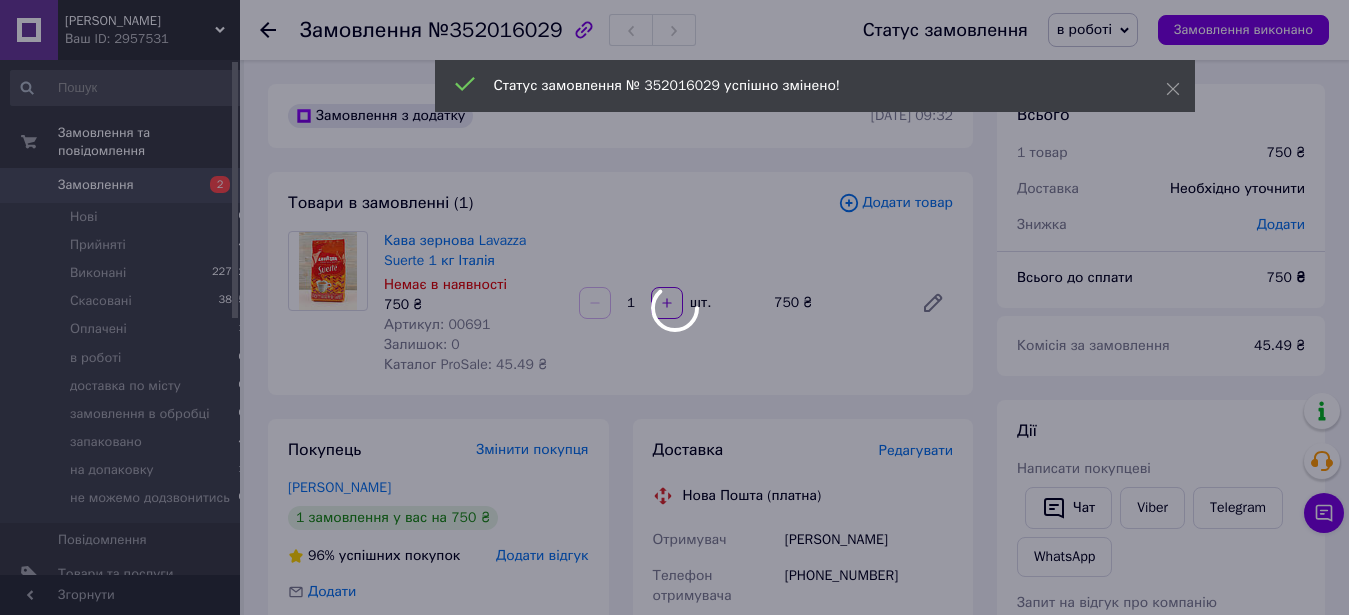 click on "Редагувати" at bounding box center (916, 451) 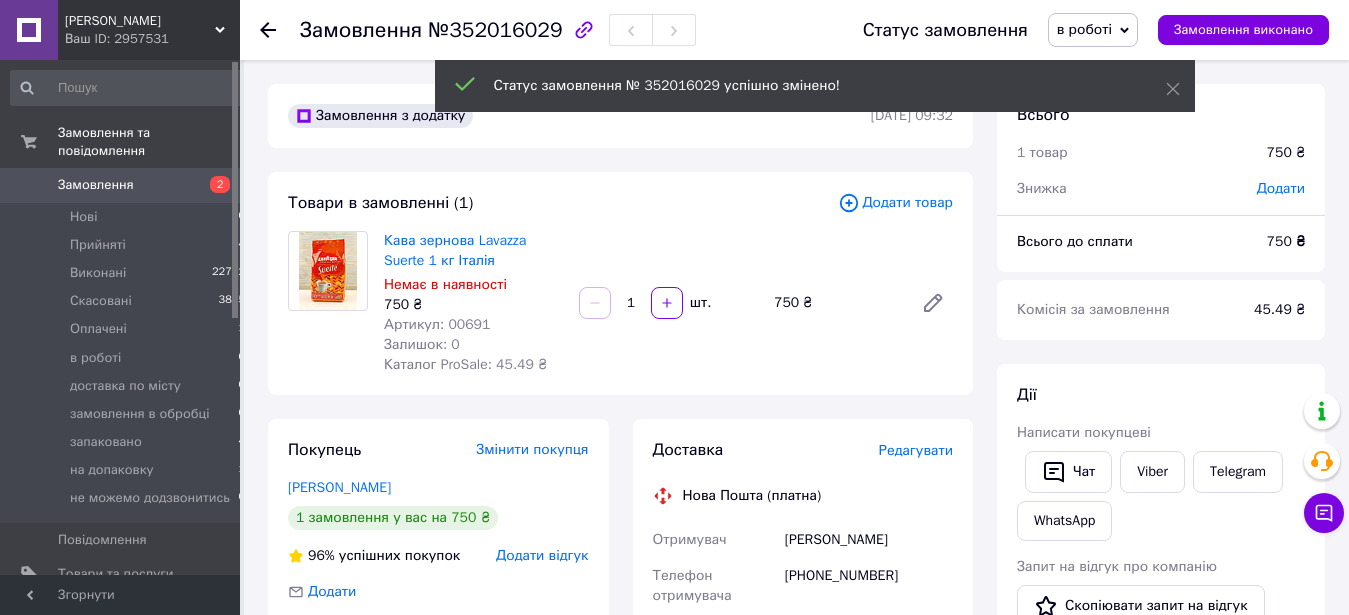 click on "Редагувати" at bounding box center [916, 450] 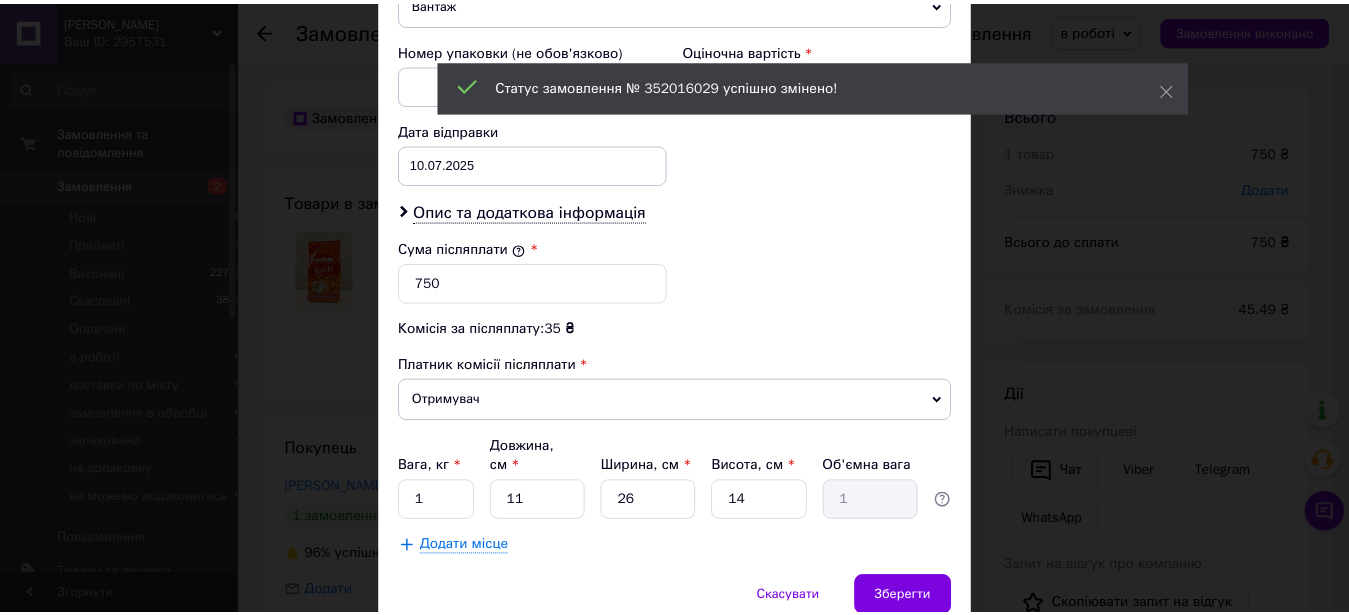 scroll, scrollTop: 911, scrollLeft: 0, axis: vertical 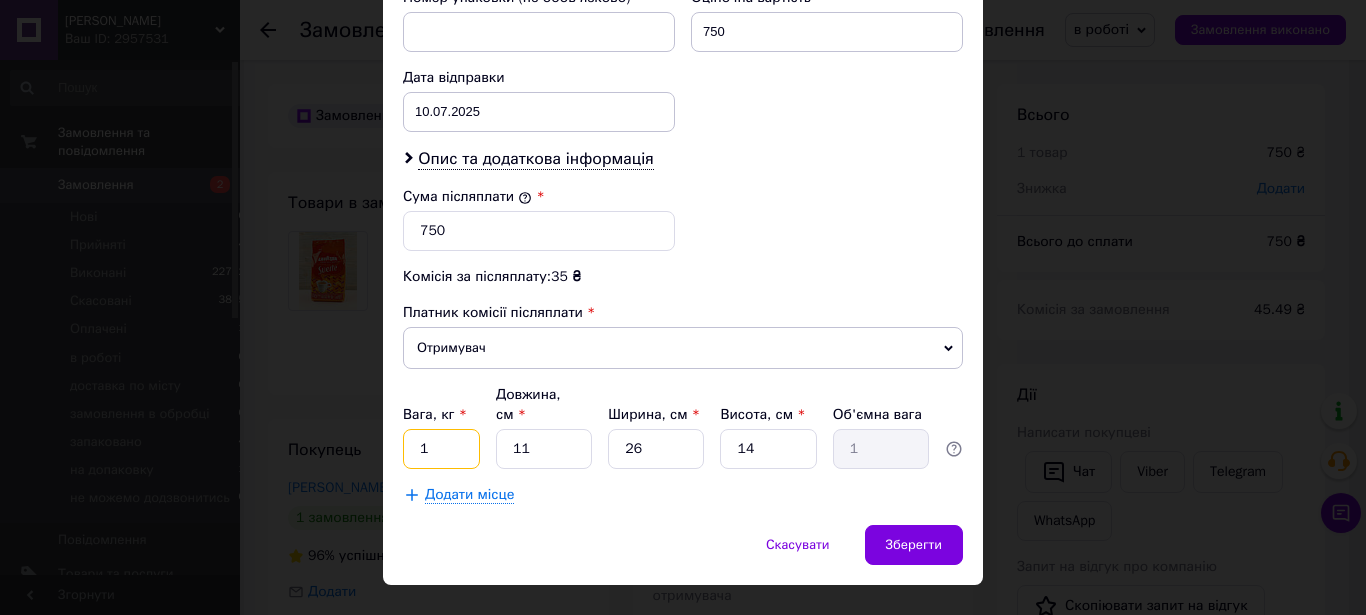 click on "1" at bounding box center (441, 449) 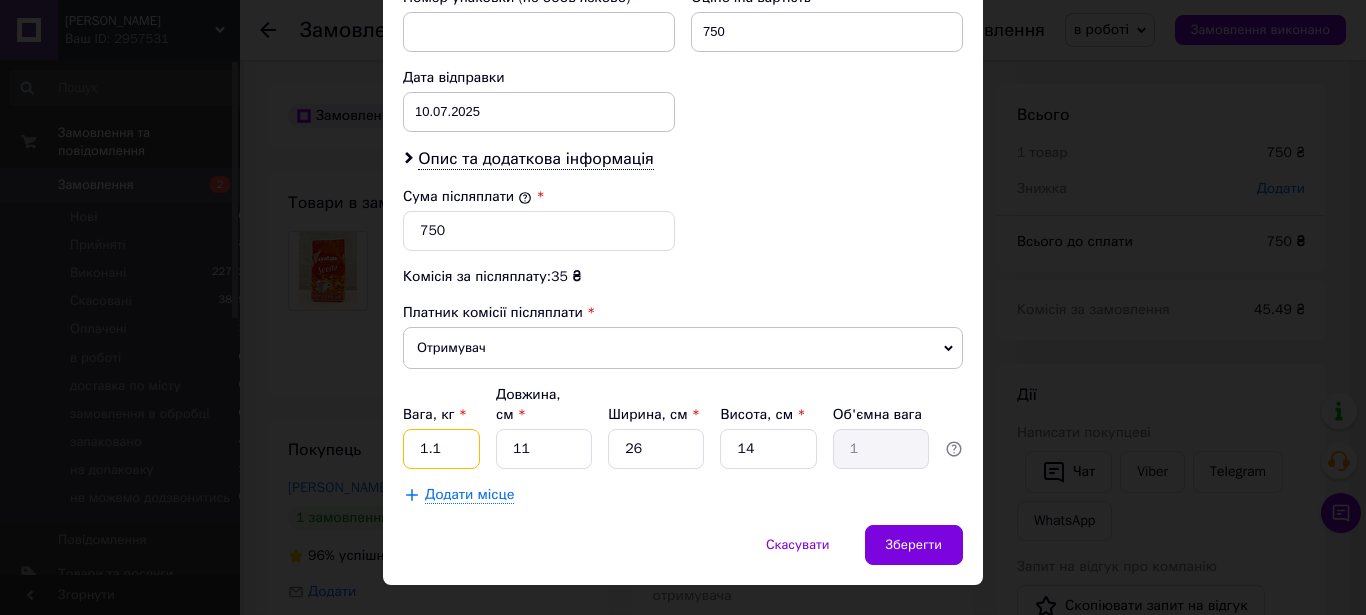 type on "1.1" 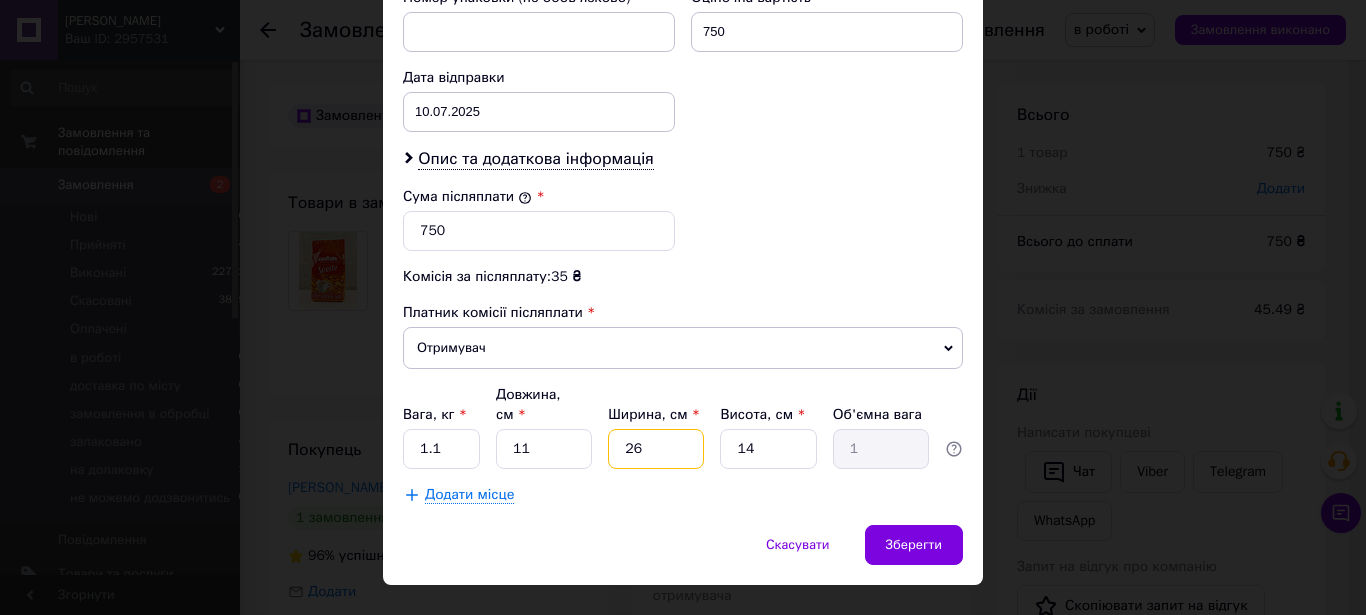 click on "26" at bounding box center [656, 449] 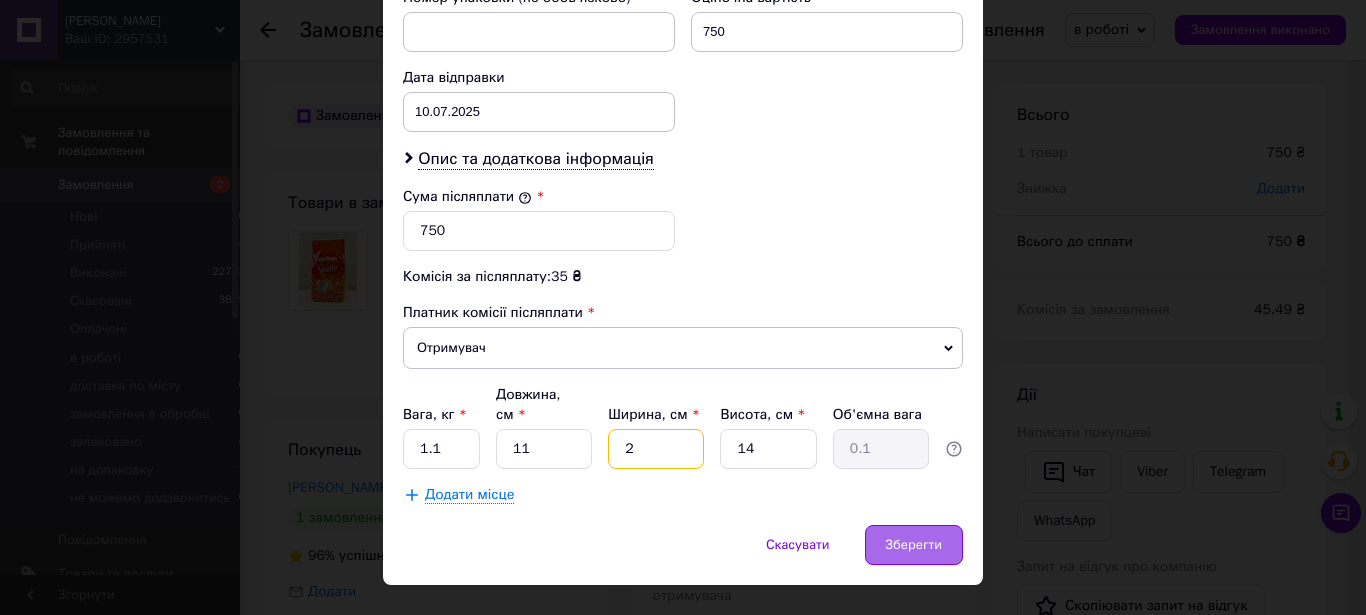 type on "2" 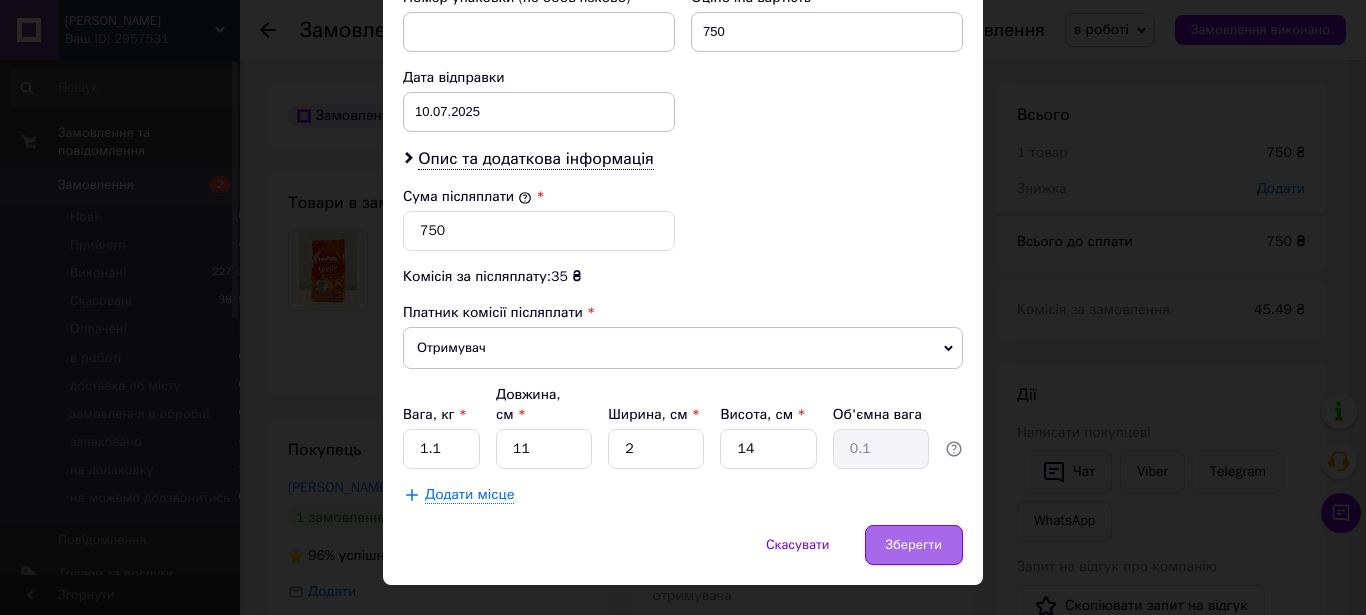 click on "Зберегти" at bounding box center (914, 545) 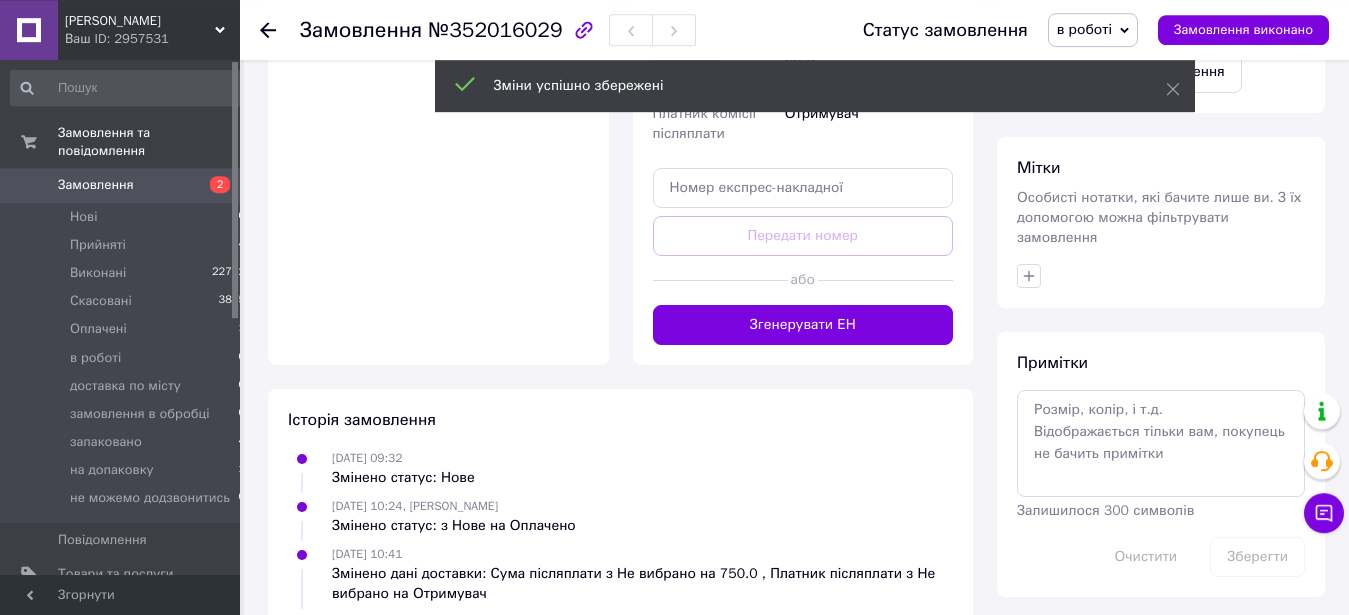scroll, scrollTop: 995, scrollLeft: 0, axis: vertical 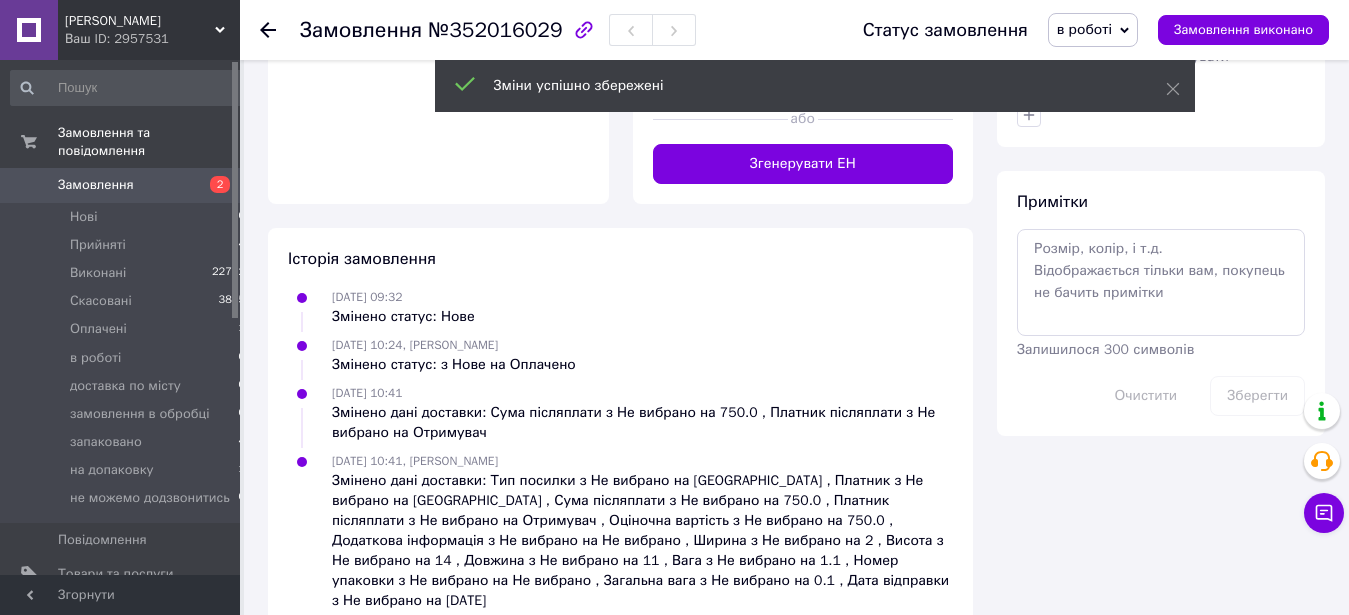 drag, startPoint x: 875, startPoint y: 148, endPoint x: 1031, endPoint y: 33, distance: 193.80661 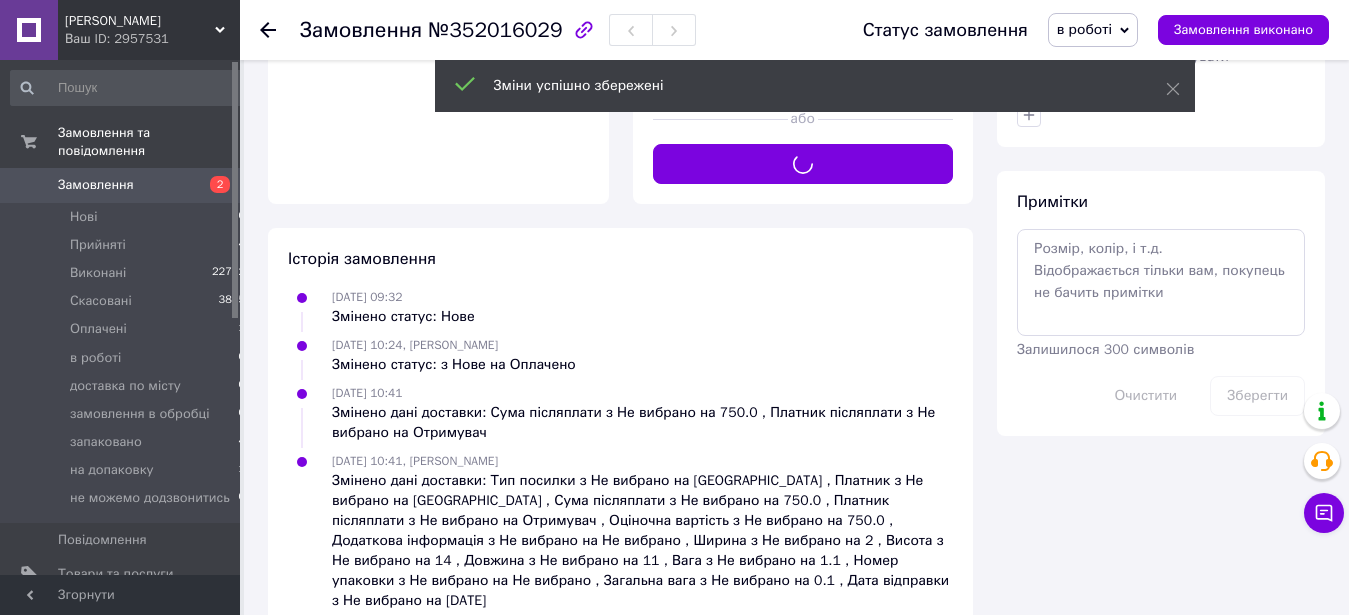 click on "в роботі" at bounding box center (1084, 29) 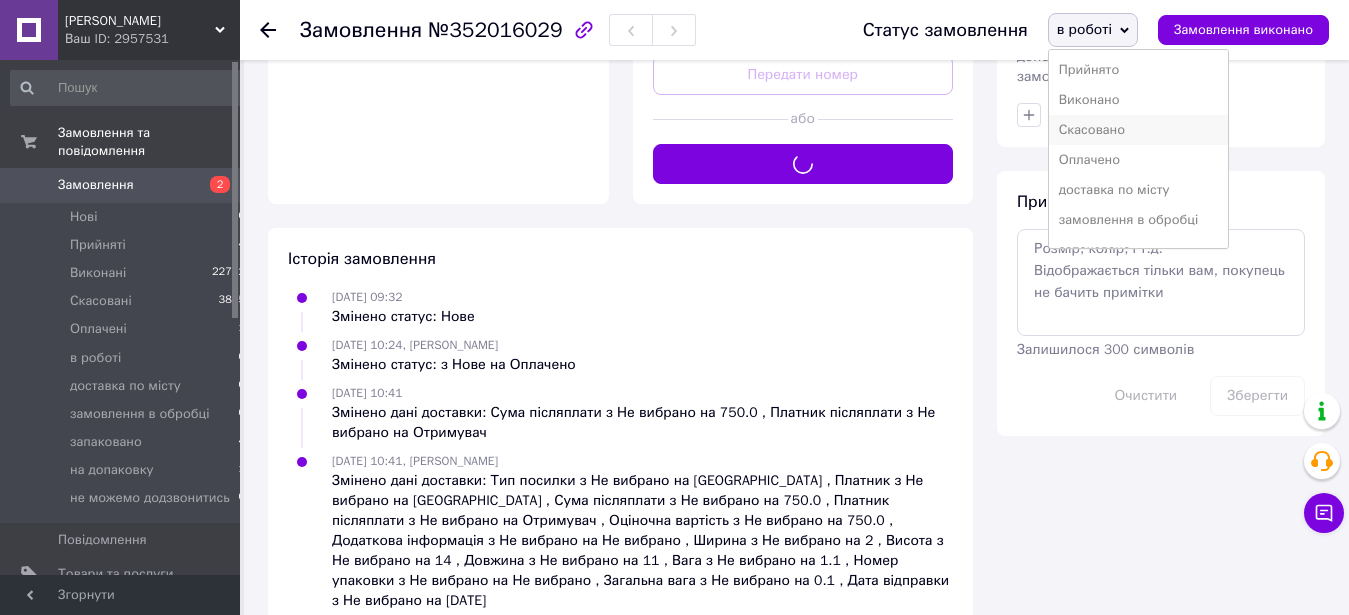 scroll, scrollTop: 99, scrollLeft: 0, axis: vertical 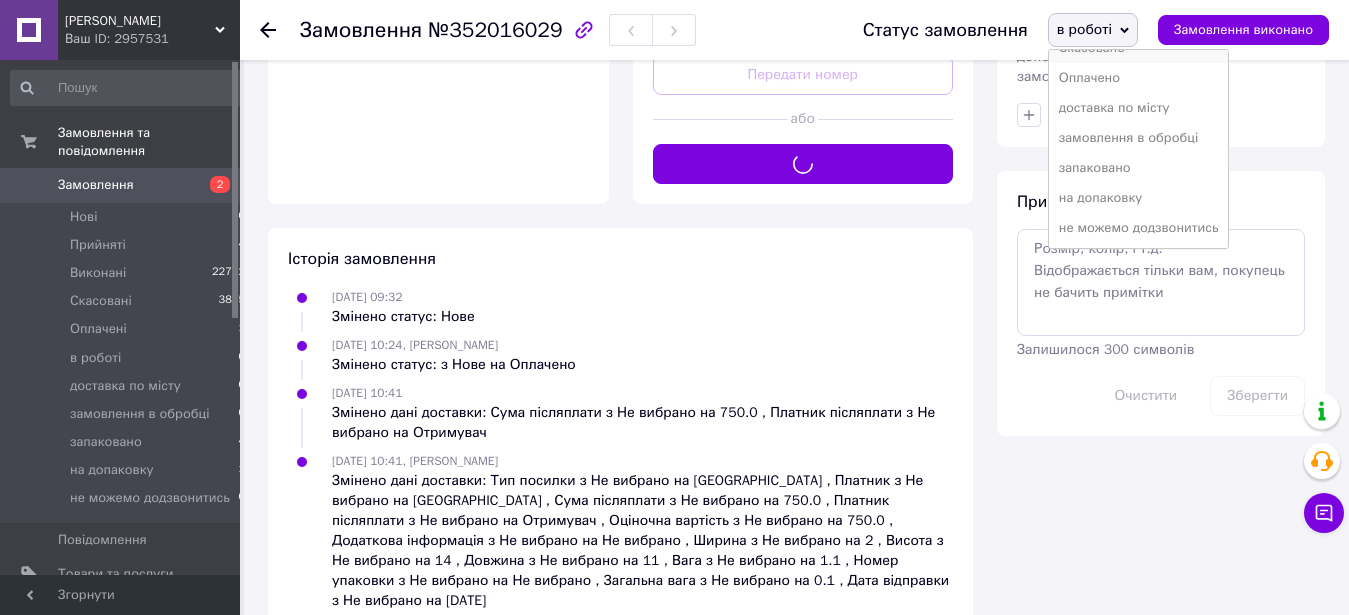 click on "запаковано" at bounding box center [1139, 168] 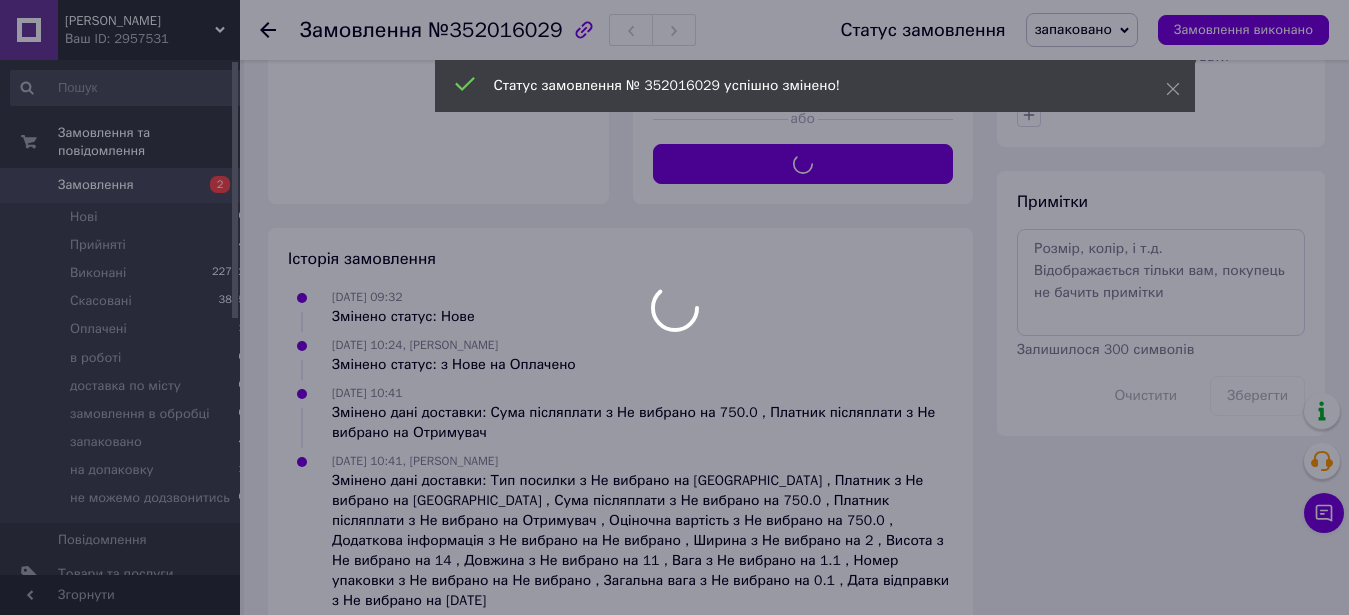 scroll, scrollTop: 986, scrollLeft: 0, axis: vertical 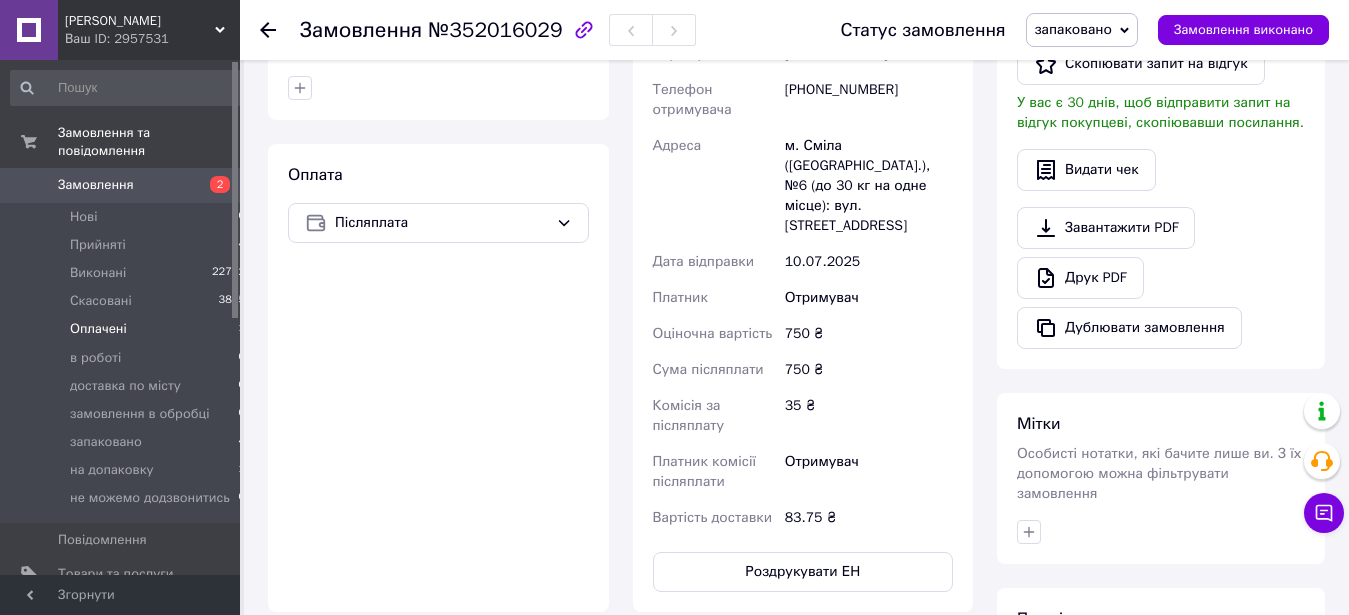 click on "Оплачені 1" at bounding box center (128, 329) 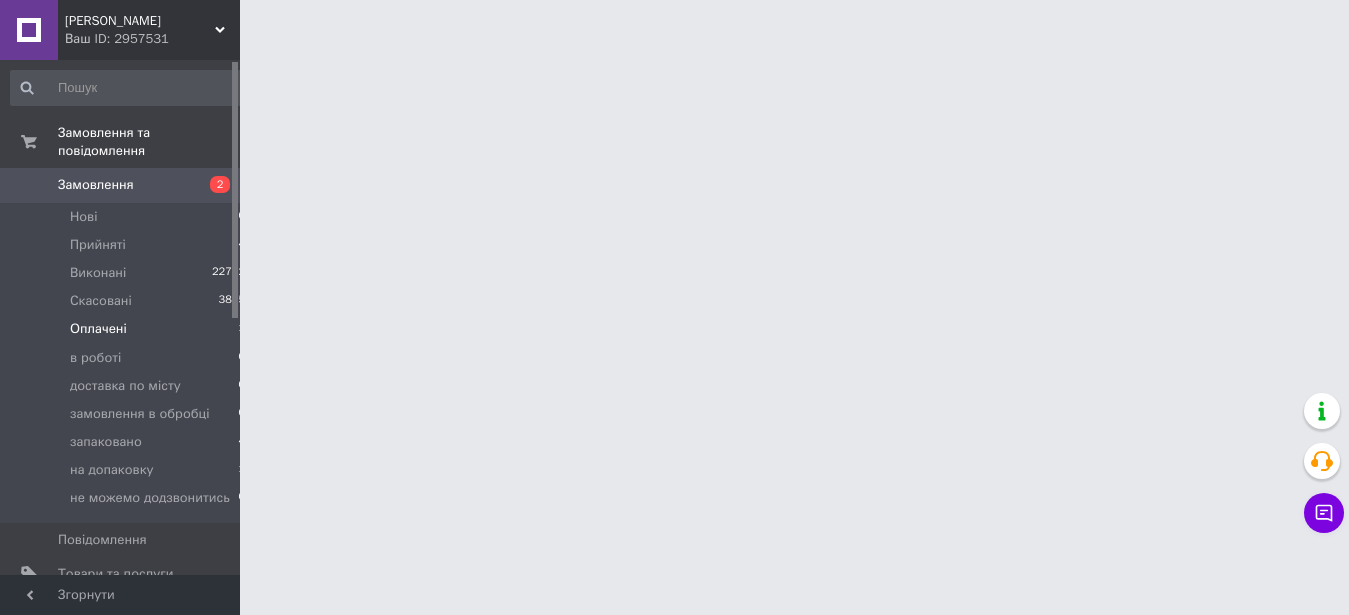 scroll, scrollTop: 0, scrollLeft: 0, axis: both 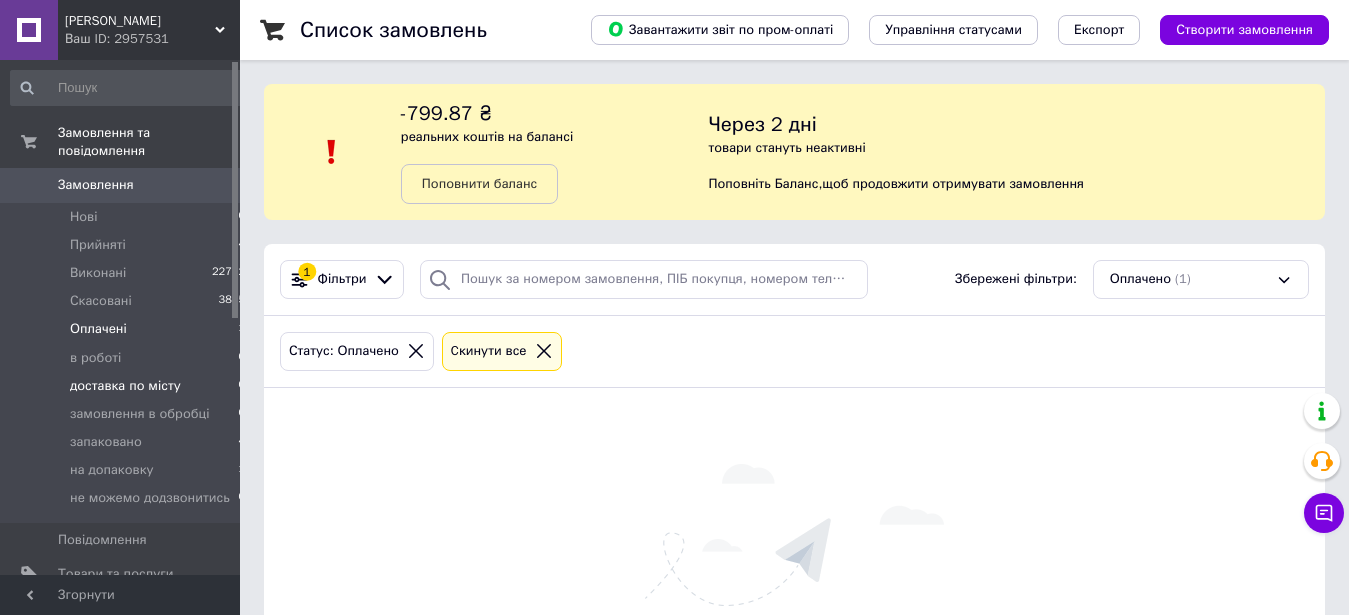 click on "доставка по місту 0" at bounding box center [128, 386] 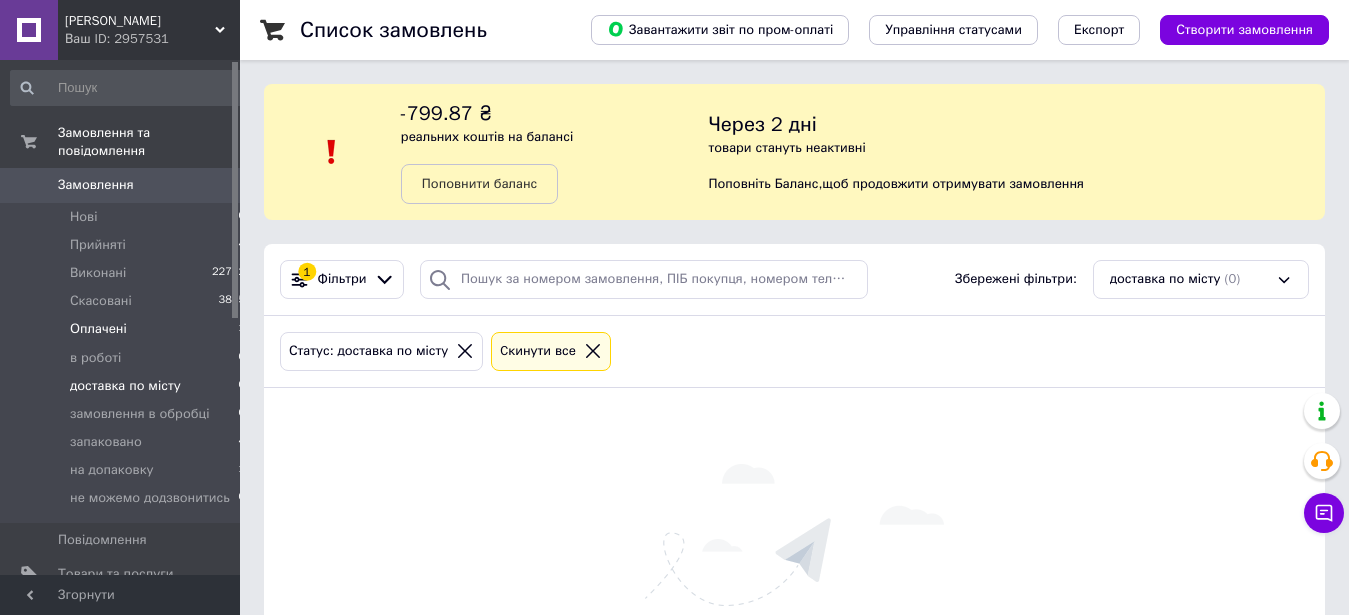 click on "Оплачені 1" at bounding box center [128, 329] 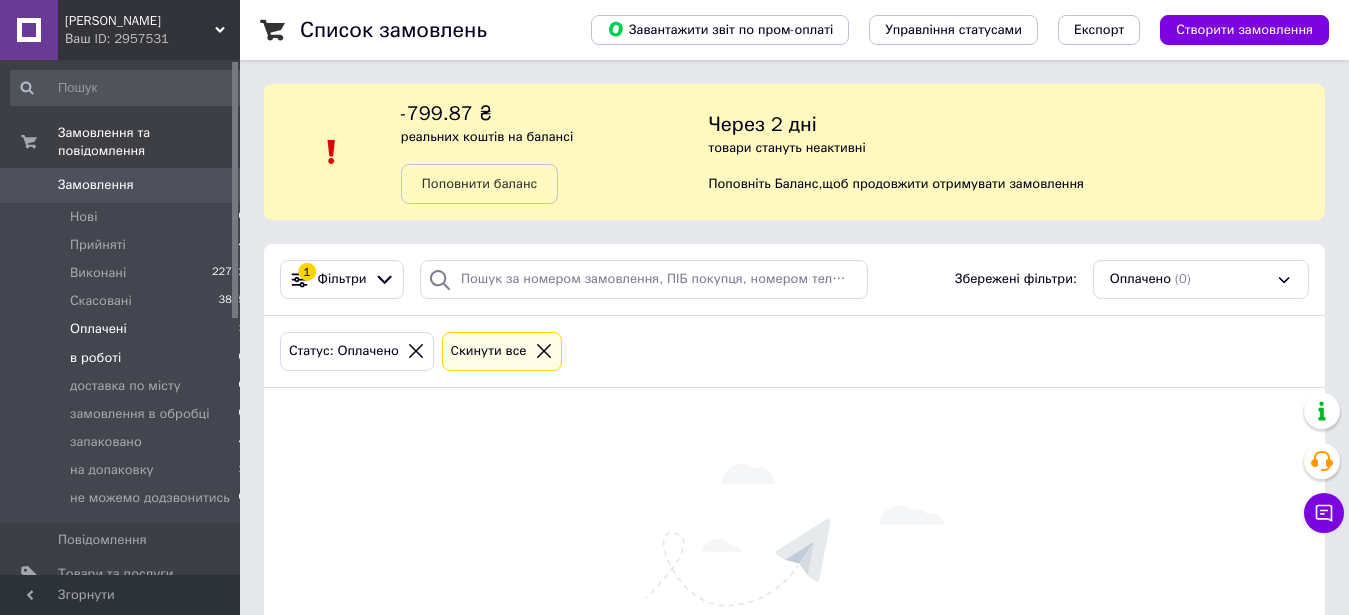 click on "в роботі" at bounding box center [95, 358] 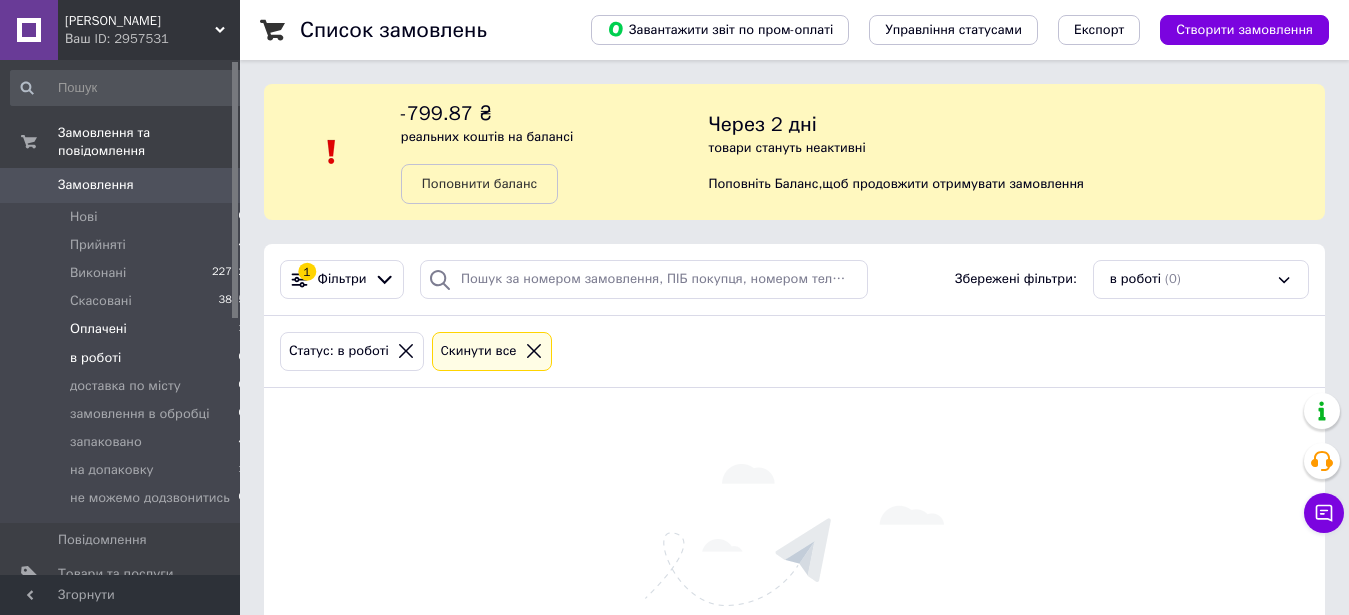 click on "Оплачені 1" at bounding box center [128, 329] 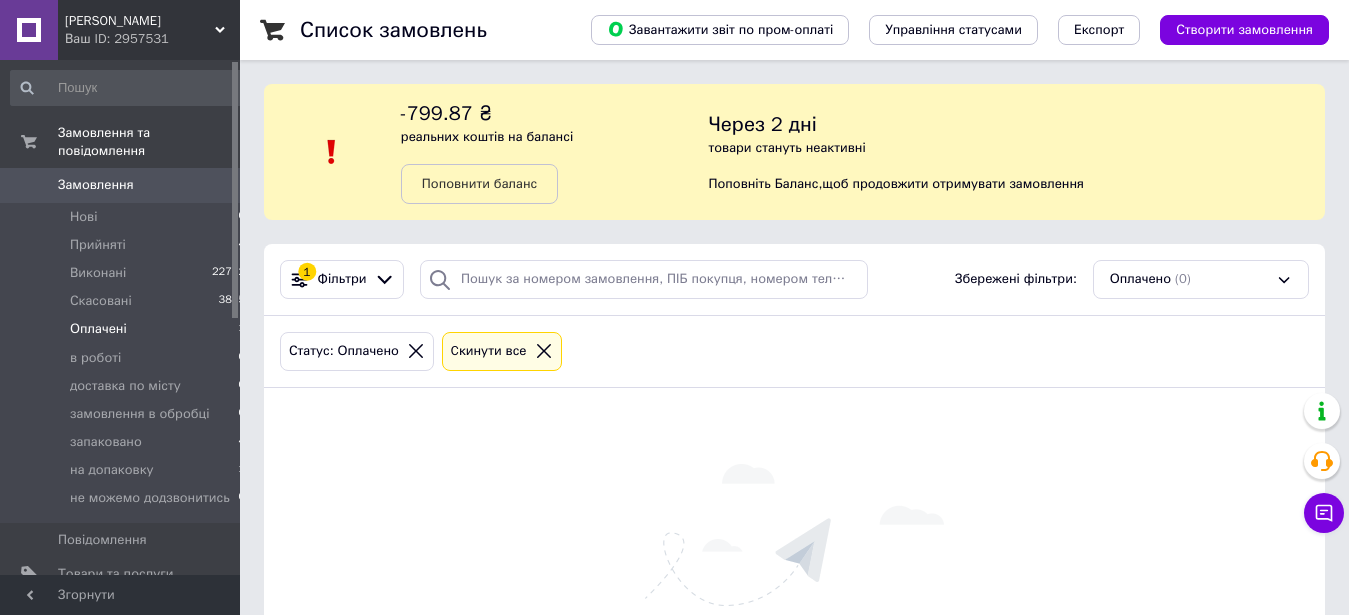 drag, startPoint x: 118, startPoint y: 352, endPoint x: 123, endPoint y: 311, distance: 41.303753 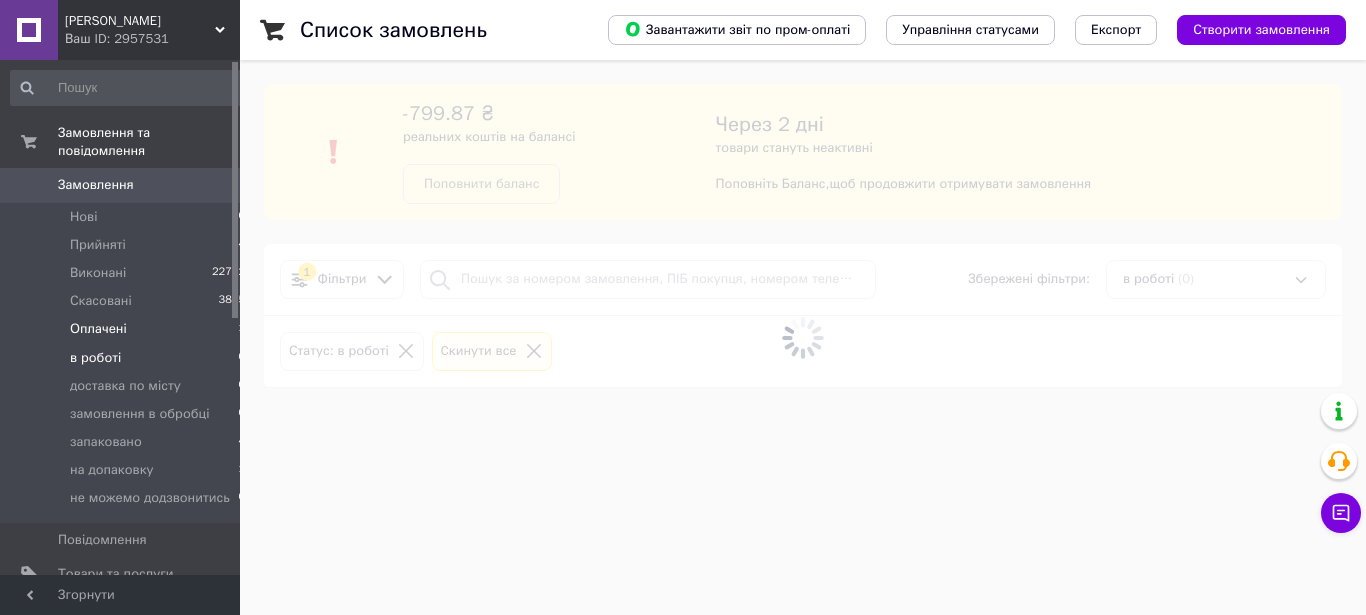 click on "Оплачені" at bounding box center [98, 329] 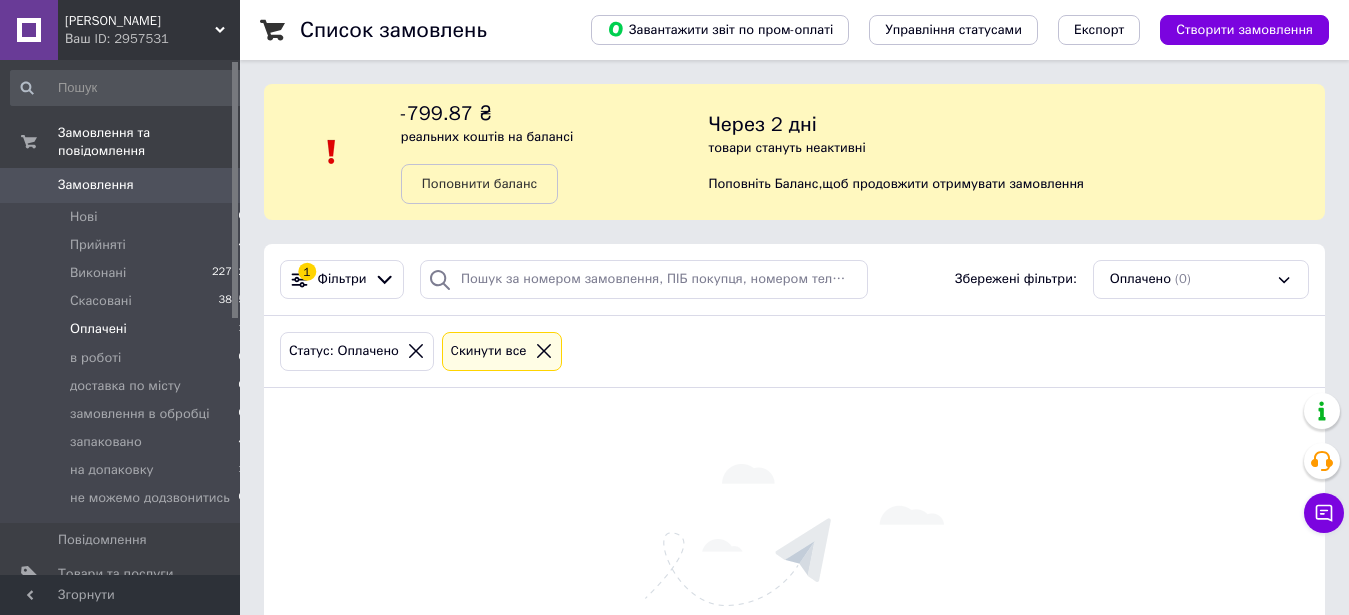 click on "Оплачені" at bounding box center [98, 329] 